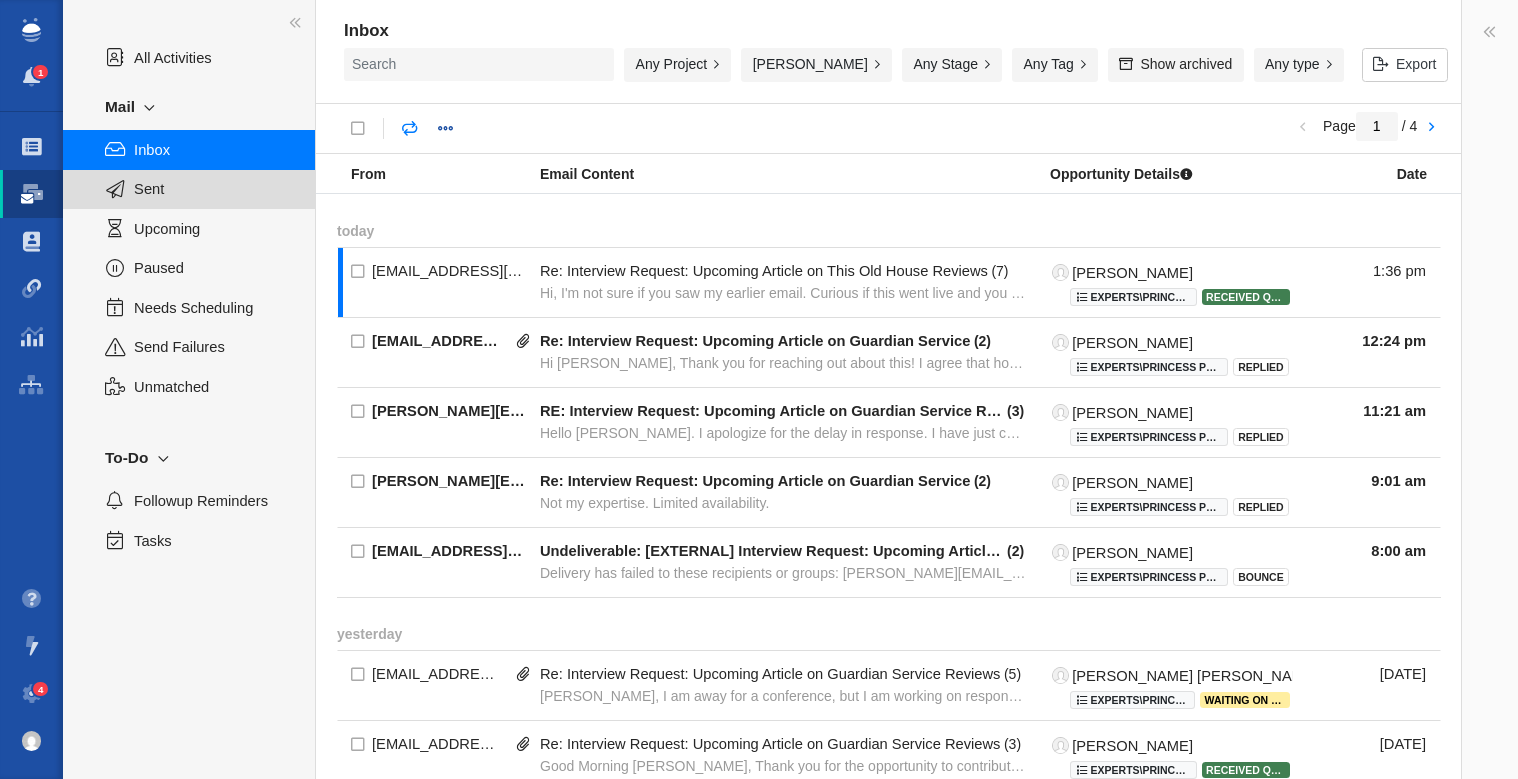 scroll, scrollTop: 0, scrollLeft: 0, axis: both 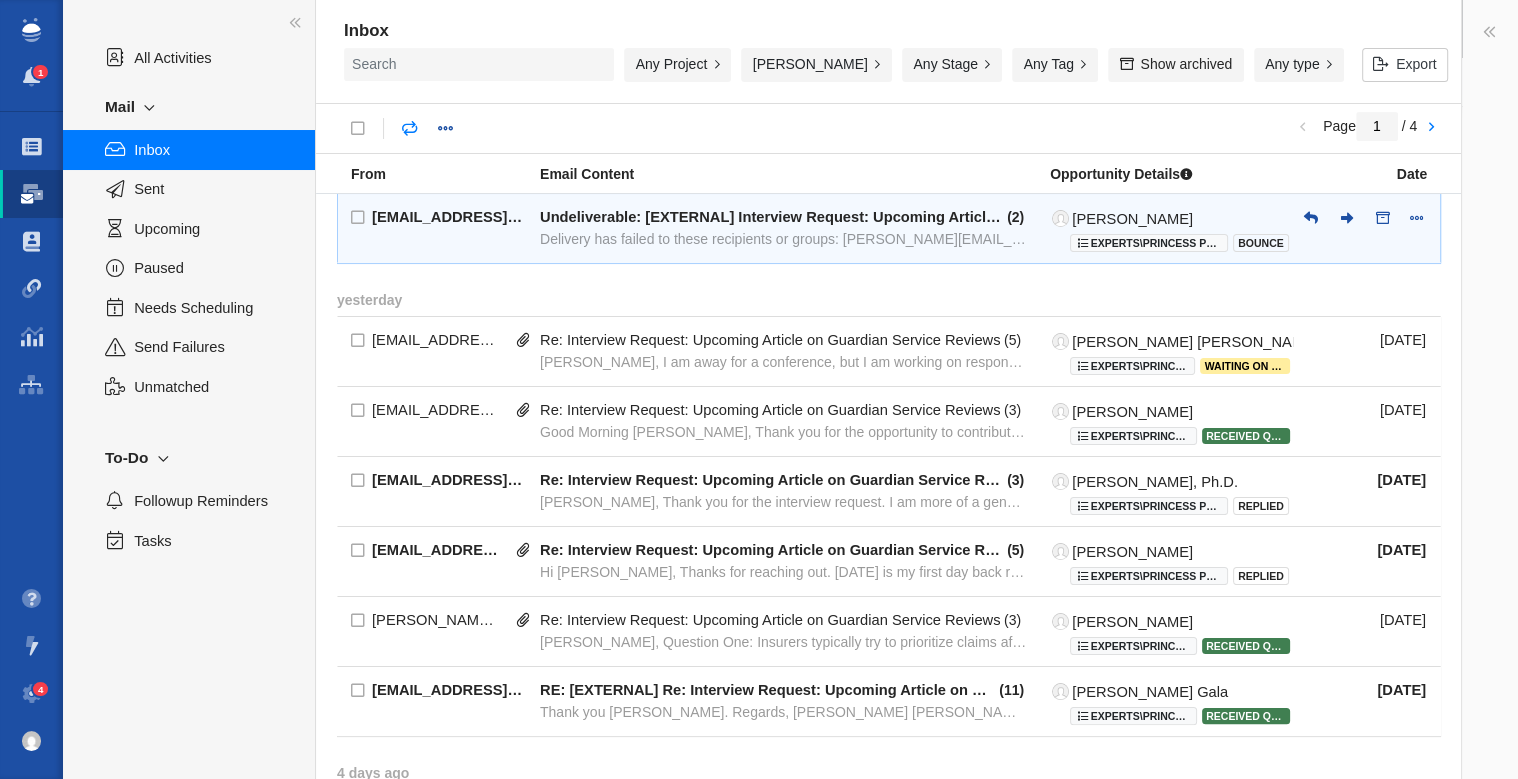 click on "Delivery has failed to these recipients or groups: katherine.arnold@cna.com The email address you entered couldn't be fo" at bounding box center [784, 239] 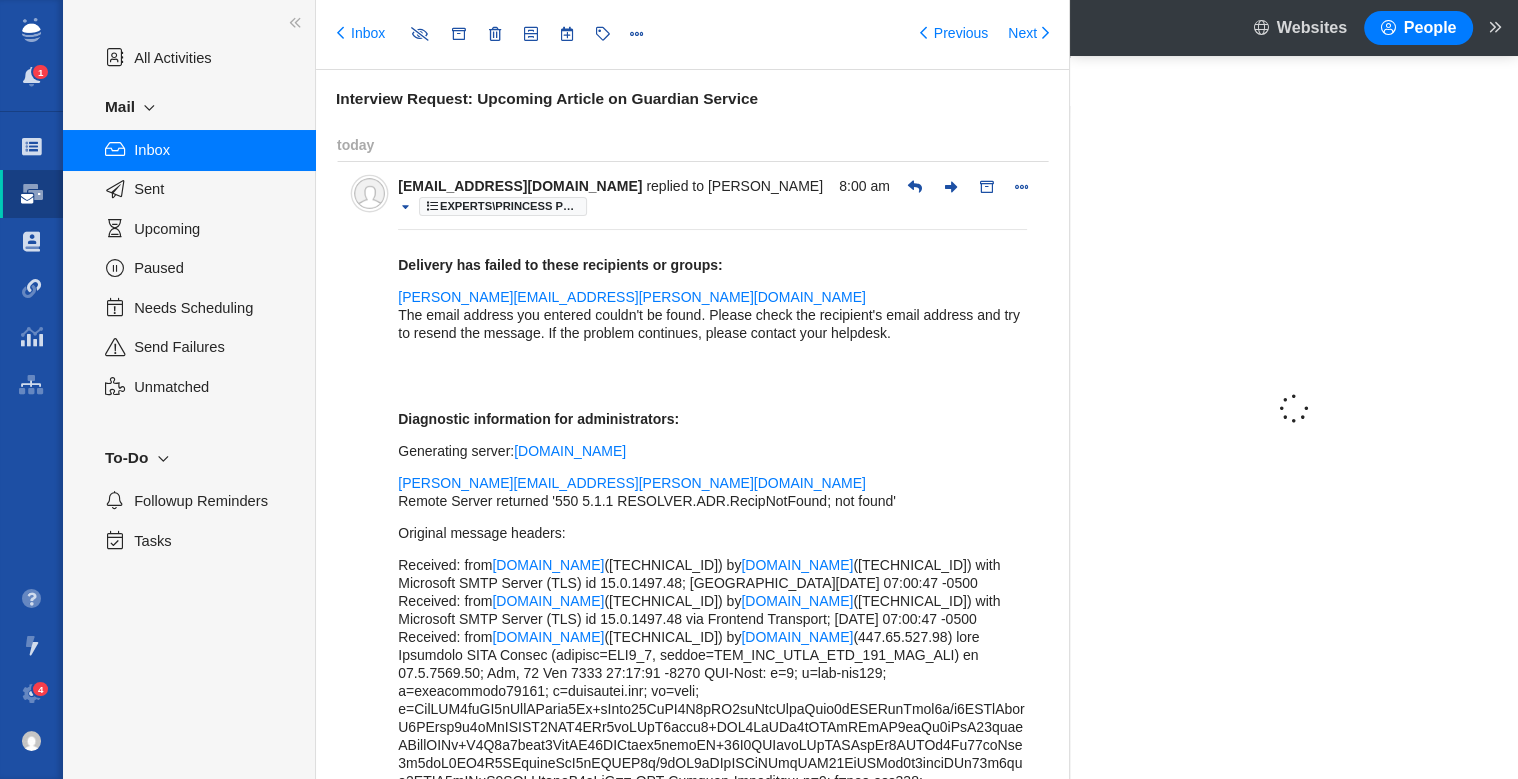 type on "message:1401935452" 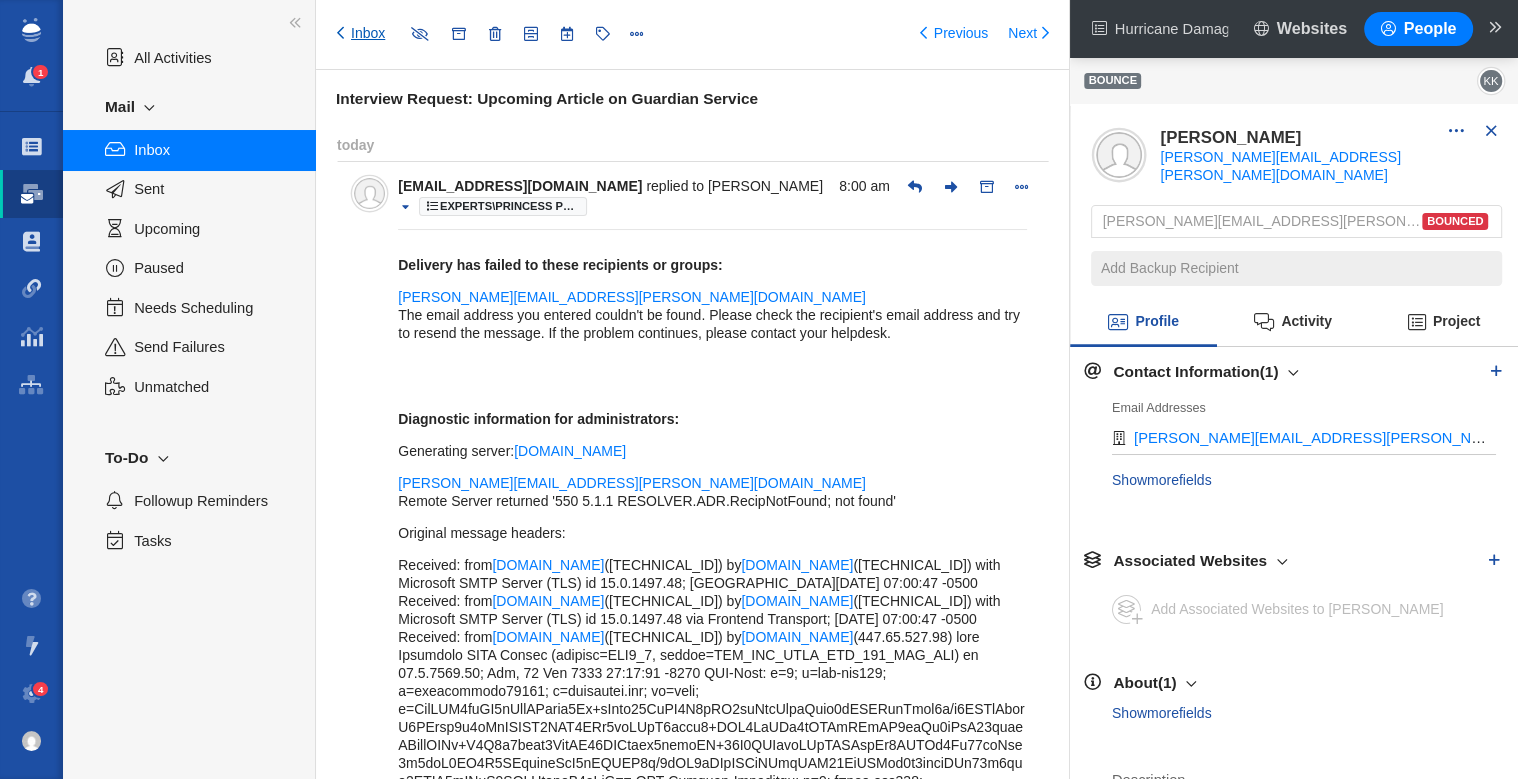 click on "Inbox" at bounding box center (361, 34) 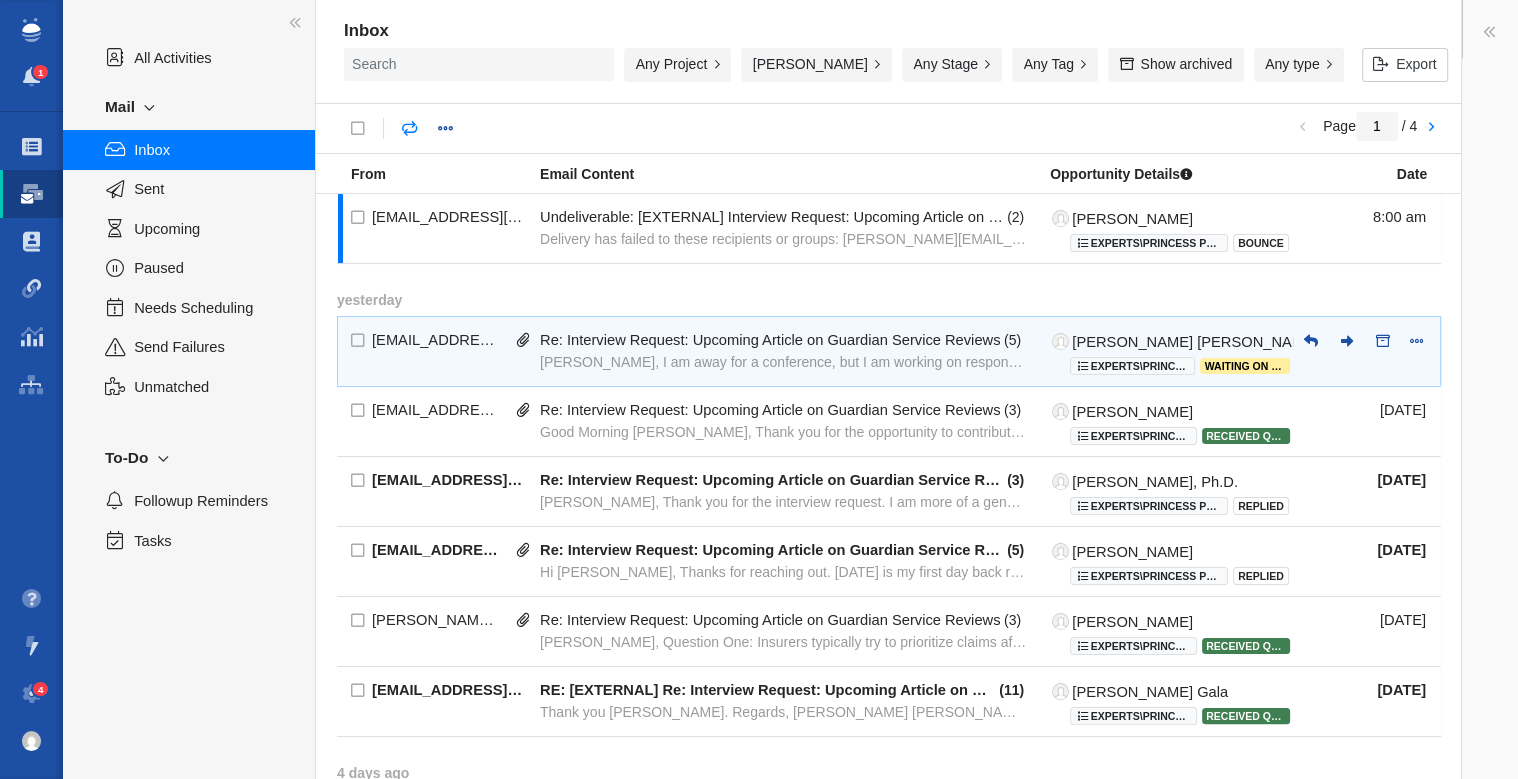 click on "Keerat, I am away for a conference, but I am working on responses. Is there a possibility that I could have until Wednes" at bounding box center (784, 362) 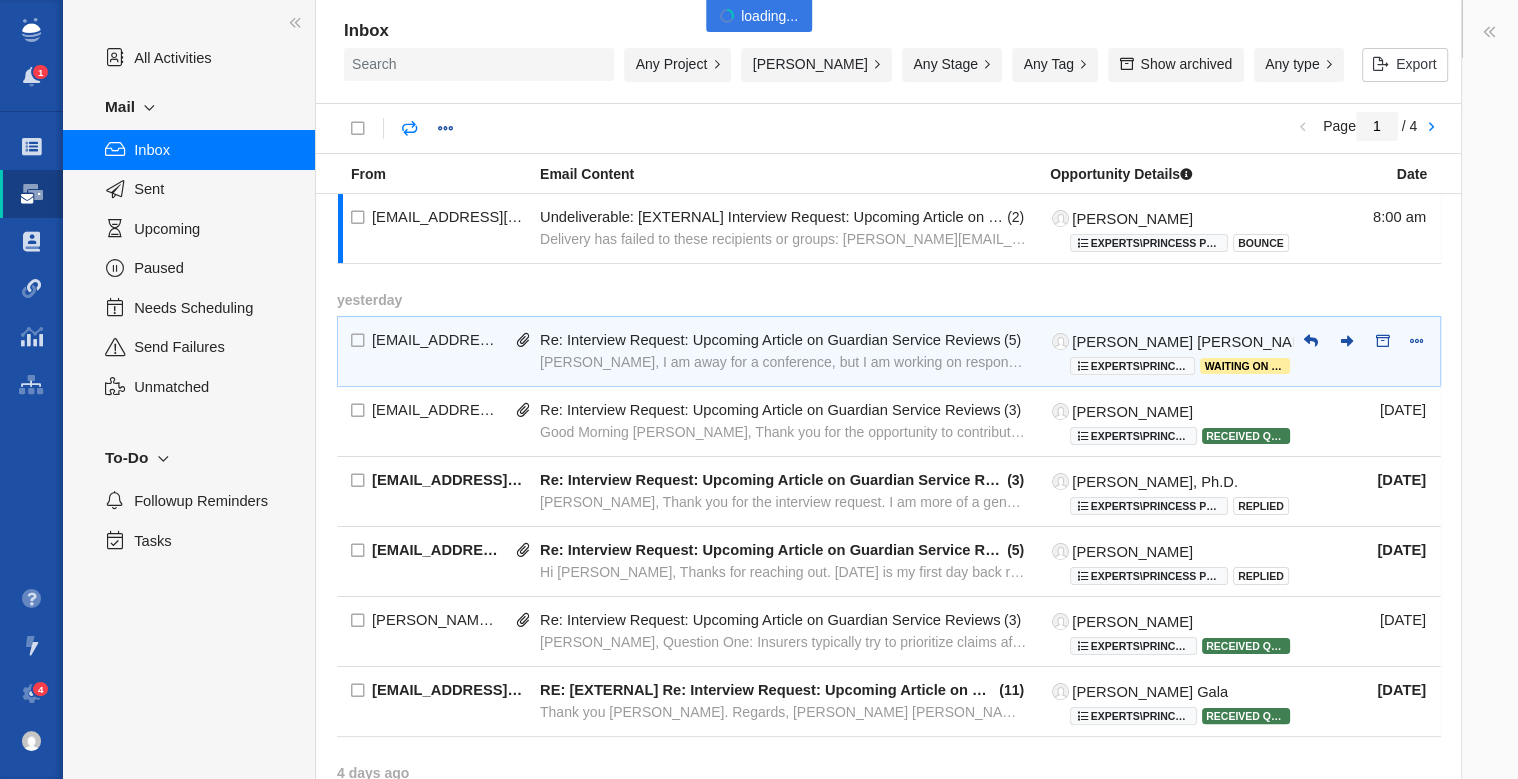 type on "message:1401443304" 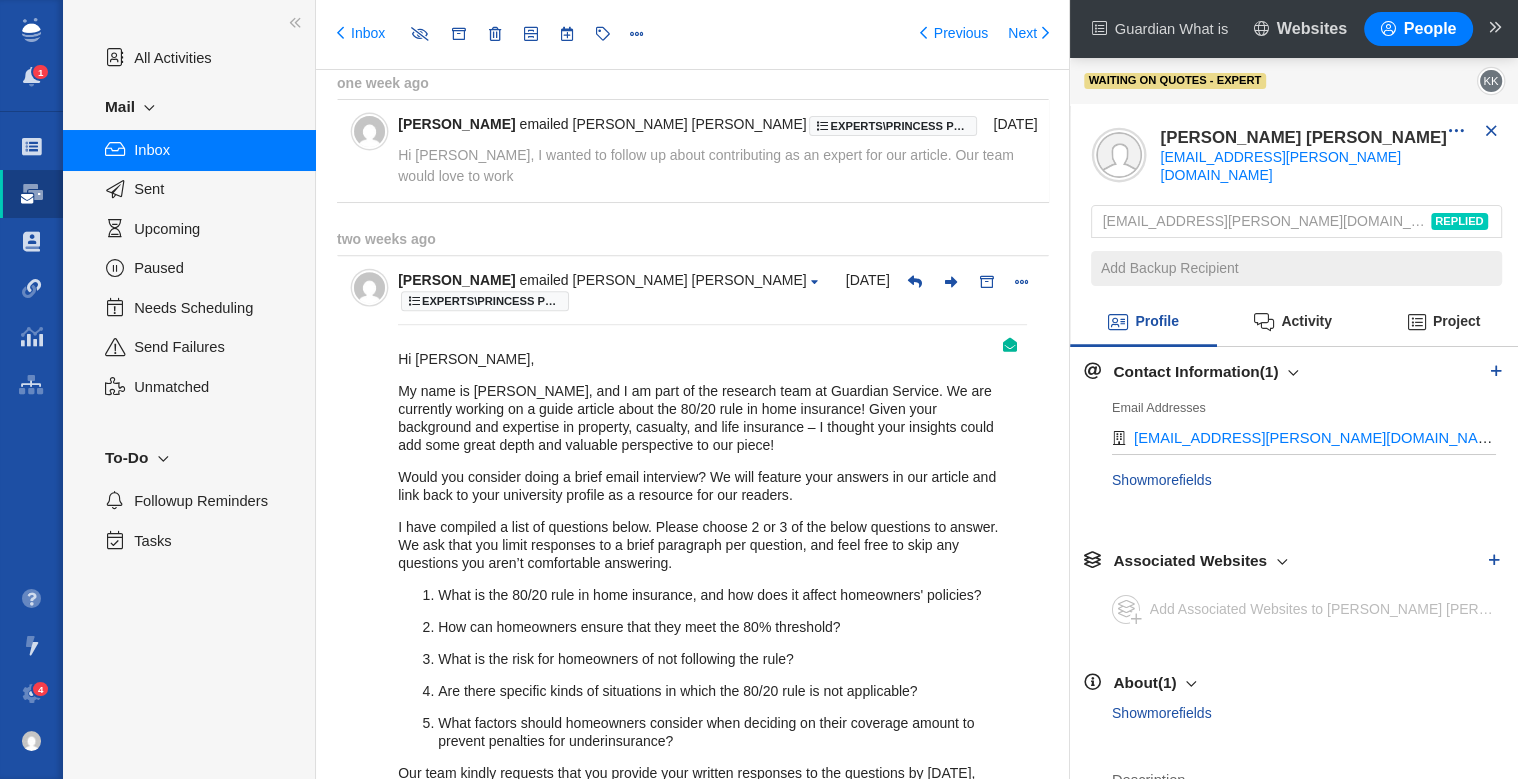 scroll, scrollTop: 1163, scrollLeft: 0, axis: vertical 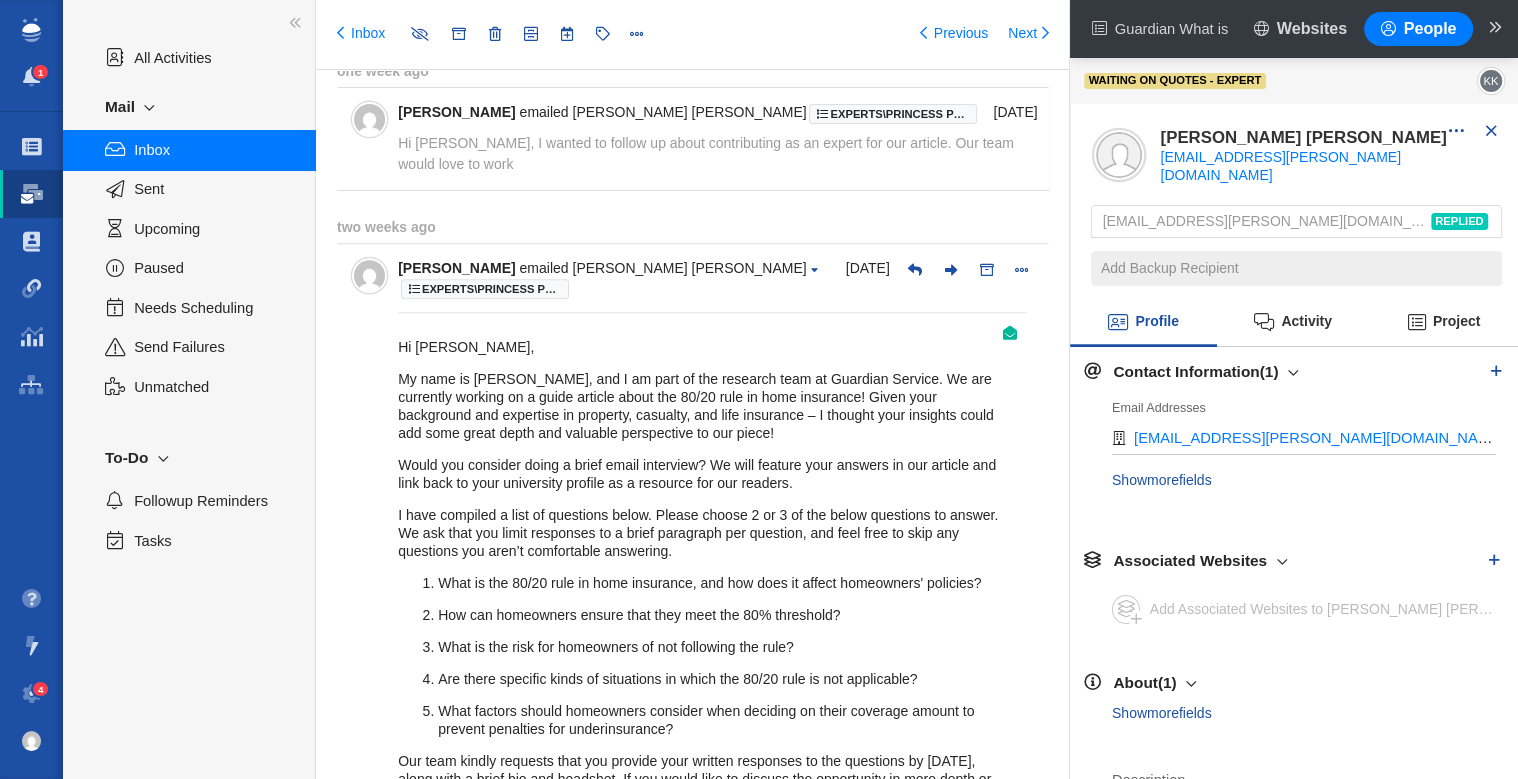 click on "Inbox Previous Next" at bounding box center (700, 34) 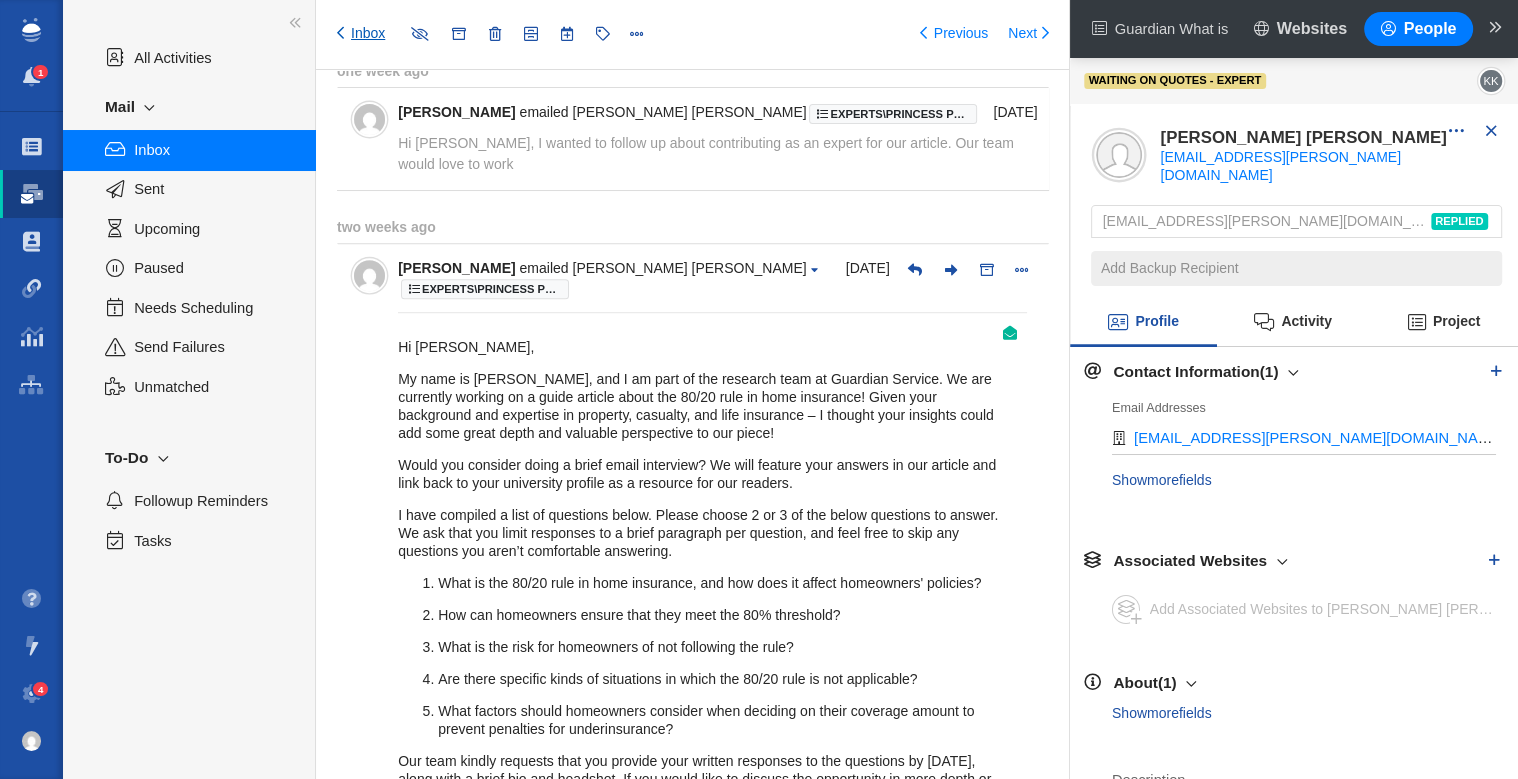 click on "Inbox" at bounding box center [361, 34] 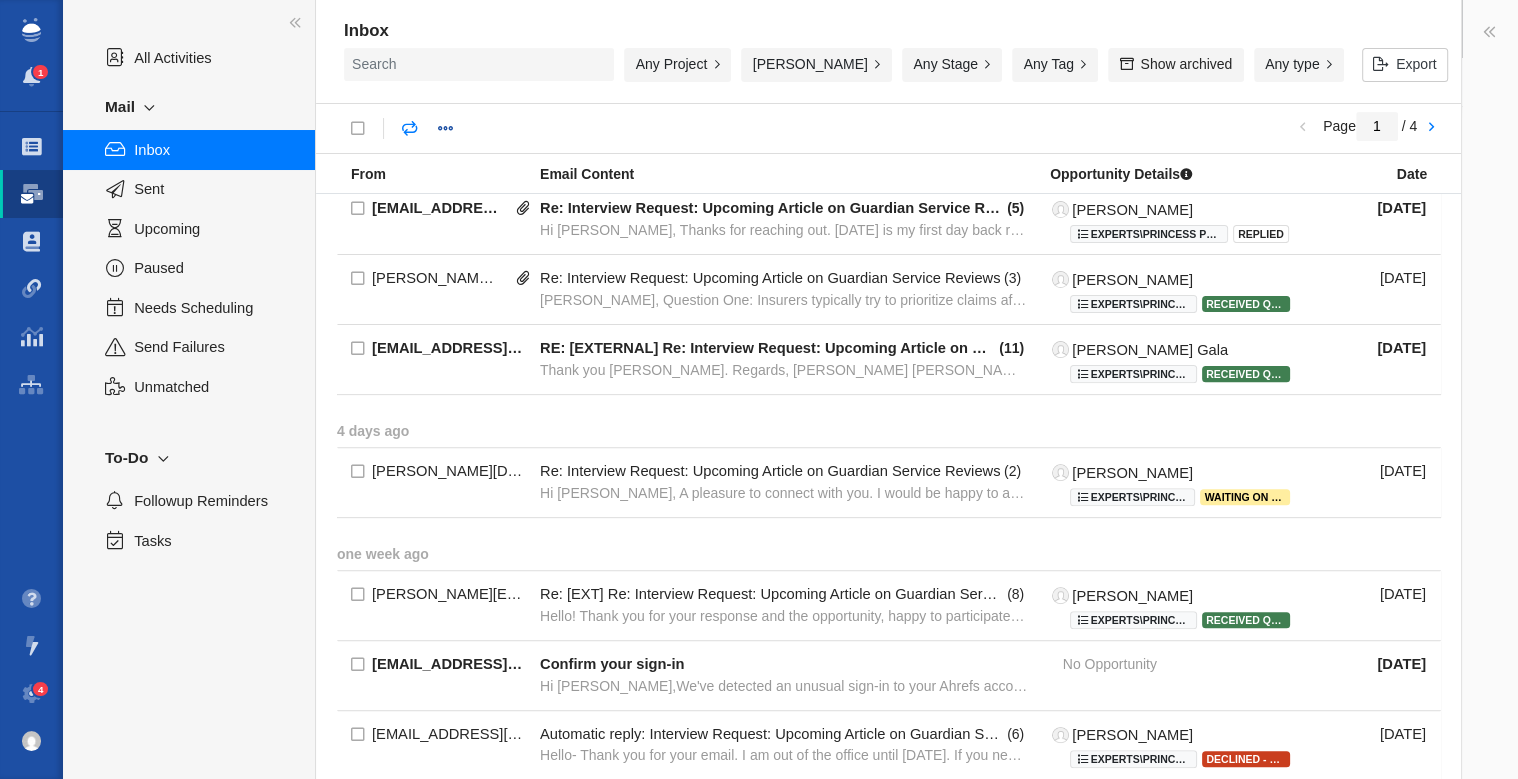 scroll, scrollTop: 712, scrollLeft: 0, axis: vertical 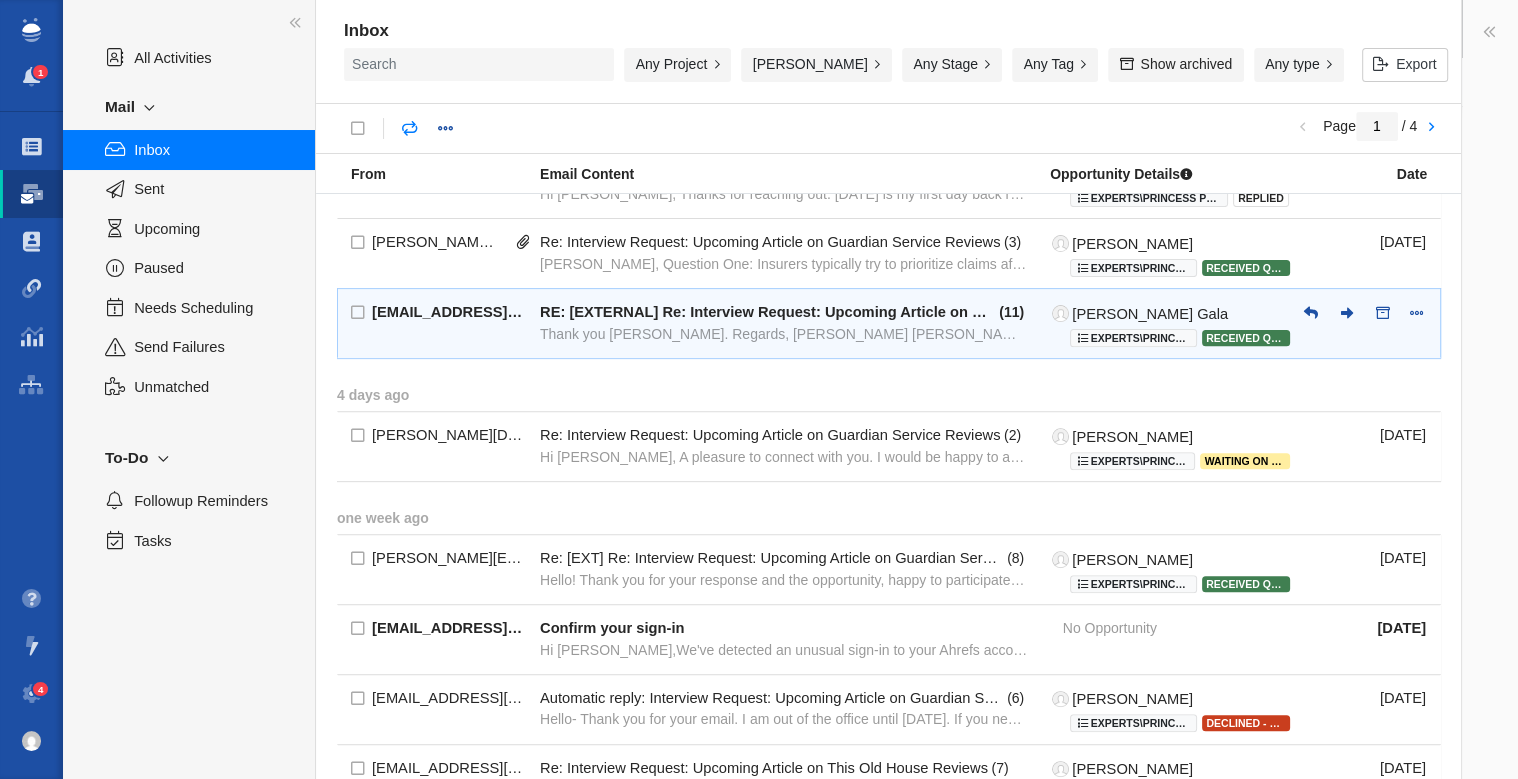 click on "pgala4@kennesaw.edu RE: [EXTERNAL] Re: Interview Request: Upcoming Article on Guardian Service Review ( 11 ) Thank you Keerat. Regards, Prachi Prachi Gala Associate Professor of Marketing Kennesaw State University| Coles College    Prachi Gala Experts\Princess Projects\Guadian Service\(Guardian)Should you bundle your home and auto insurance? Received Quotes - Expert Jul 14" at bounding box center (899, 324) 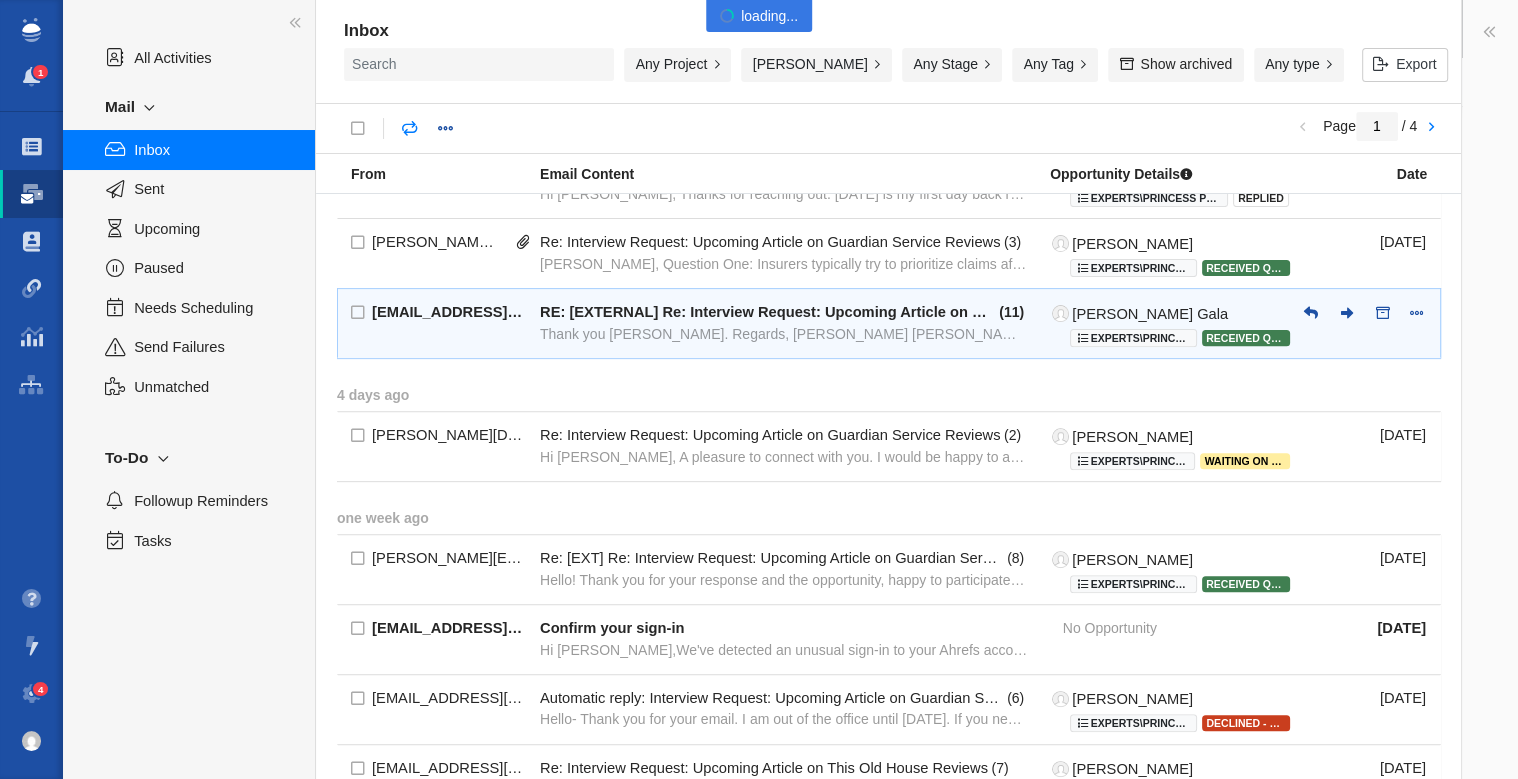 type on "message:1401167569" 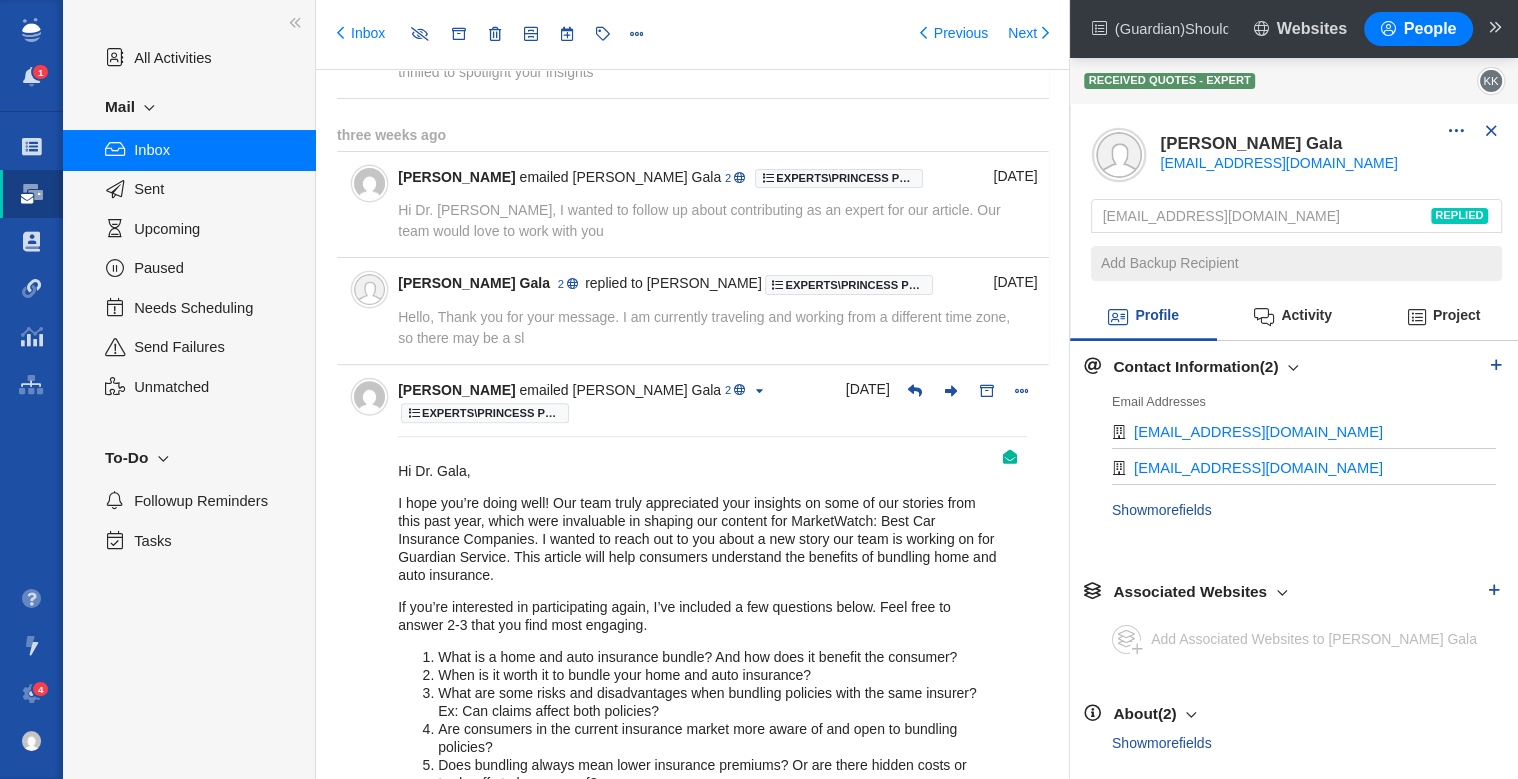 scroll, scrollTop: 1519, scrollLeft: 0, axis: vertical 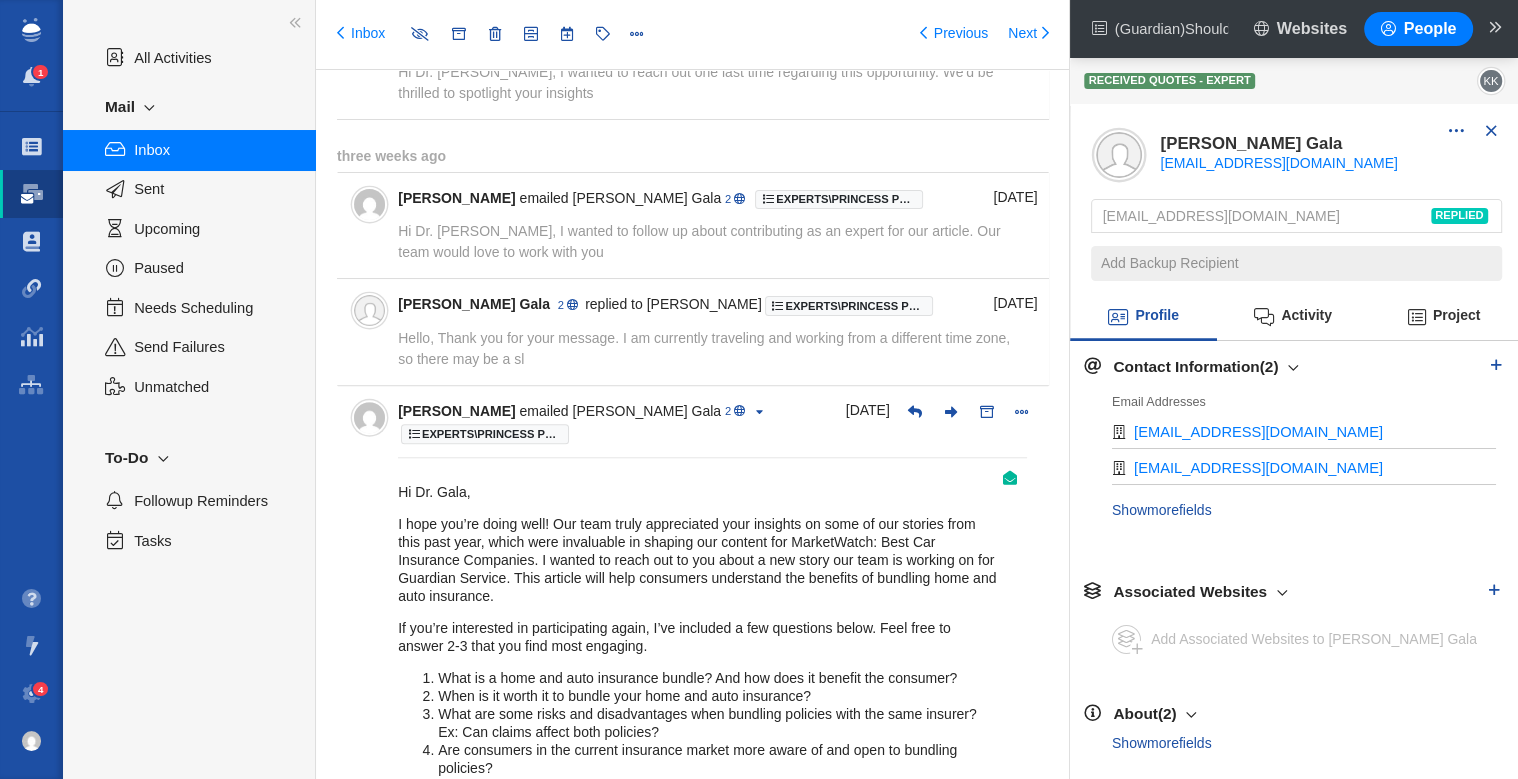 click on "Jun 19 Prachi Gala   2   replied to   Keerat Kaur Experts\Princess Projects\Guadian Service\(Guardian)Should you bundle your home and auto insurance? Automatic reply: [EXTERNAL] Interview Request: Upcoming Article on Guardian Service Review Hello, Thank you for your message. I am currently traveling and working from a different time zone, so there may be a sl" at bounding box center [712, 331] 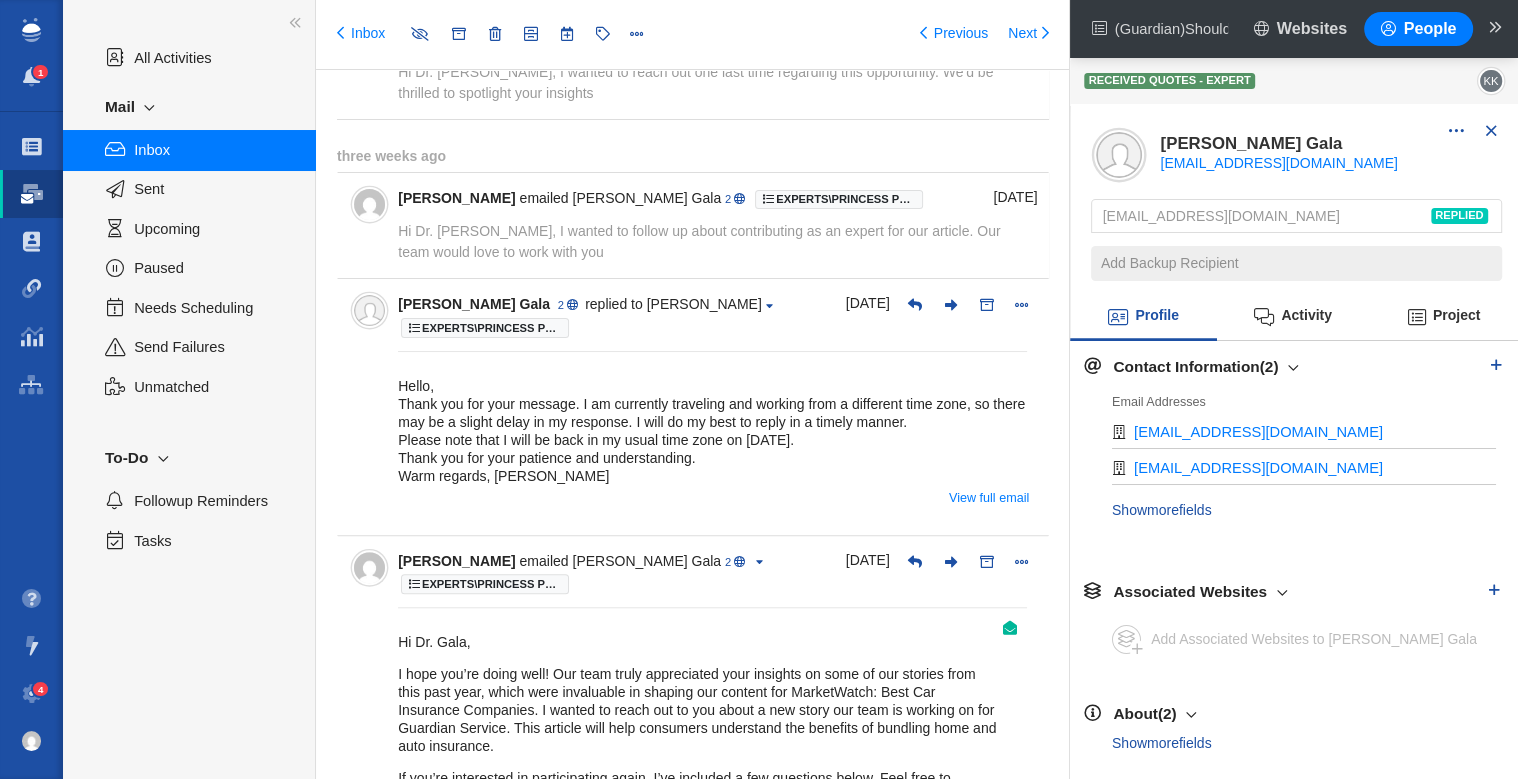 click on "Keerat Kaur   emailed   Prachi Gala 2   Experts\Princess Projects\Guadian Service\(Guardian)Should you bundle your home and auto insurance? Re: Interview Request: Upcoming Article on Guardian Service Review Hi Dr. Gala, I wanted to follow up about contributing as an expert for our article. Our team would love to work with you" at bounding box center [712, 225] 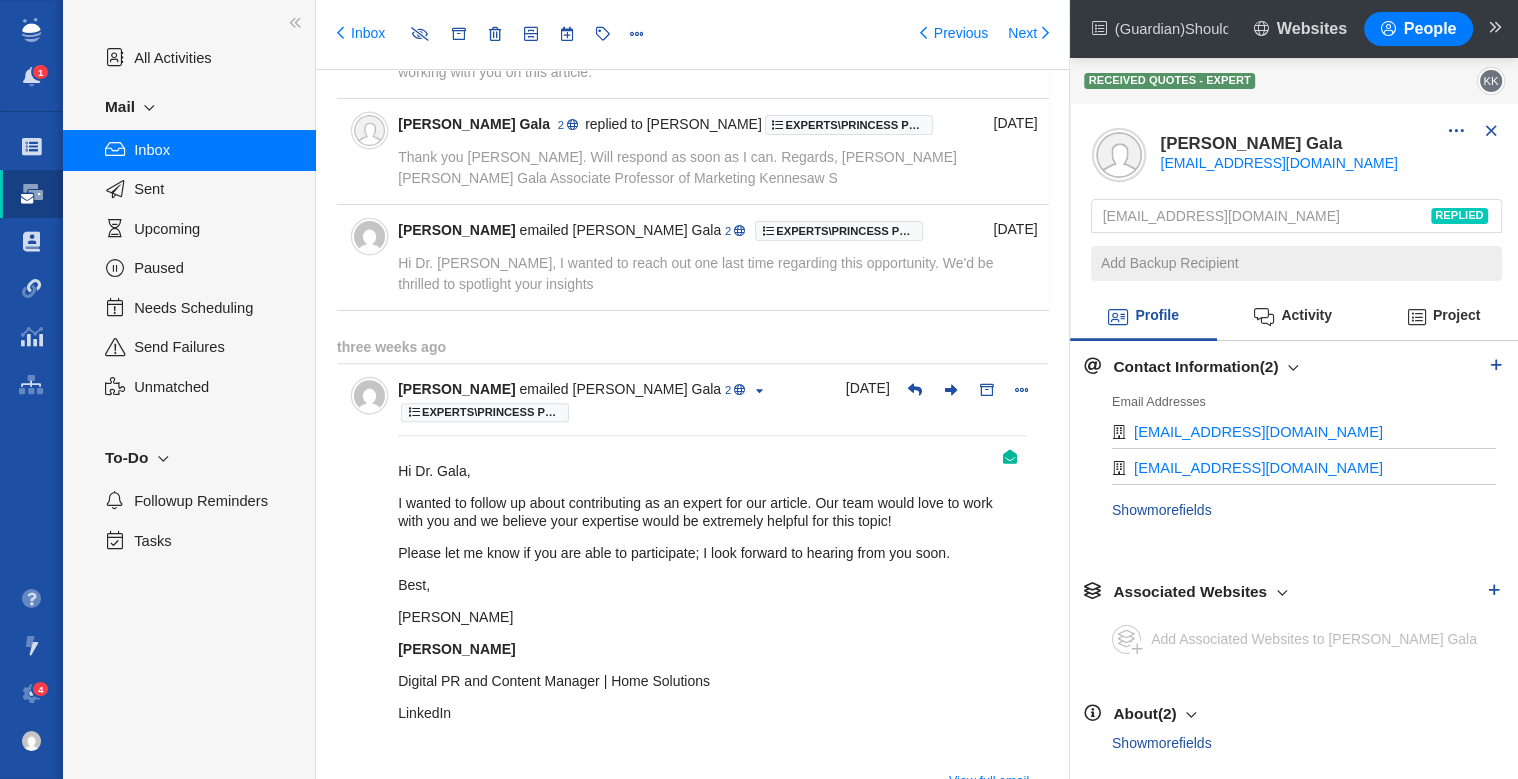 scroll, scrollTop: 1323, scrollLeft: 0, axis: vertical 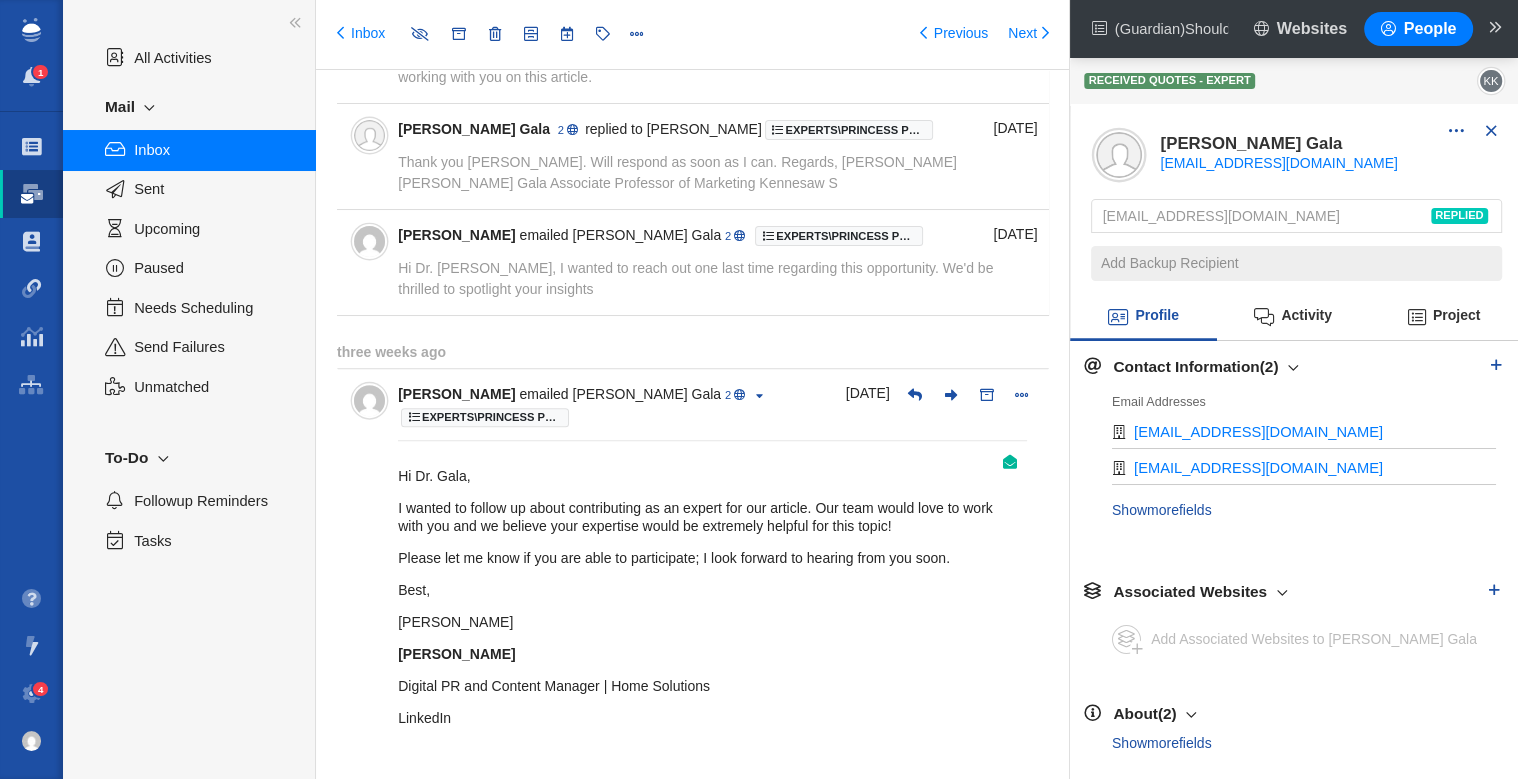 click on "Keerat Kaur   emailed   Prachi Gala 2   Experts\Princess Projects\Guadian Service\(Guardian)Should you bundle your home and auto insurance? Re: Interview Request: Upcoming Article on Guardian Service Review Hi Dr. Gala, I wanted to reach out one last time regarding this opportunity. We'd be thrilled to spotlight your insights" at bounding box center [712, 262] 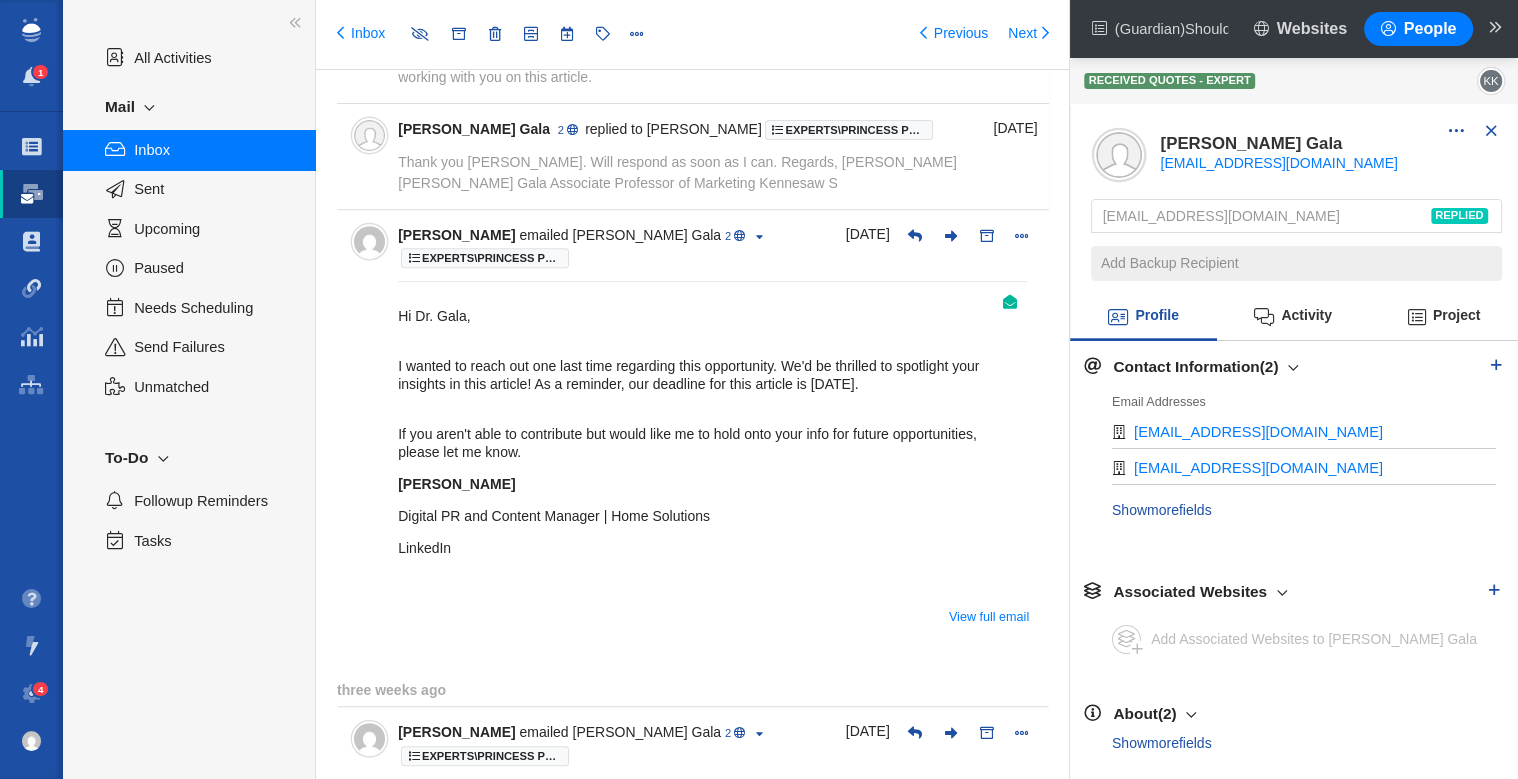 click on "Thank you Keerat. Will respond as soon as I can. Regards, Prachi Prachi Gala Associate Professor of Marketing Kennesaw S" at bounding box center [677, 172] 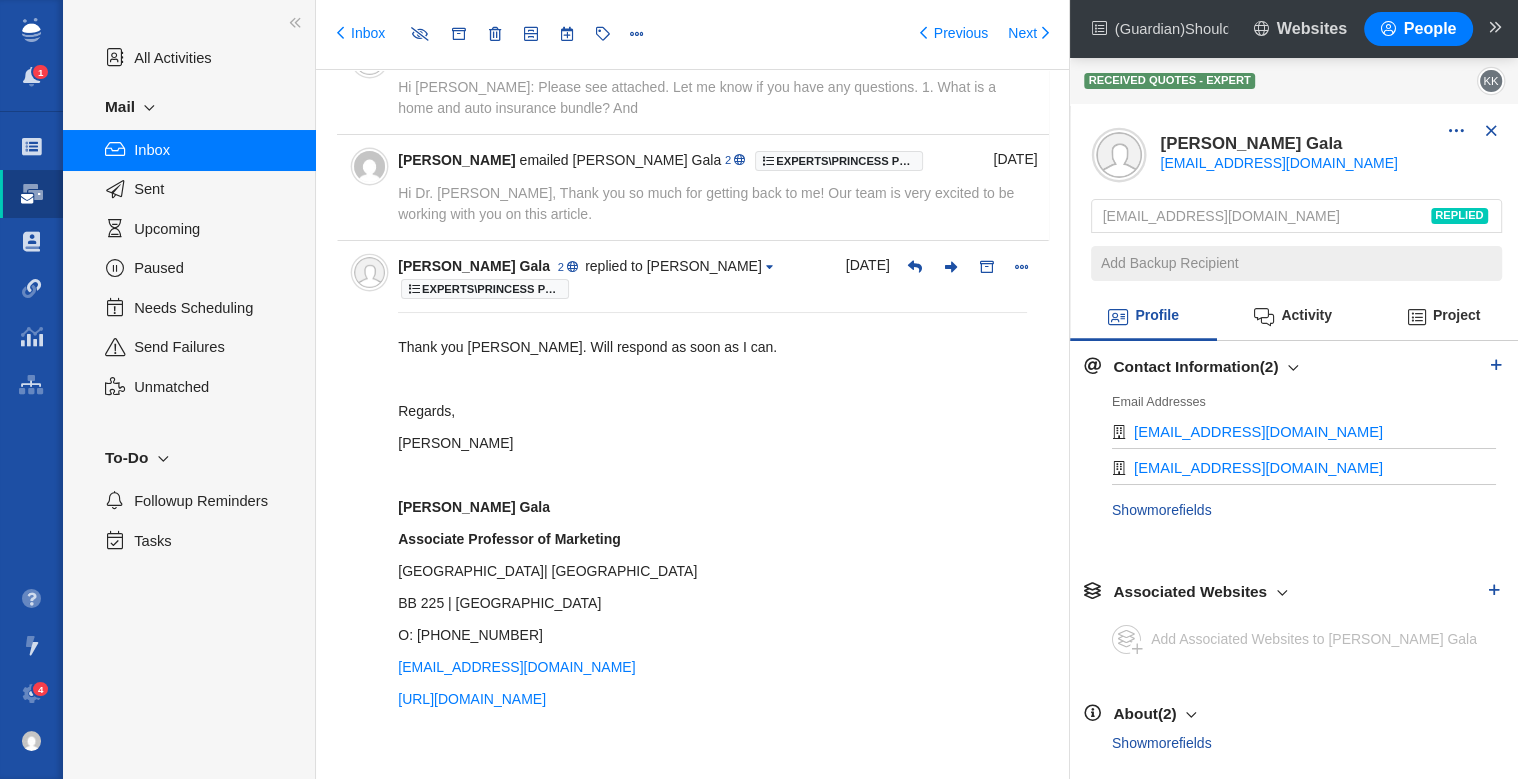 scroll, scrollTop: 882, scrollLeft: 0, axis: vertical 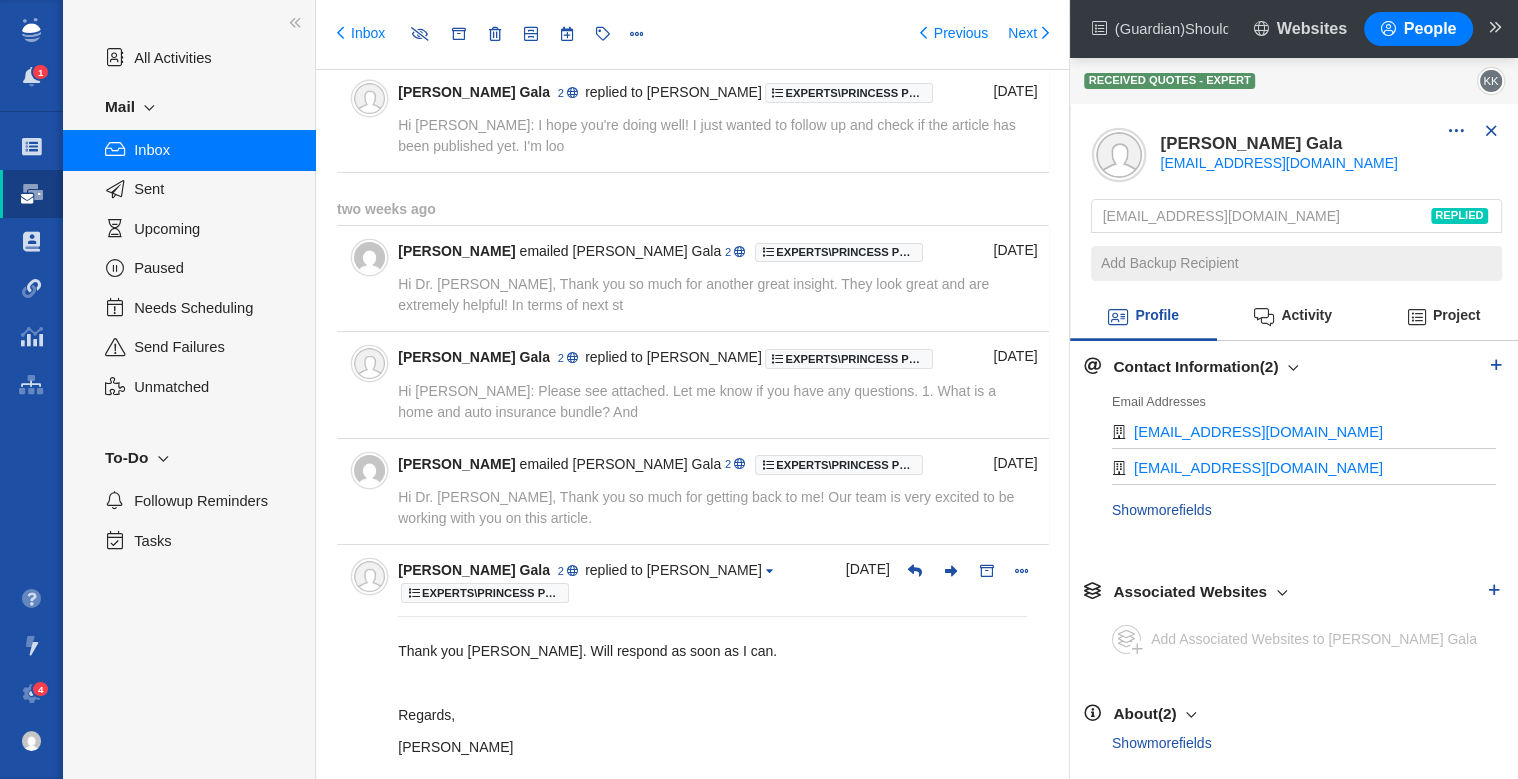 click on "Jun 30 Prachi Gala   2   replied to   Keerat Kaur Experts\Princess Projects\Guadian Service\(Guardian)Should you bundle your home and auto insurance? RE: [EXTERNAL] Re: Interview Request: Upcoming Article on Guardian Service Review Hi Keerat: Please see attached. Let me know if you have any questions. 1. What is a home and auto insurance bundle? And" at bounding box center (712, 384) 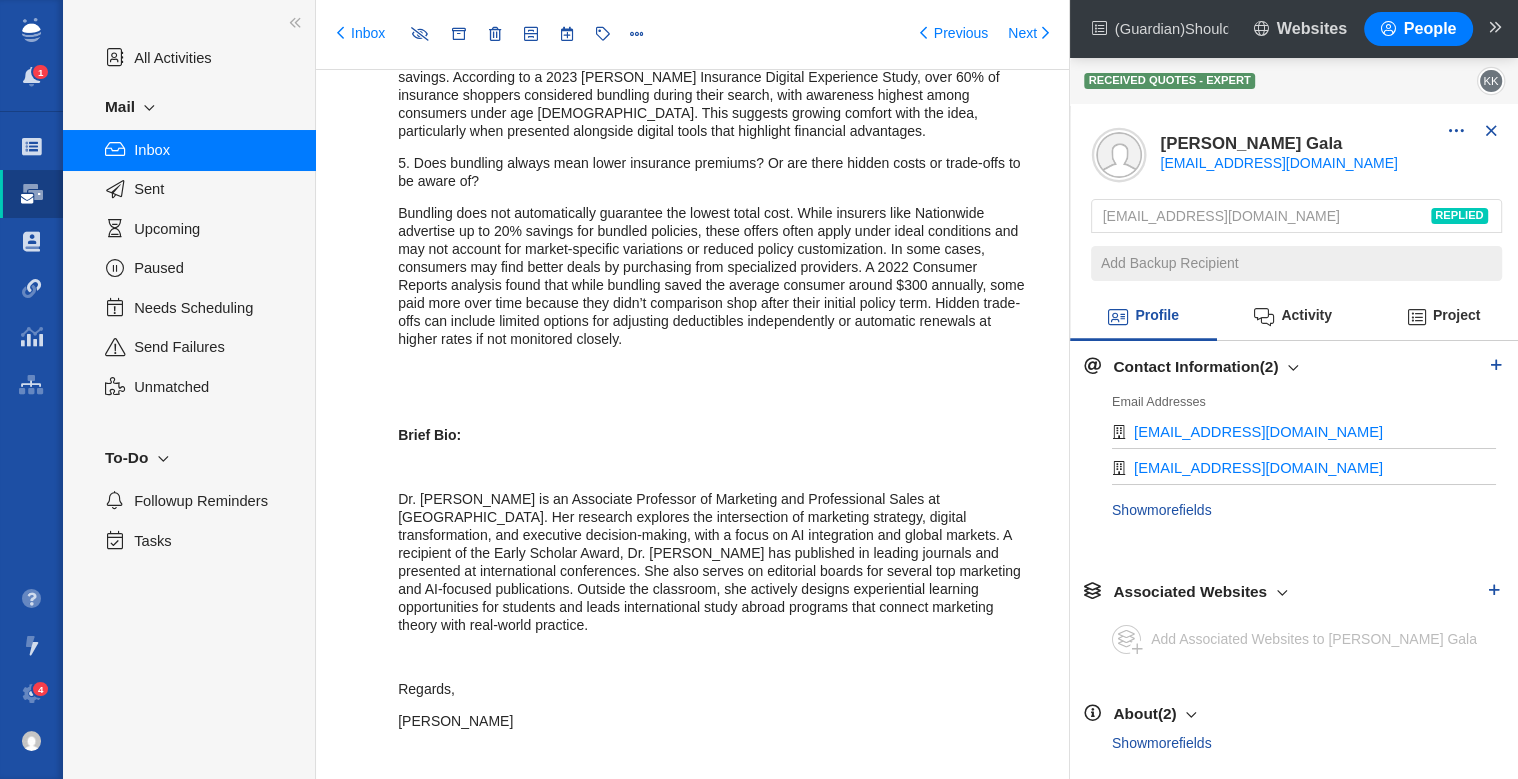 scroll, scrollTop: 1998, scrollLeft: 0, axis: vertical 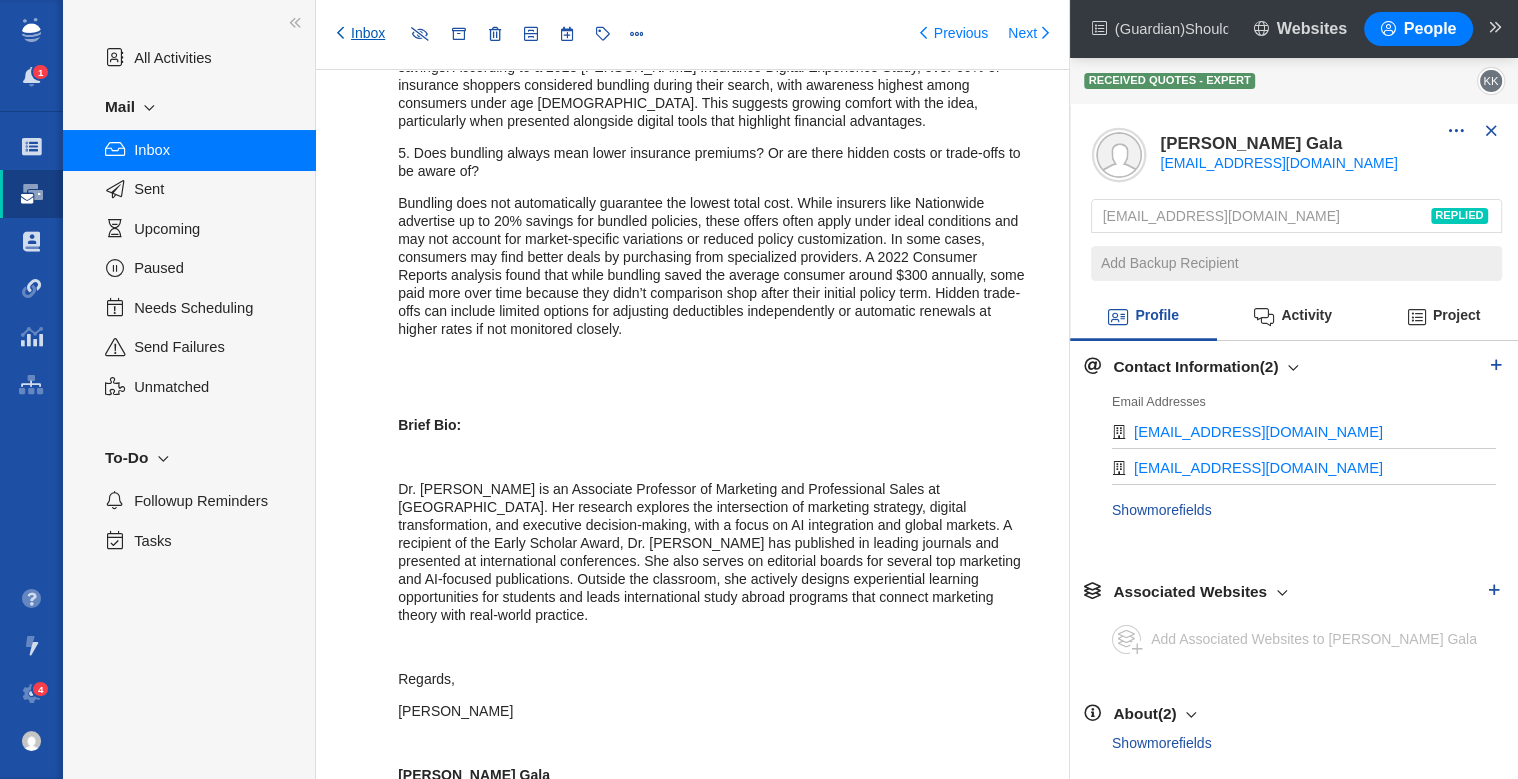 click on "Inbox" at bounding box center [361, 34] 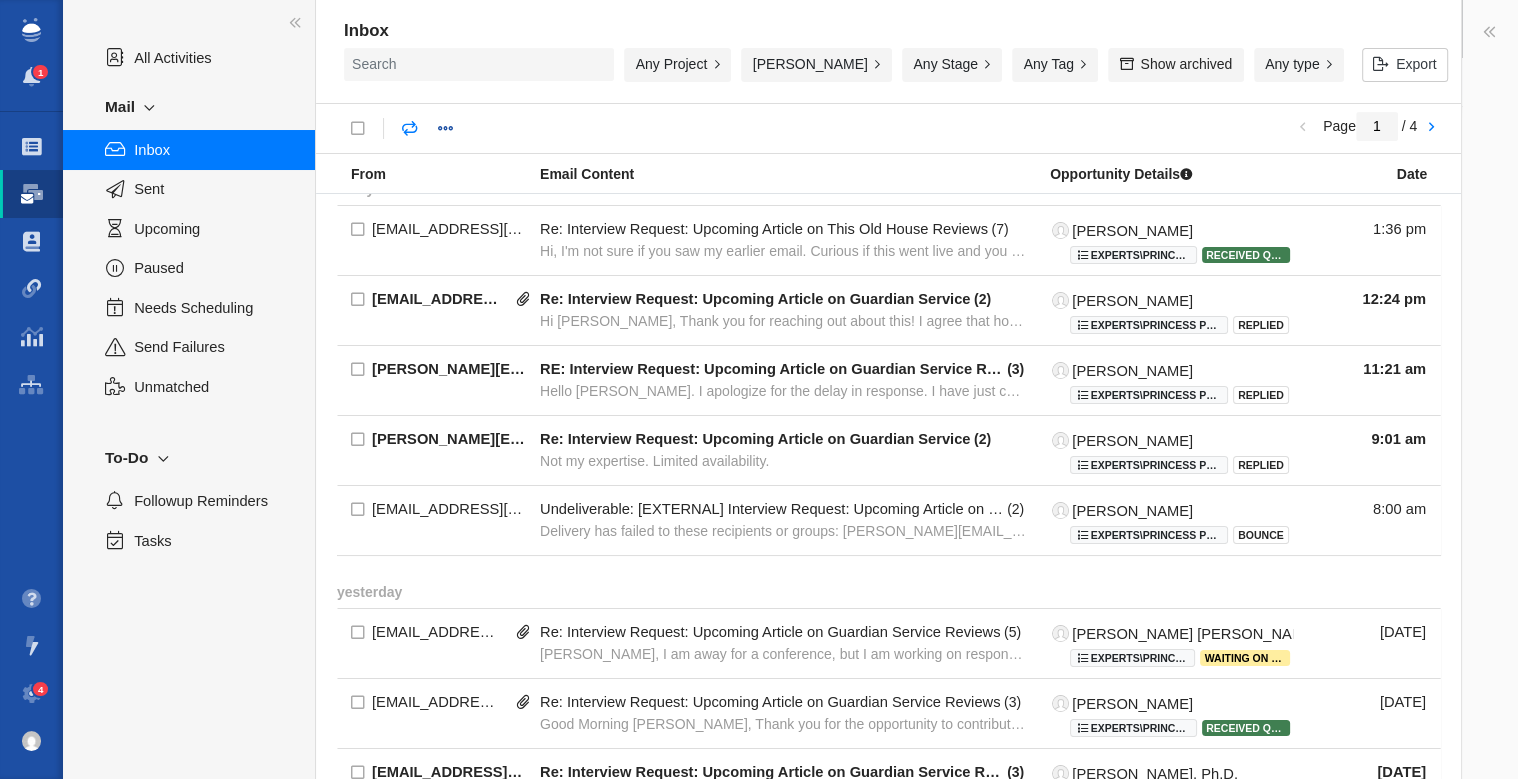 scroll, scrollTop: 0, scrollLeft: 0, axis: both 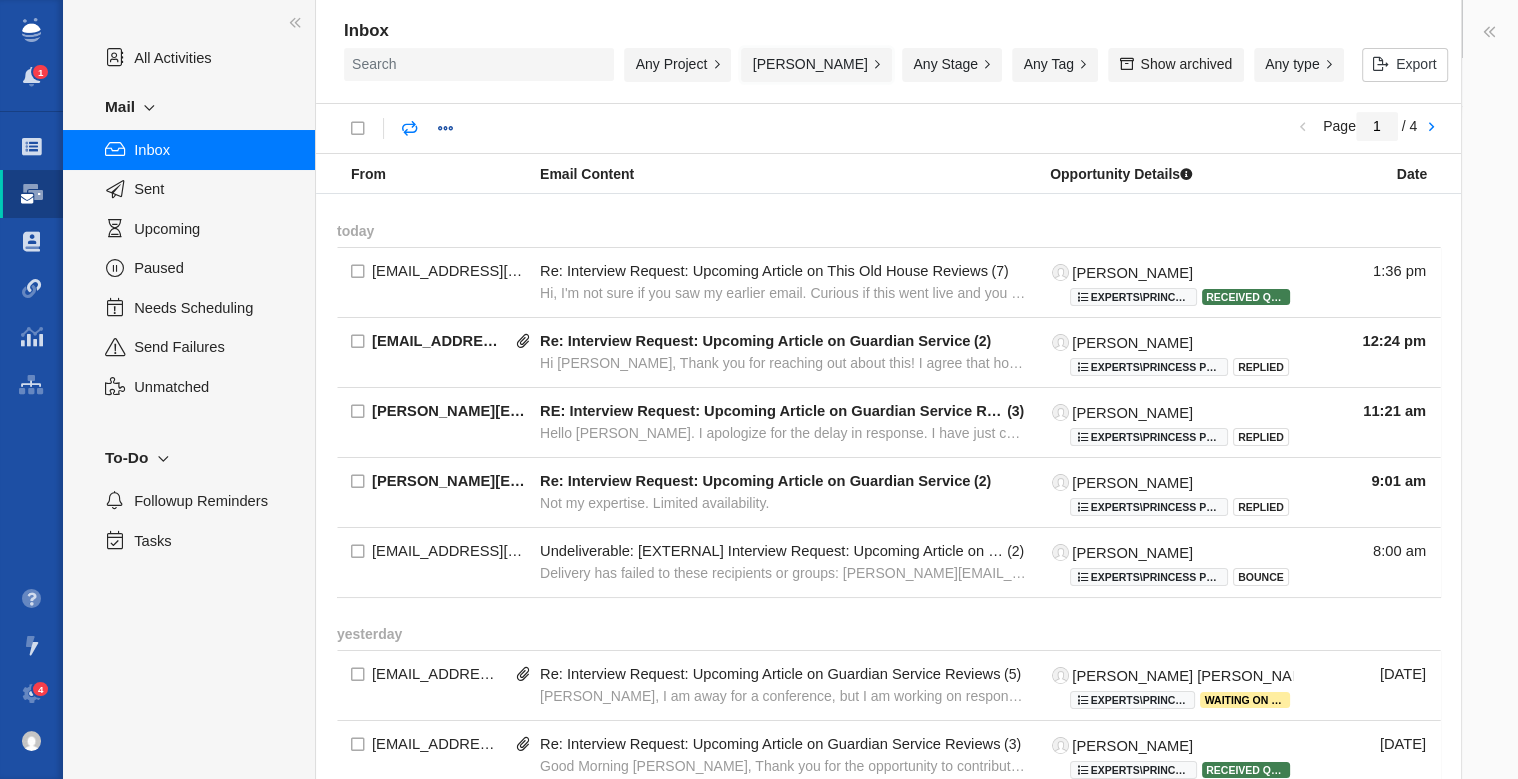 click on "Keerat Kaur" at bounding box center (816, 65) 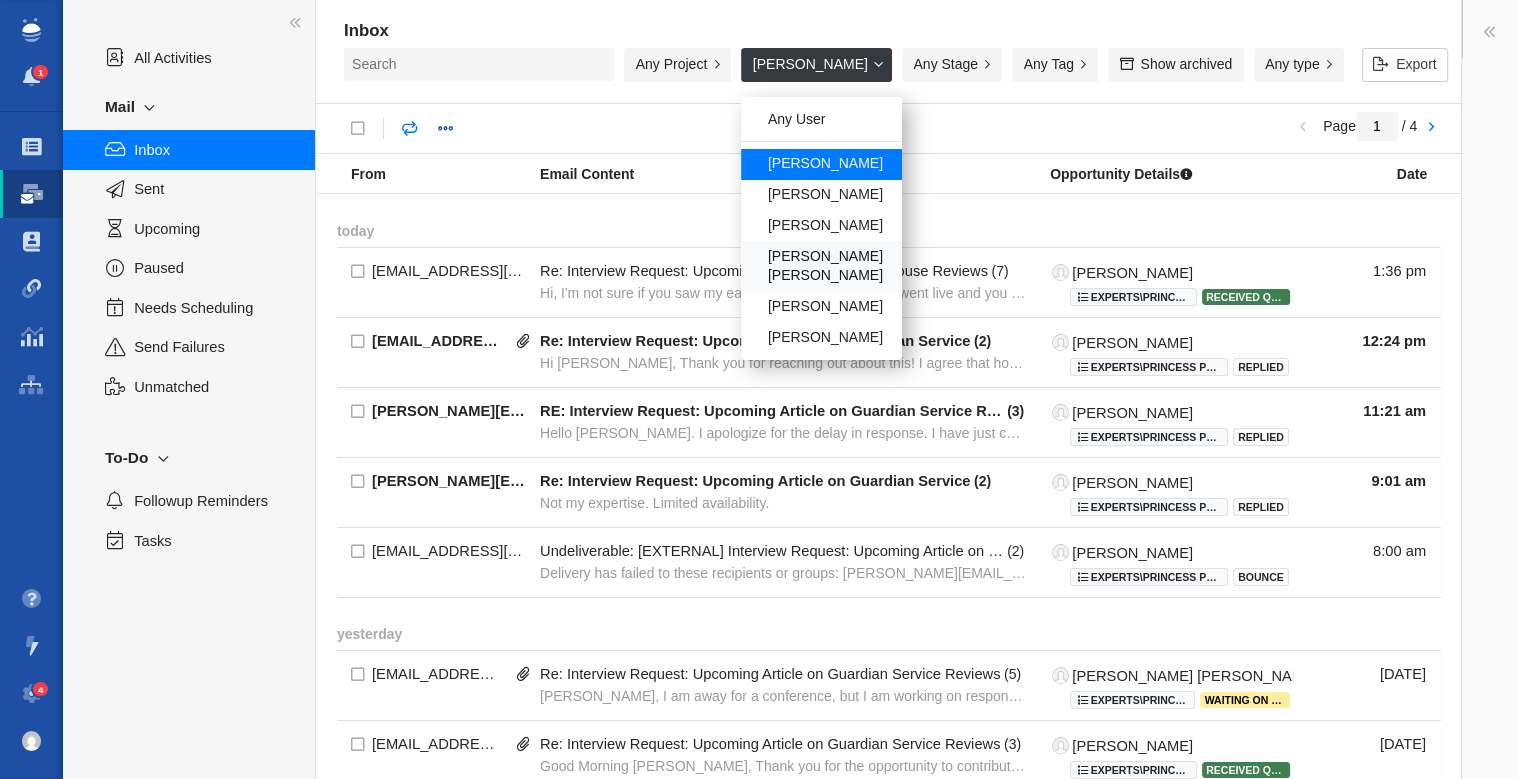 click on "[PERSON_NAME] [PERSON_NAME]" at bounding box center (821, 266) 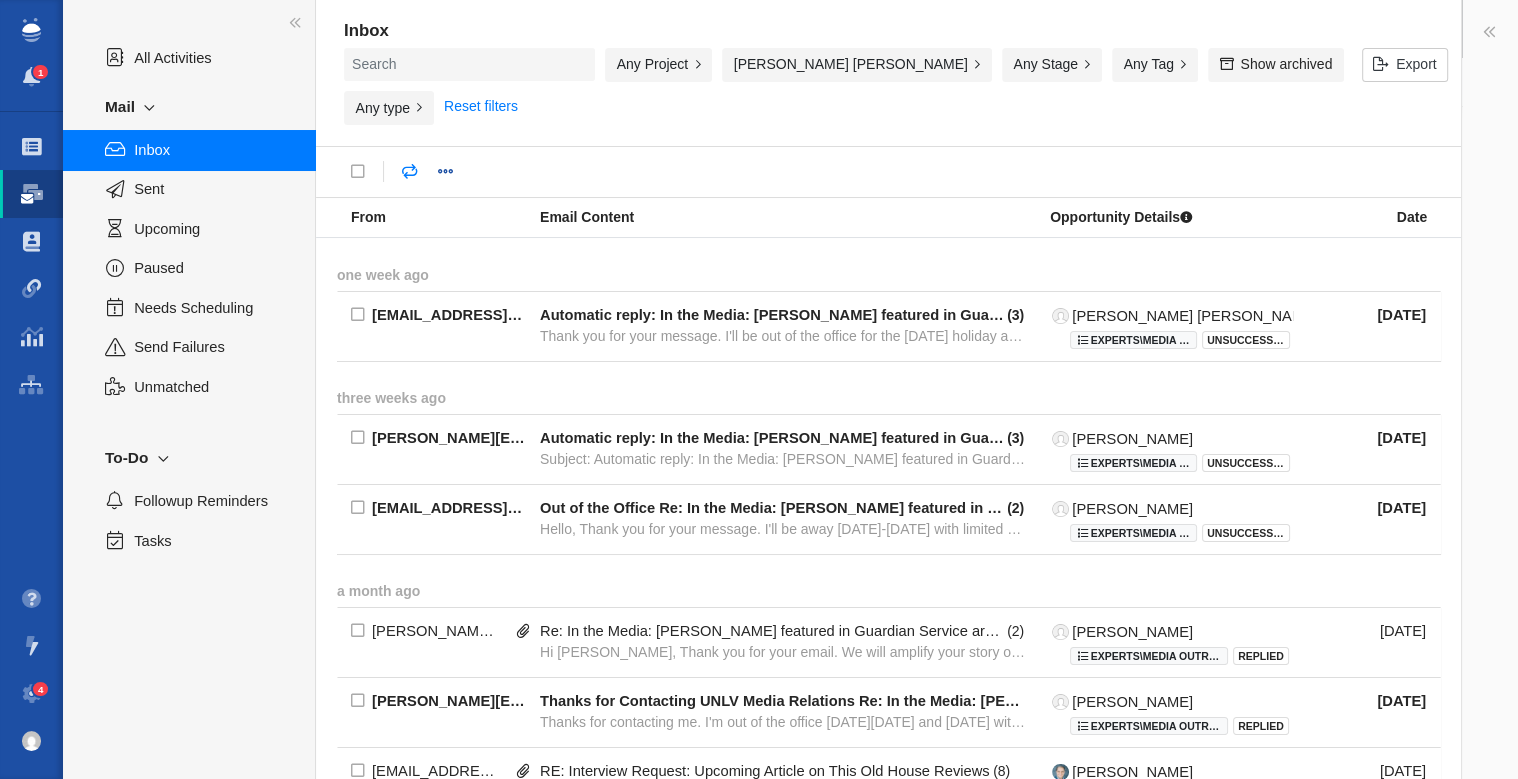 click on "Any Project" at bounding box center (658, 65) 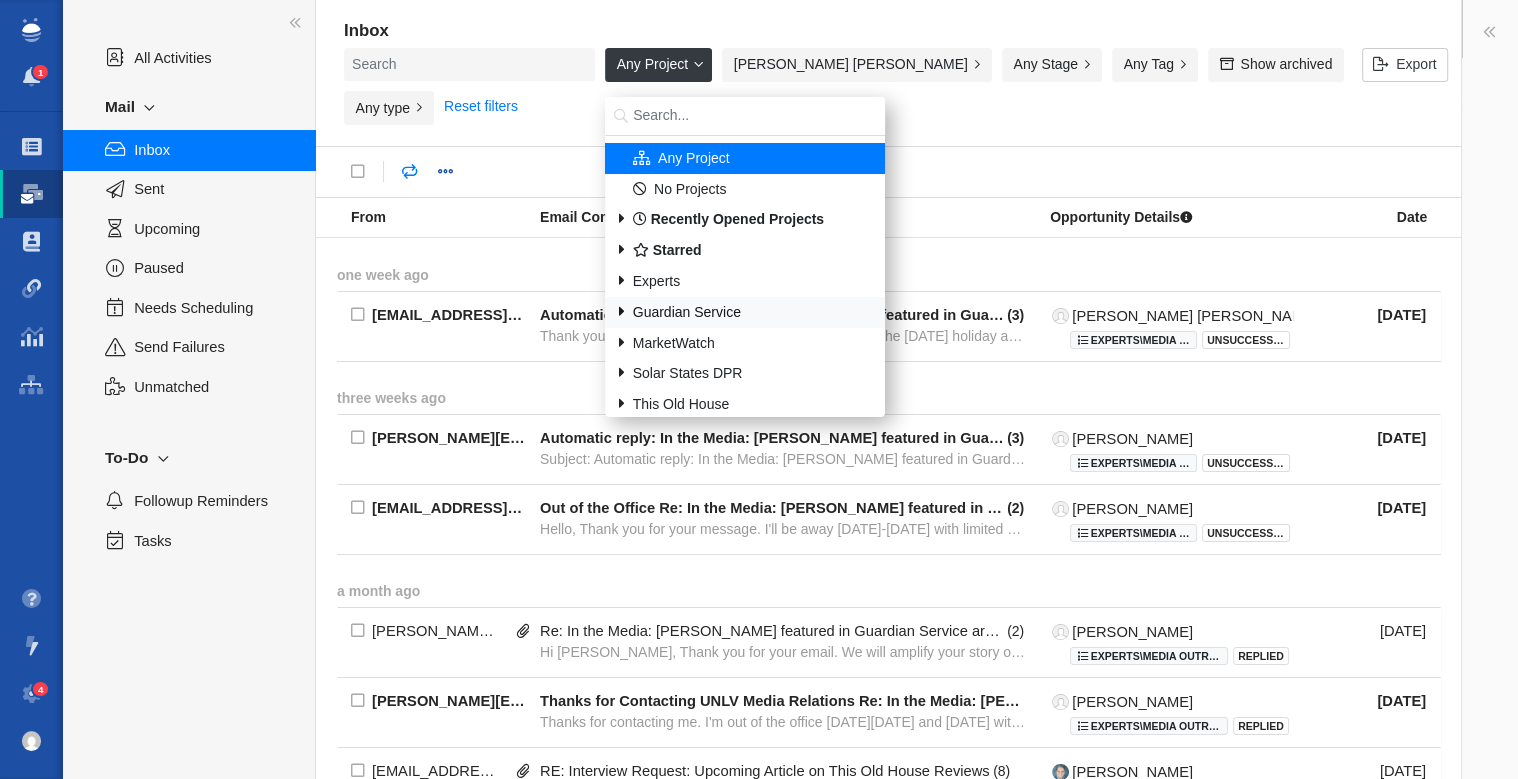 click at bounding box center [621, 312] 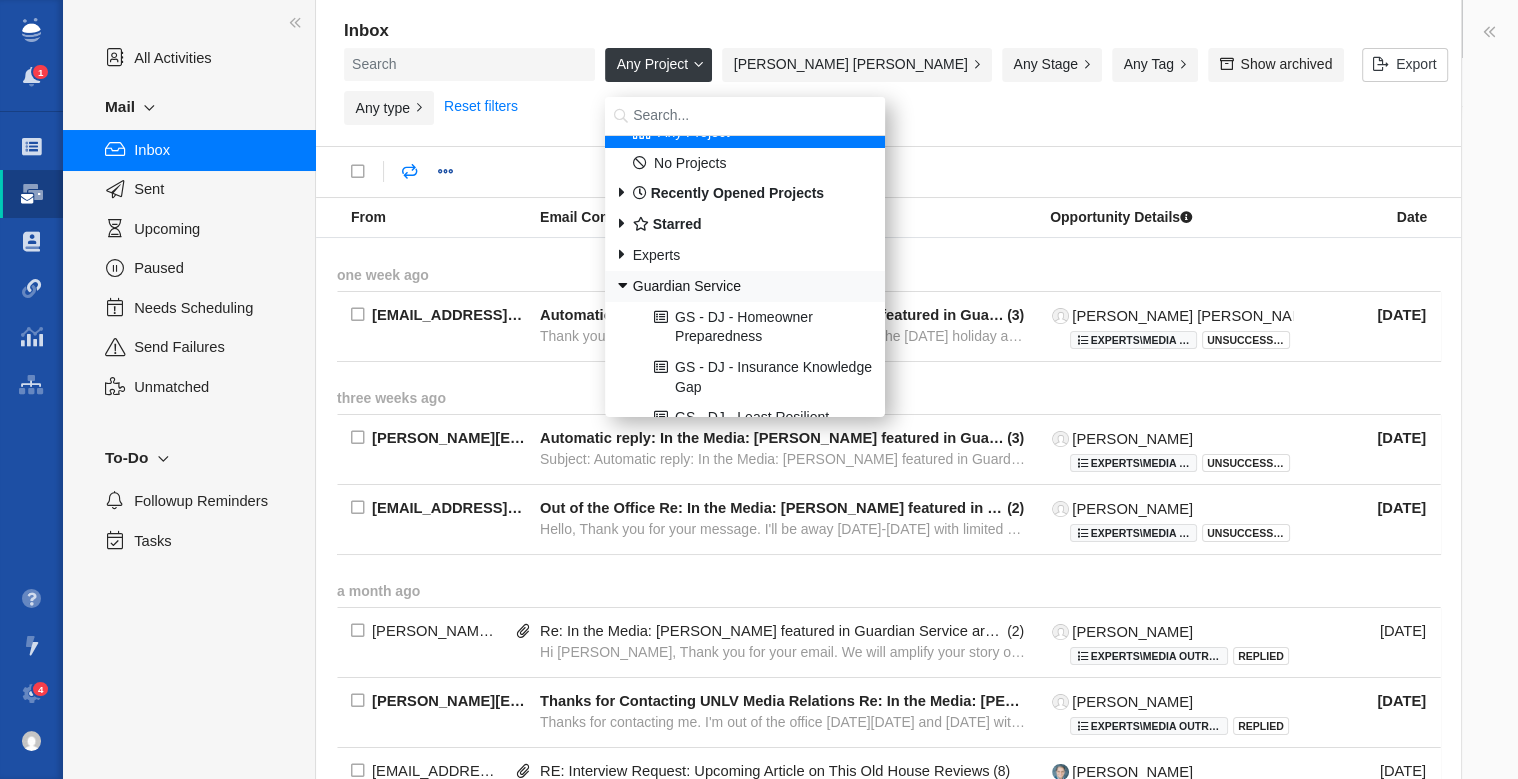 scroll, scrollTop: 16, scrollLeft: 0, axis: vertical 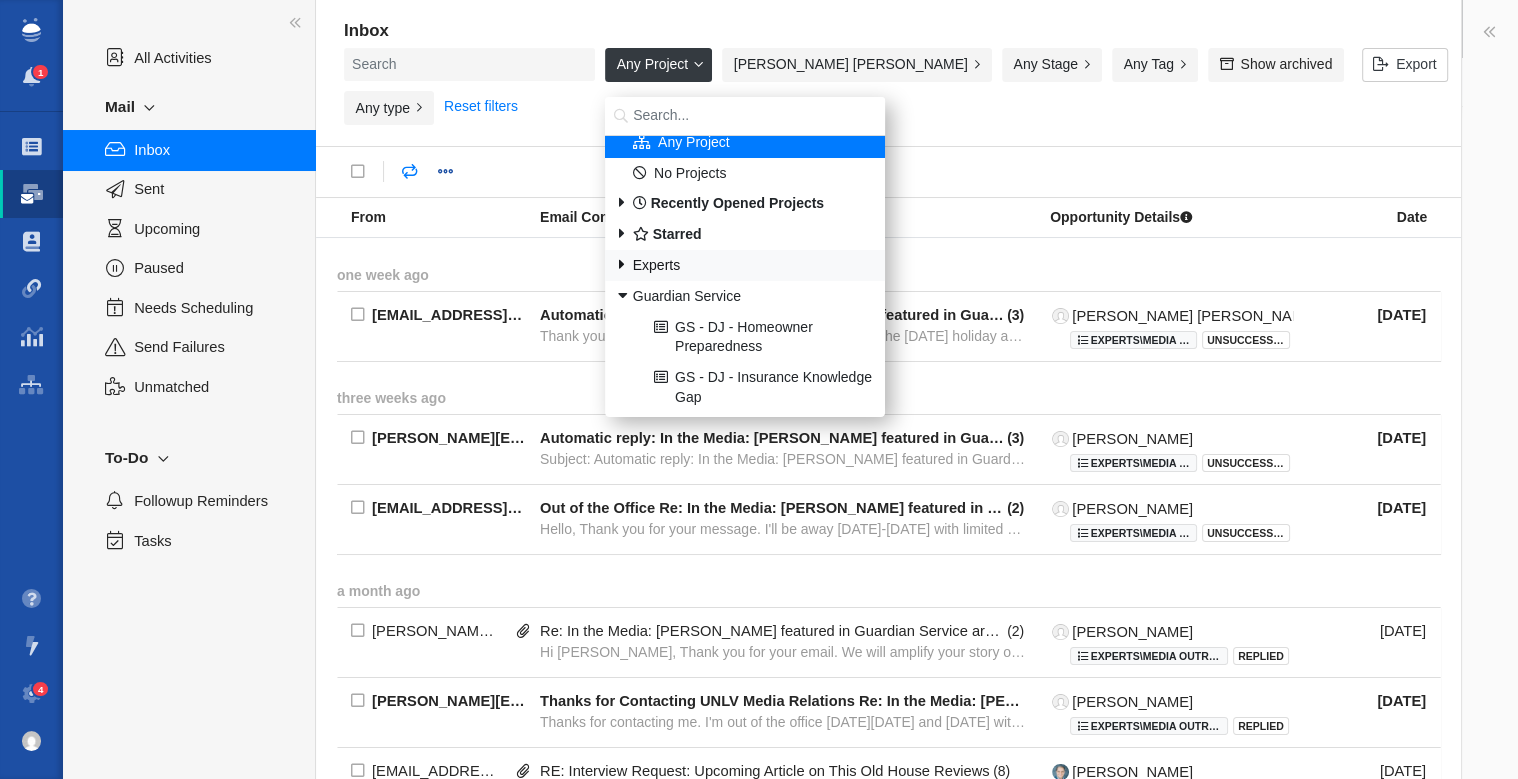 click at bounding box center [621, 265] 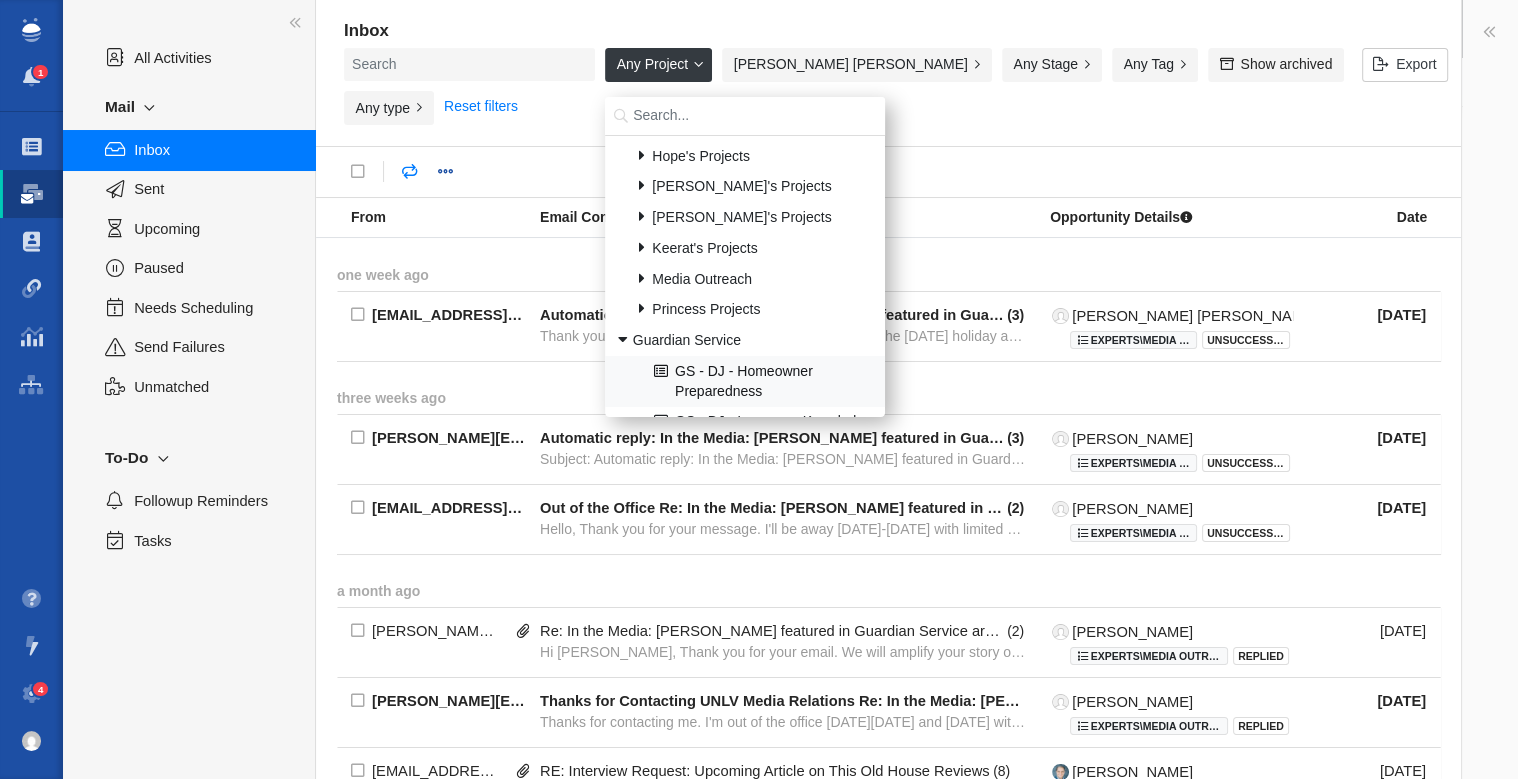 scroll, scrollTop: 186, scrollLeft: 0, axis: vertical 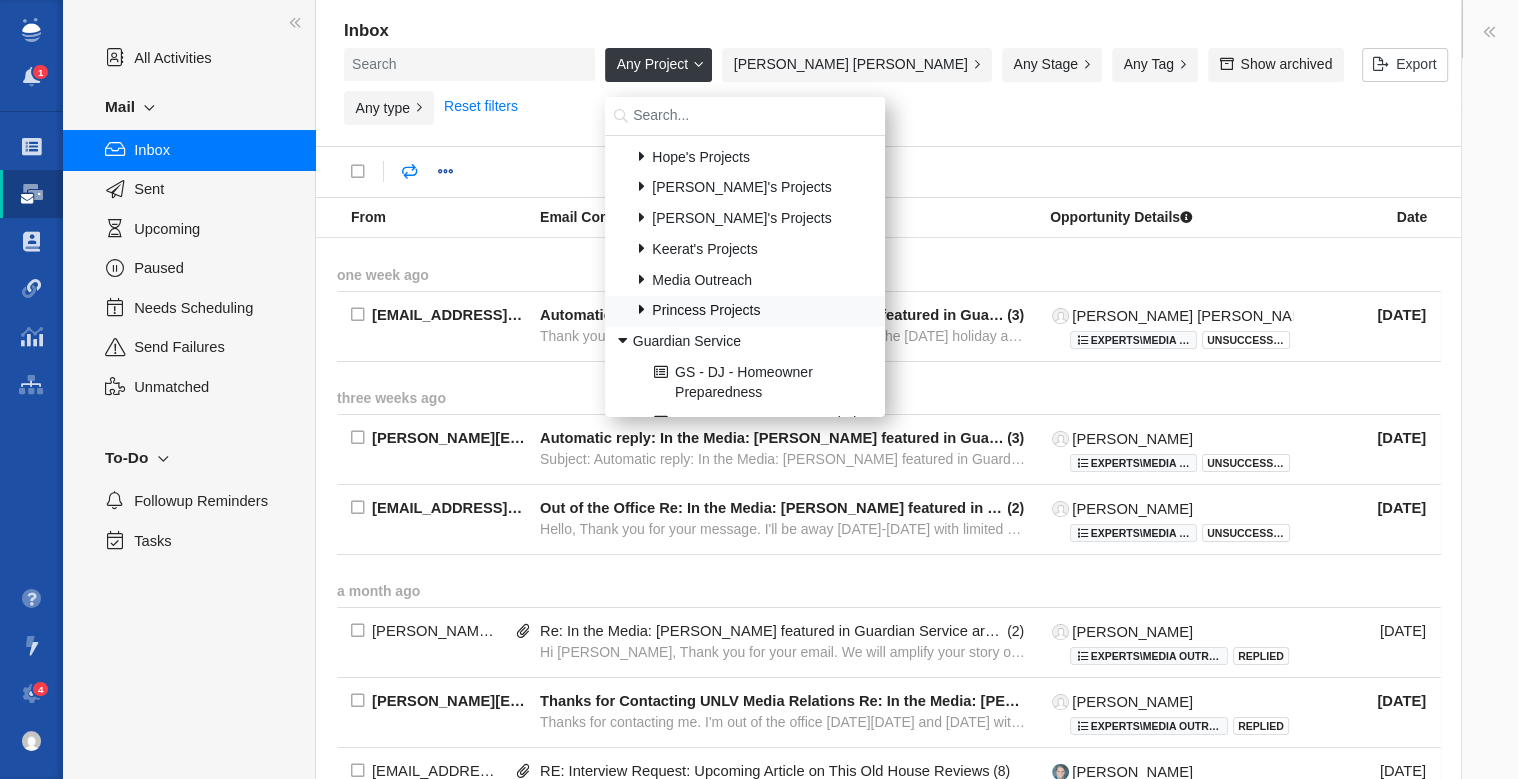 click at bounding box center [641, 310] 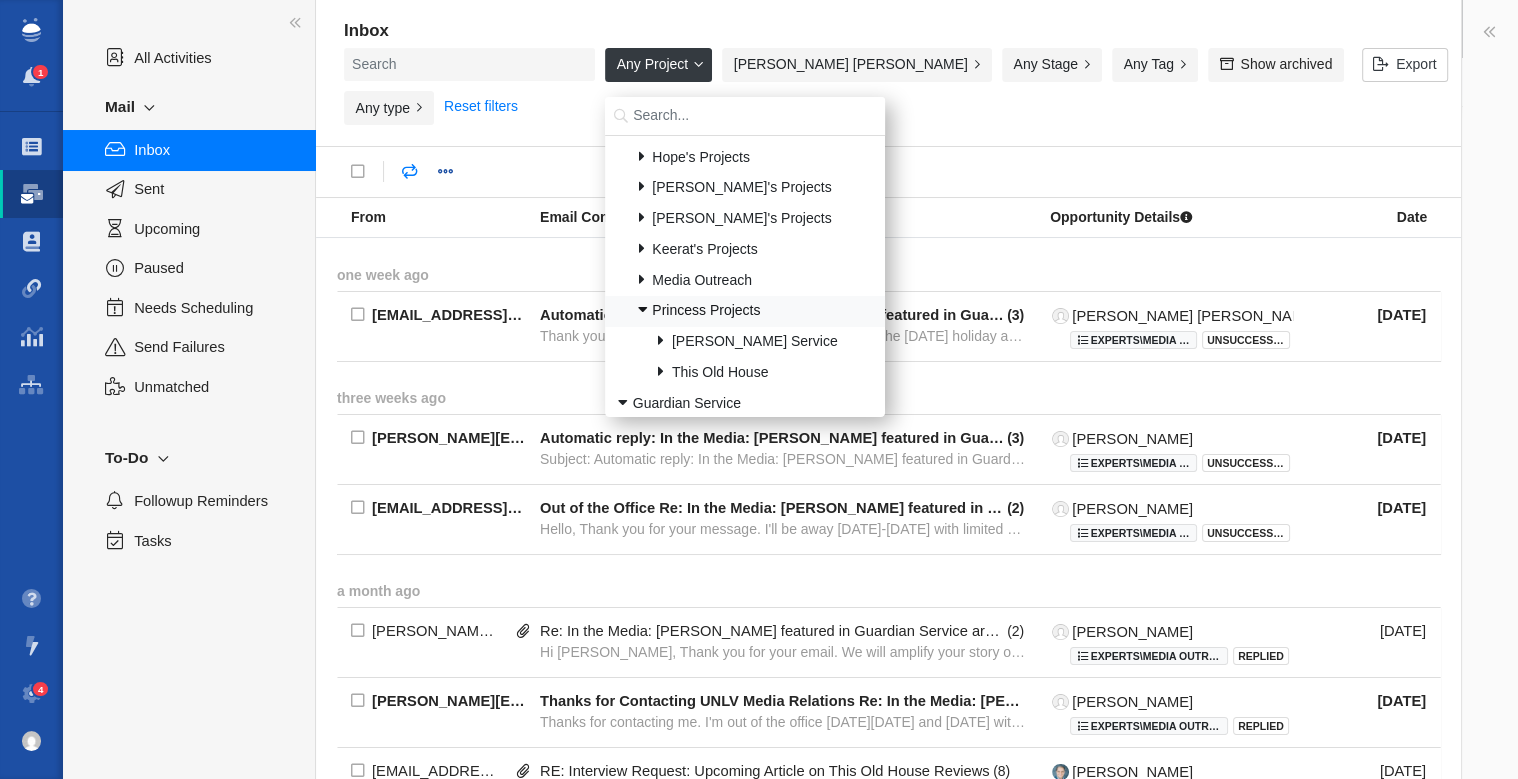 click at bounding box center (641, 310) 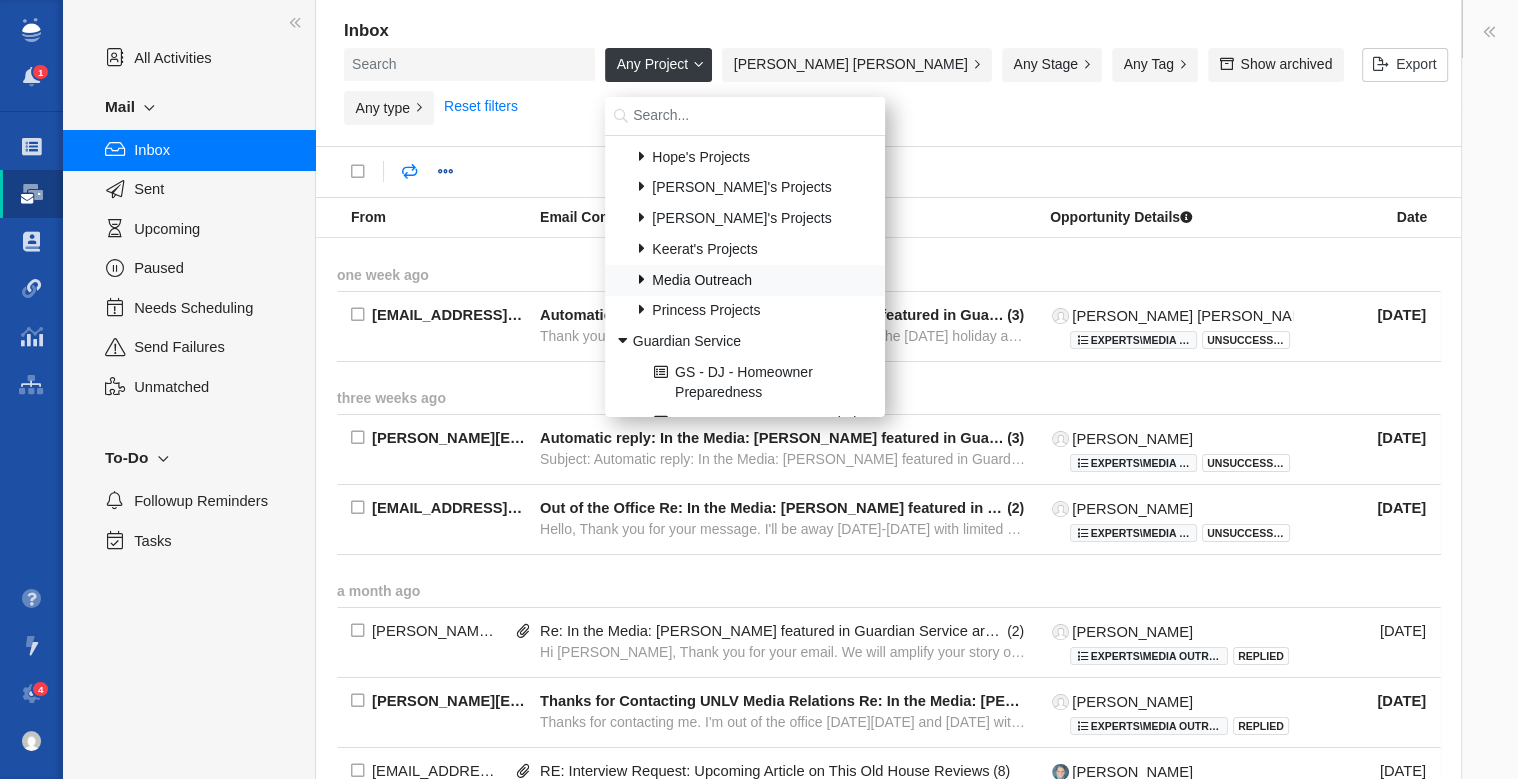 click at bounding box center [641, 280] 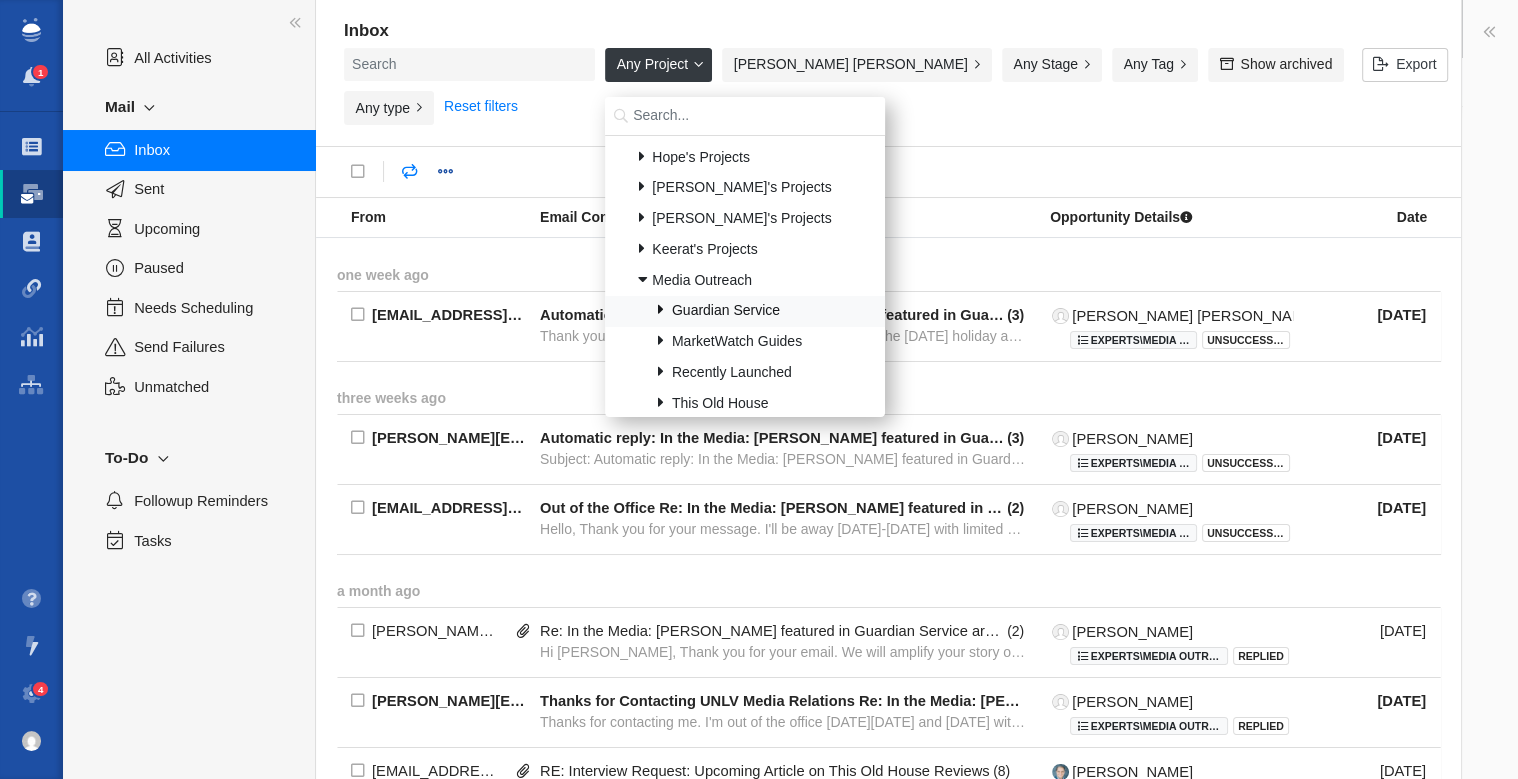 click at bounding box center [661, 310] 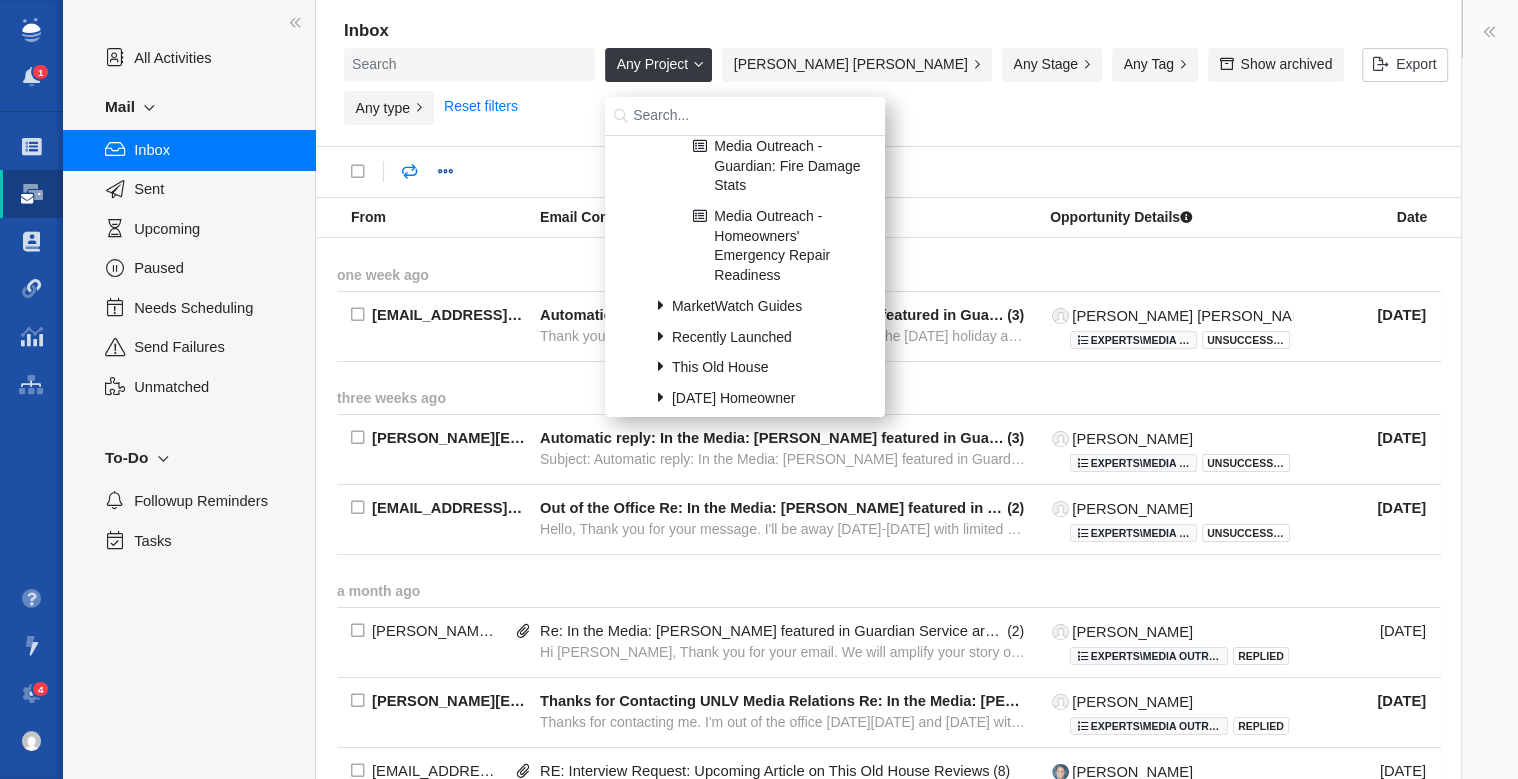scroll, scrollTop: 452, scrollLeft: 0, axis: vertical 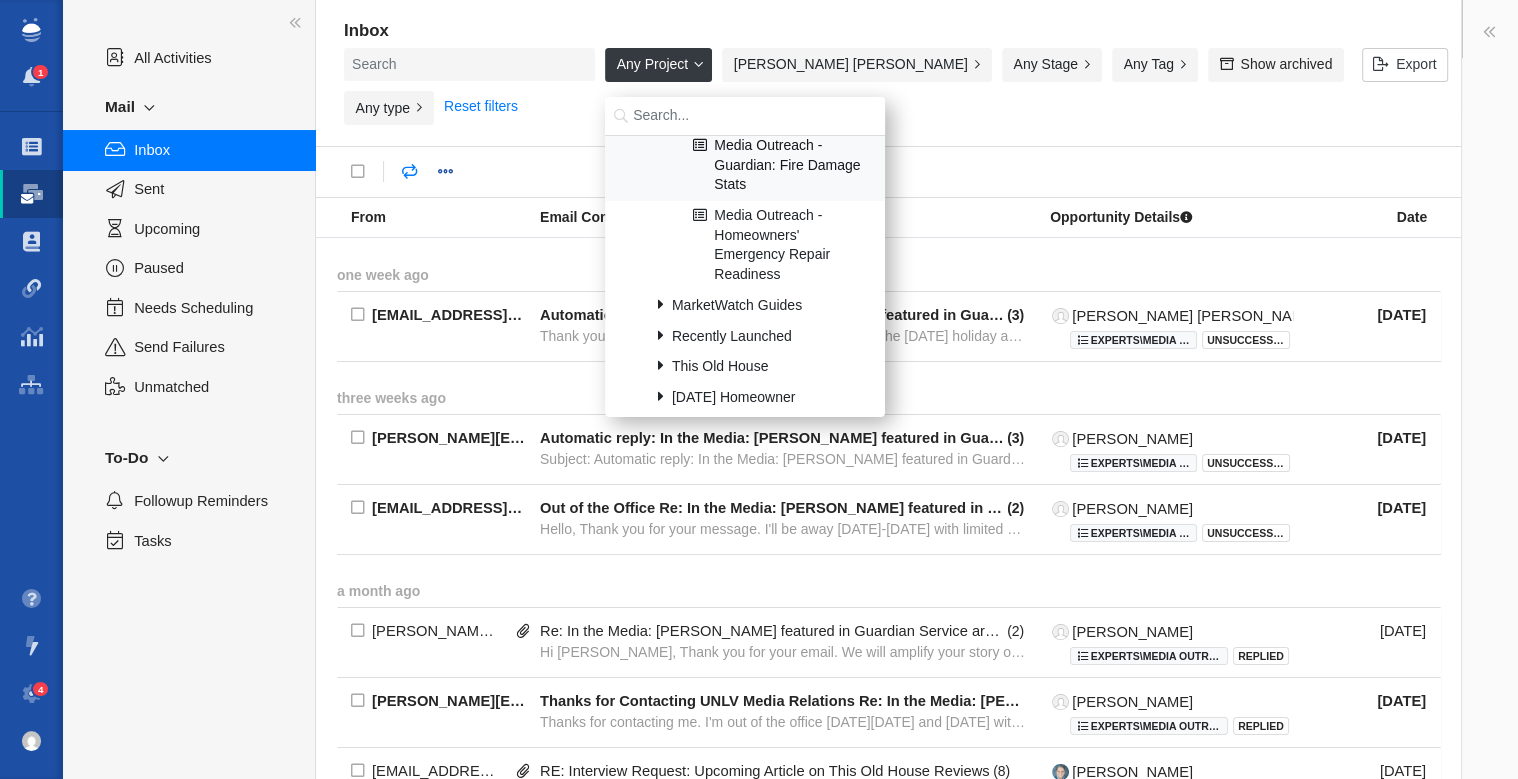 click on "Media Outreach - Guardian: Fire Damage Stats" at bounding box center [745, 166] 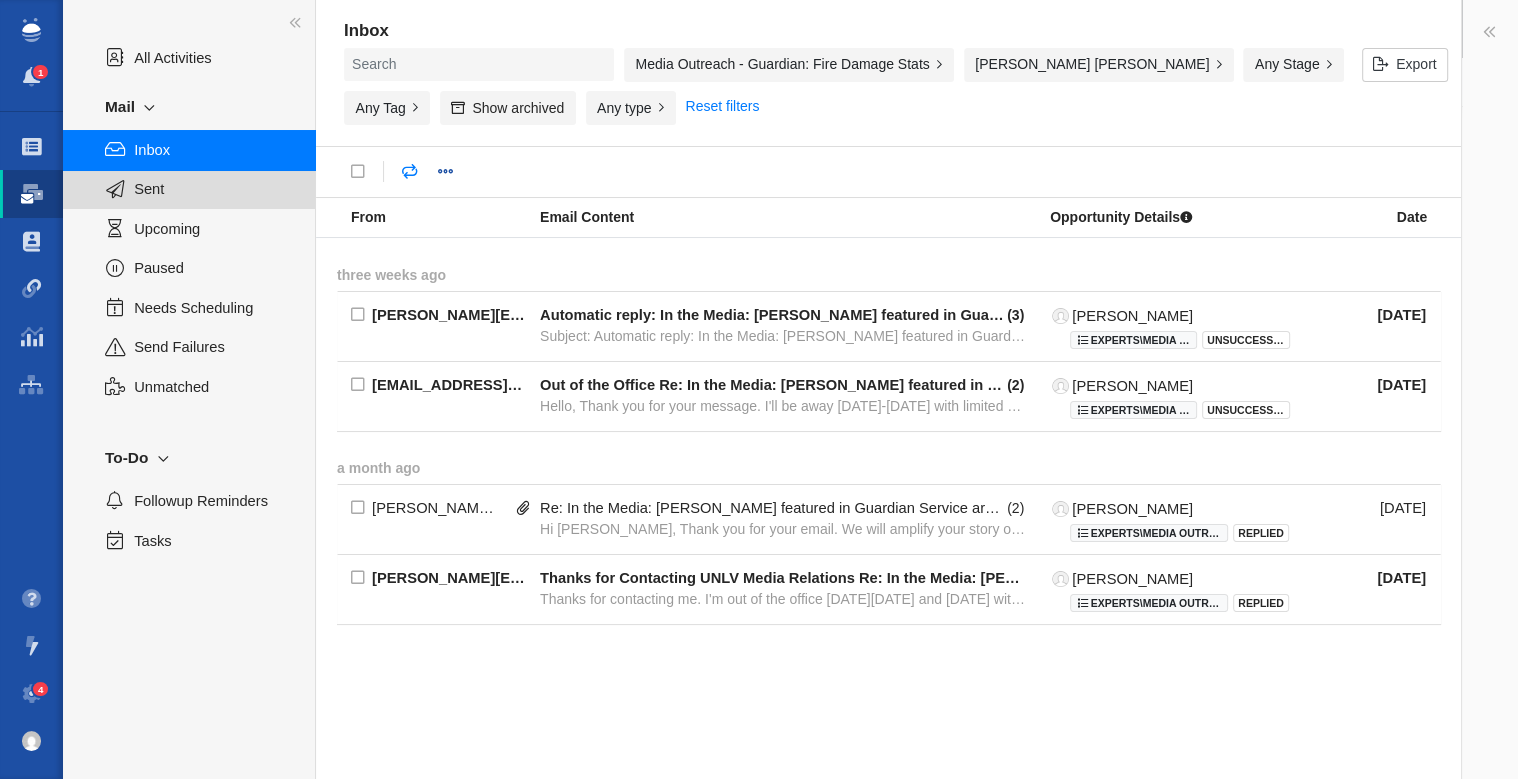 click on "Sent" at bounding box center (213, 189) 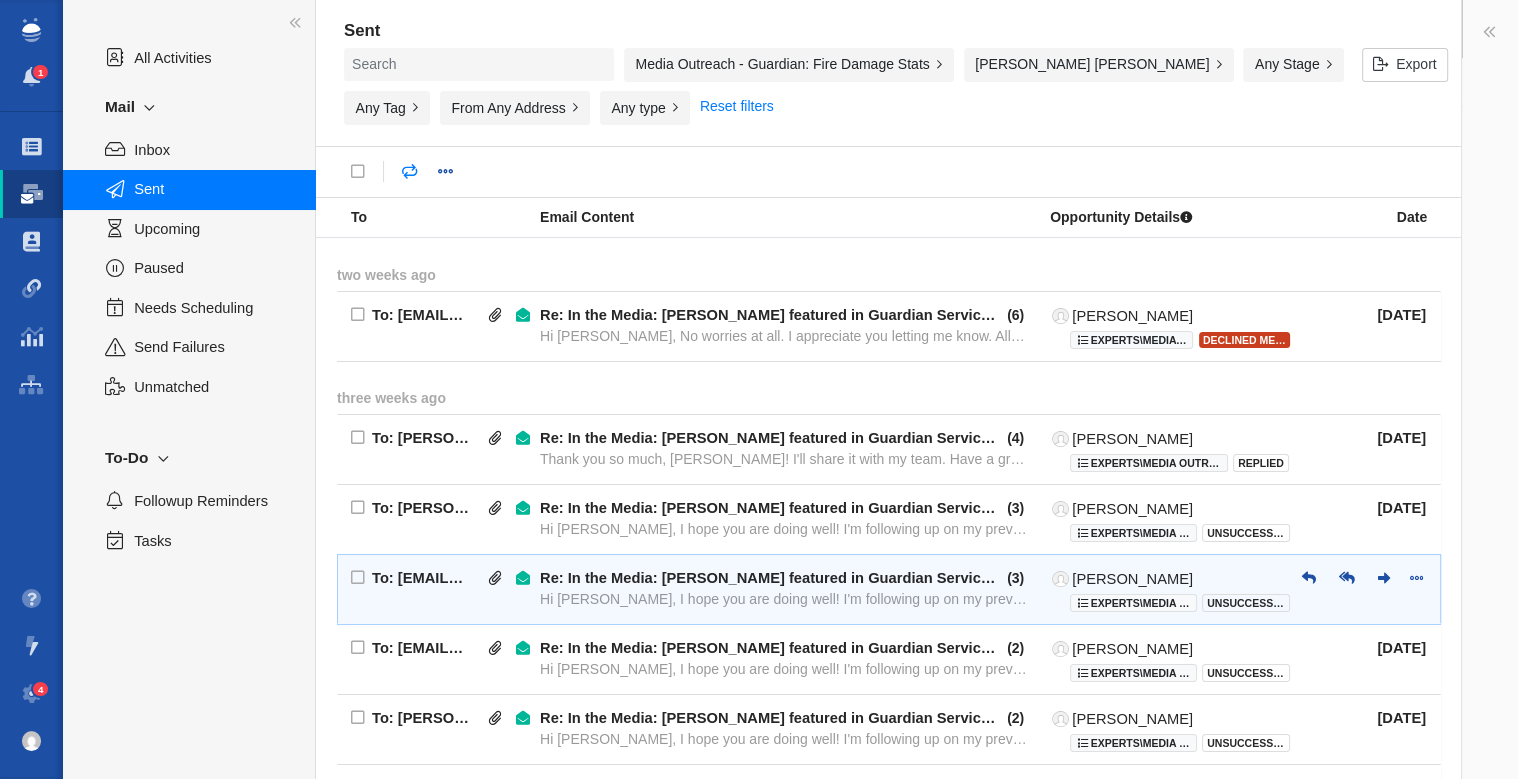 scroll, scrollTop: 418, scrollLeft: 0, axis: vertical 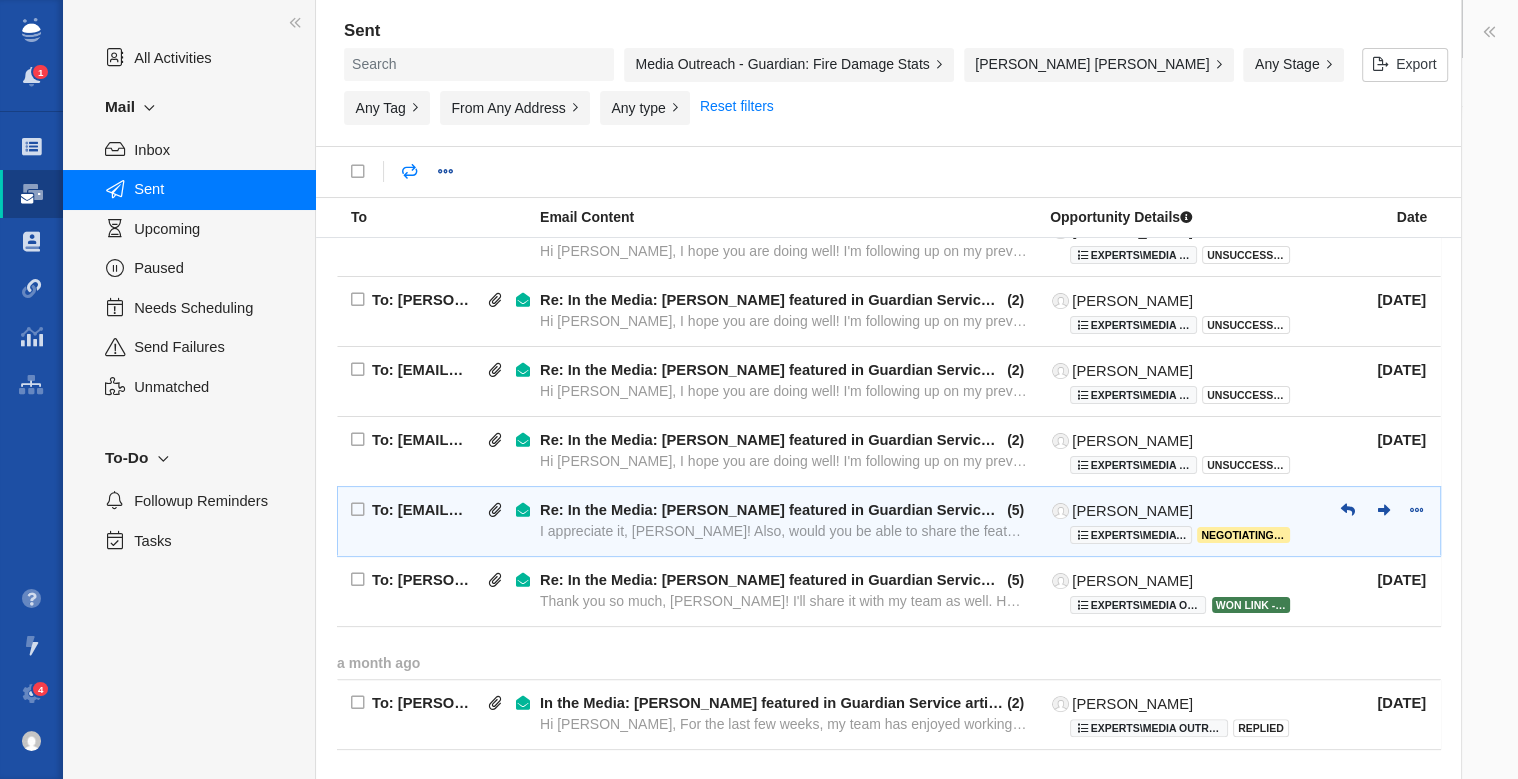 click on "I appreciate it, Daniela! Also, would you be able to share the feature on your news page? Best, Jason Sam Jr.Digital Pub" at bounding box center [784, 531] 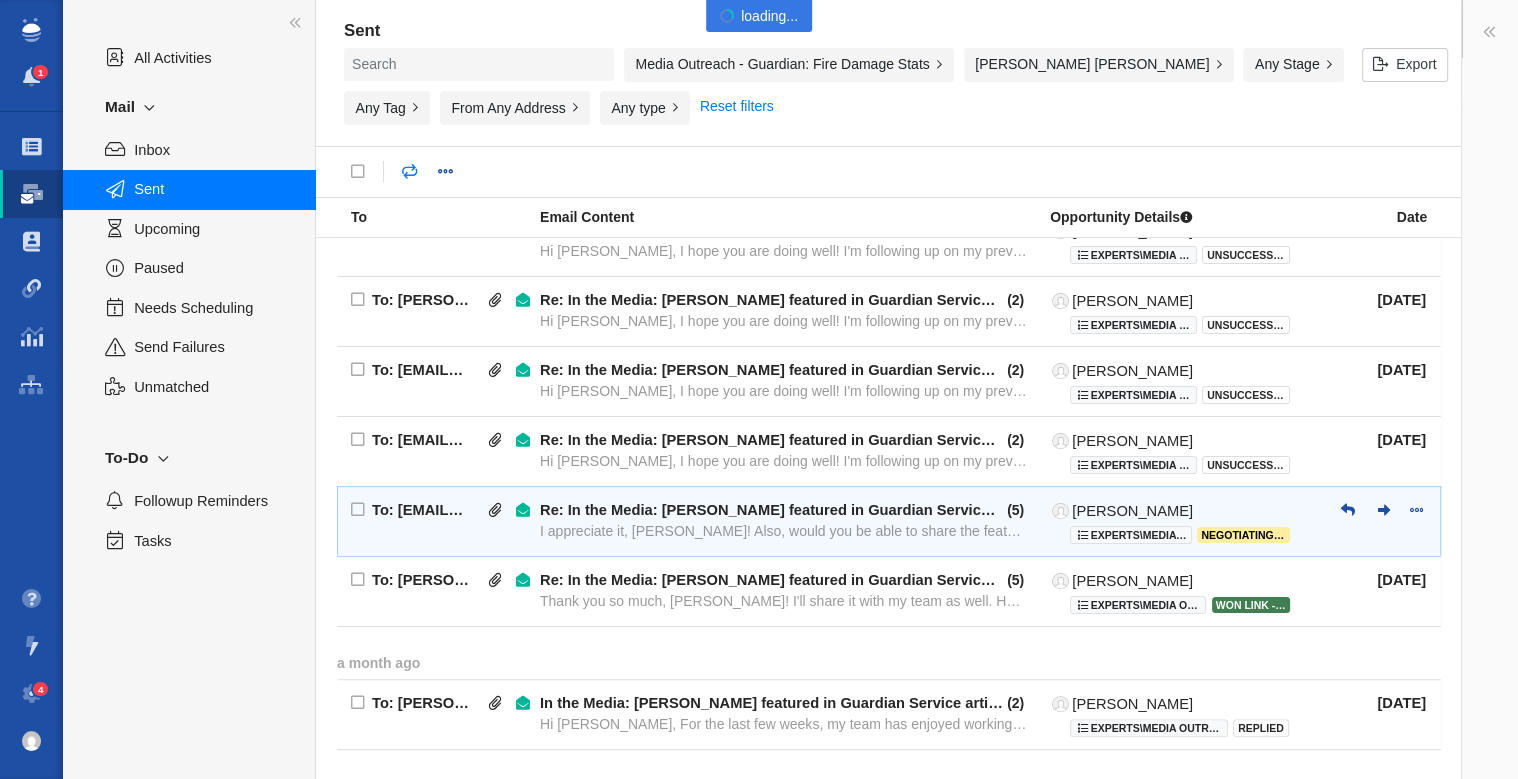type on "message:1386552014" 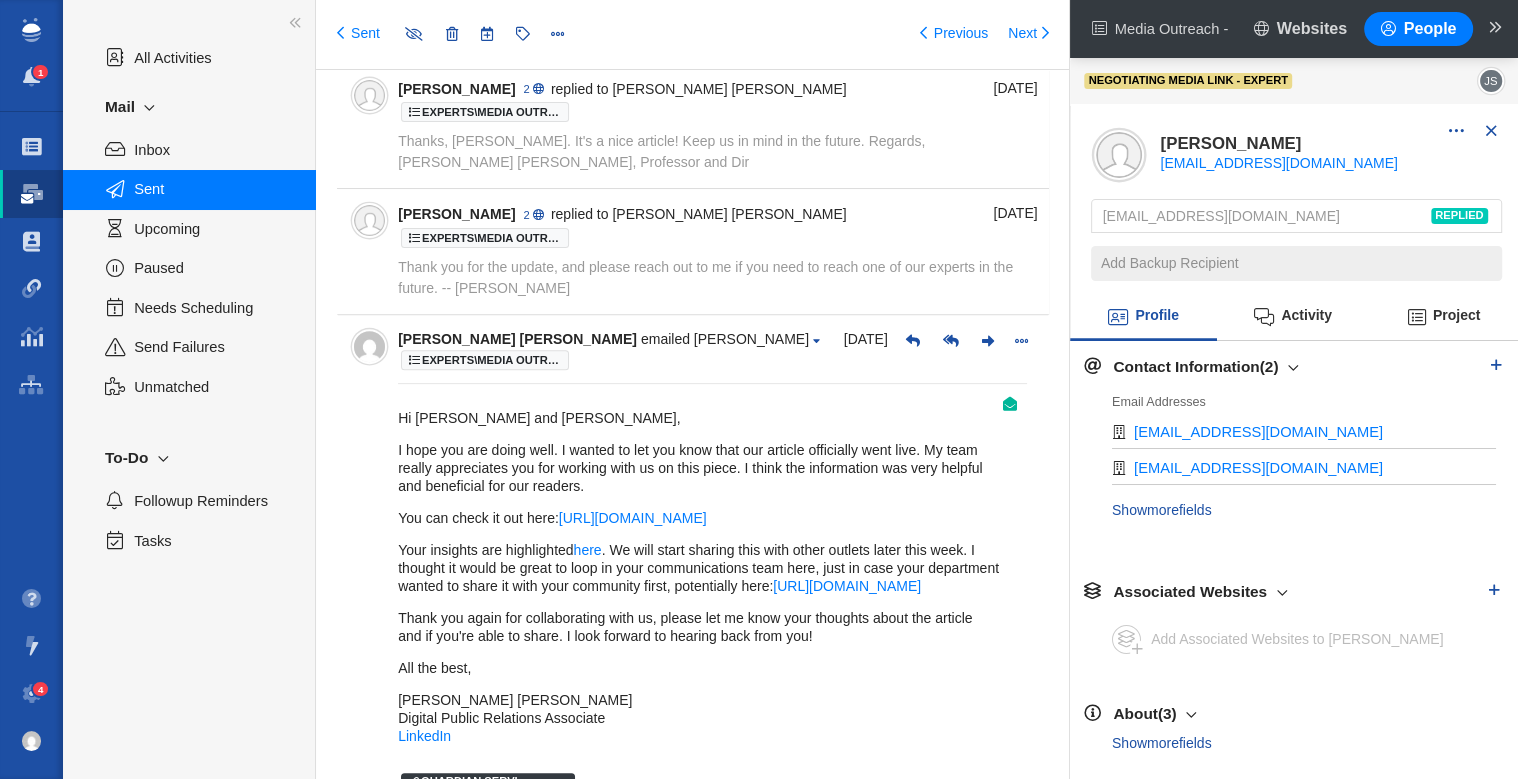 scroll, scrollTop: 742, scrollLeft: 0, axis: vertical 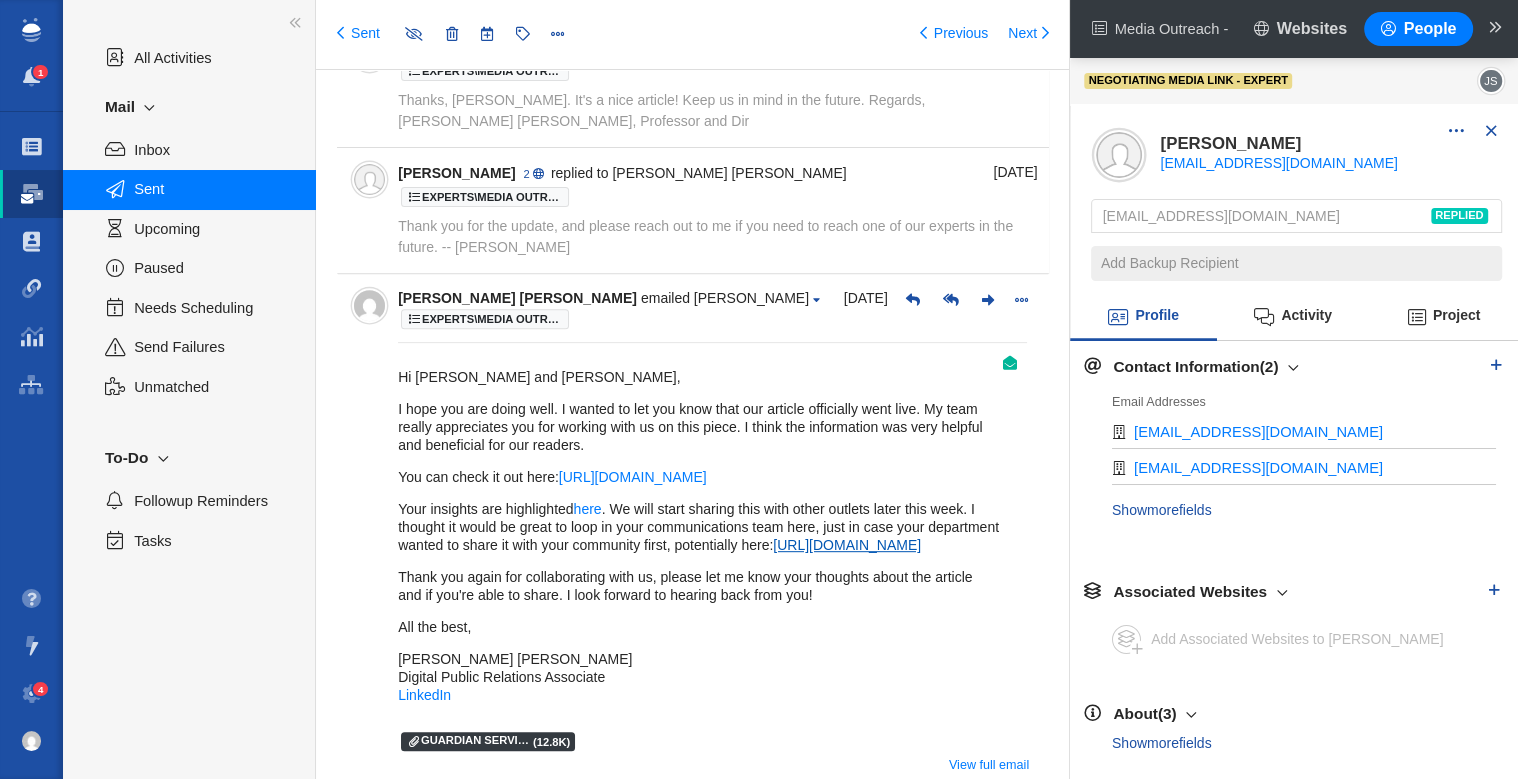 click on "https://fpe.umd.edu/news/home" at bounding box center (847, 545) 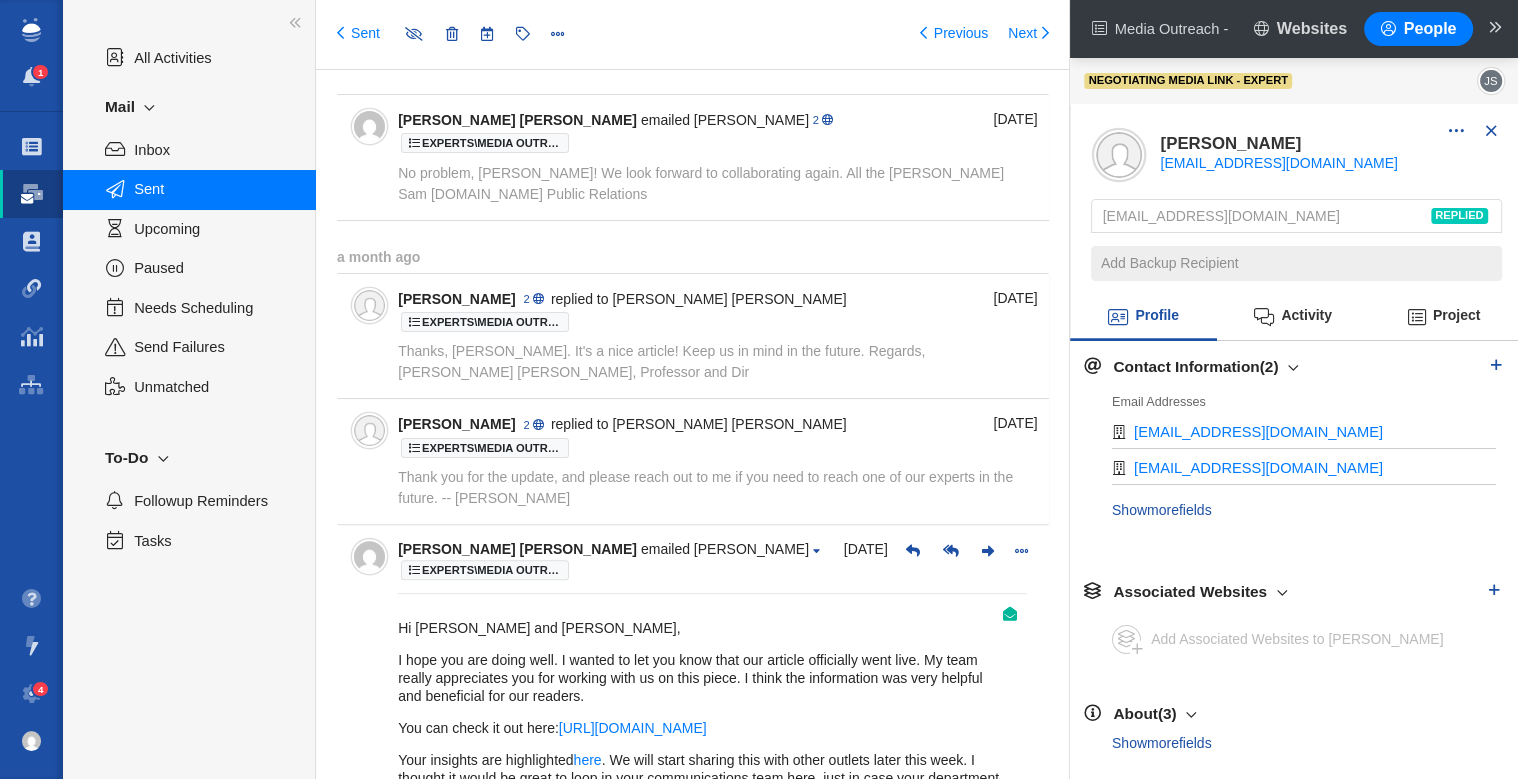 scroll, scrollTop: 486, scrollLeft: 0, axis: vertical 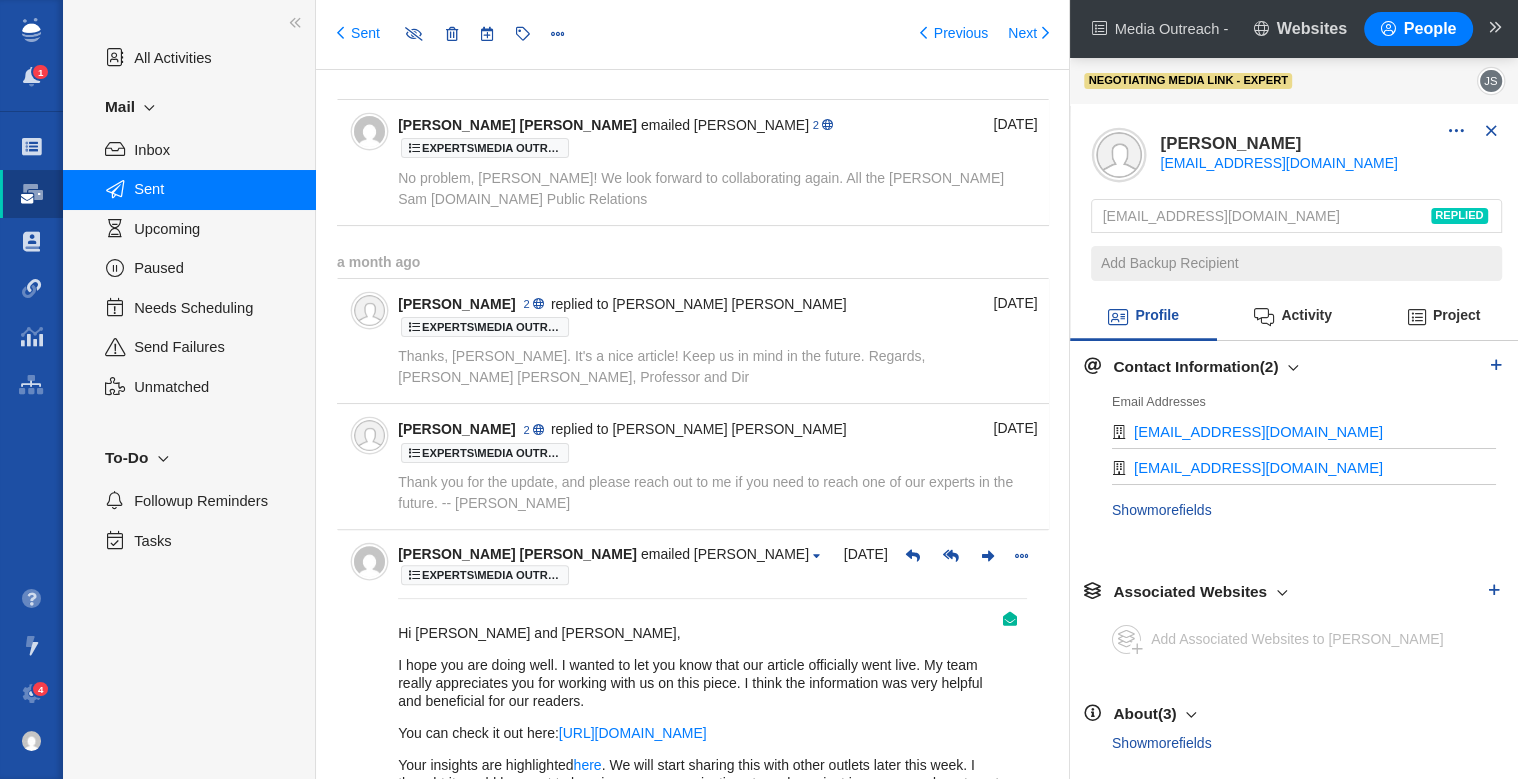 click on "Daniela Benites   2   replied to   Jason Sam Experts\Media Outreach\Guardian Service\Media Outreach - Guardian: Fire Damage Stats Re: In the Media: Dr. Peter Sunderland featured in Guardian Service article Thank you for the update, and please reach out to me if you need to reach one of our experts in the future. -- Daniela B" at bounding box center (712, 466) 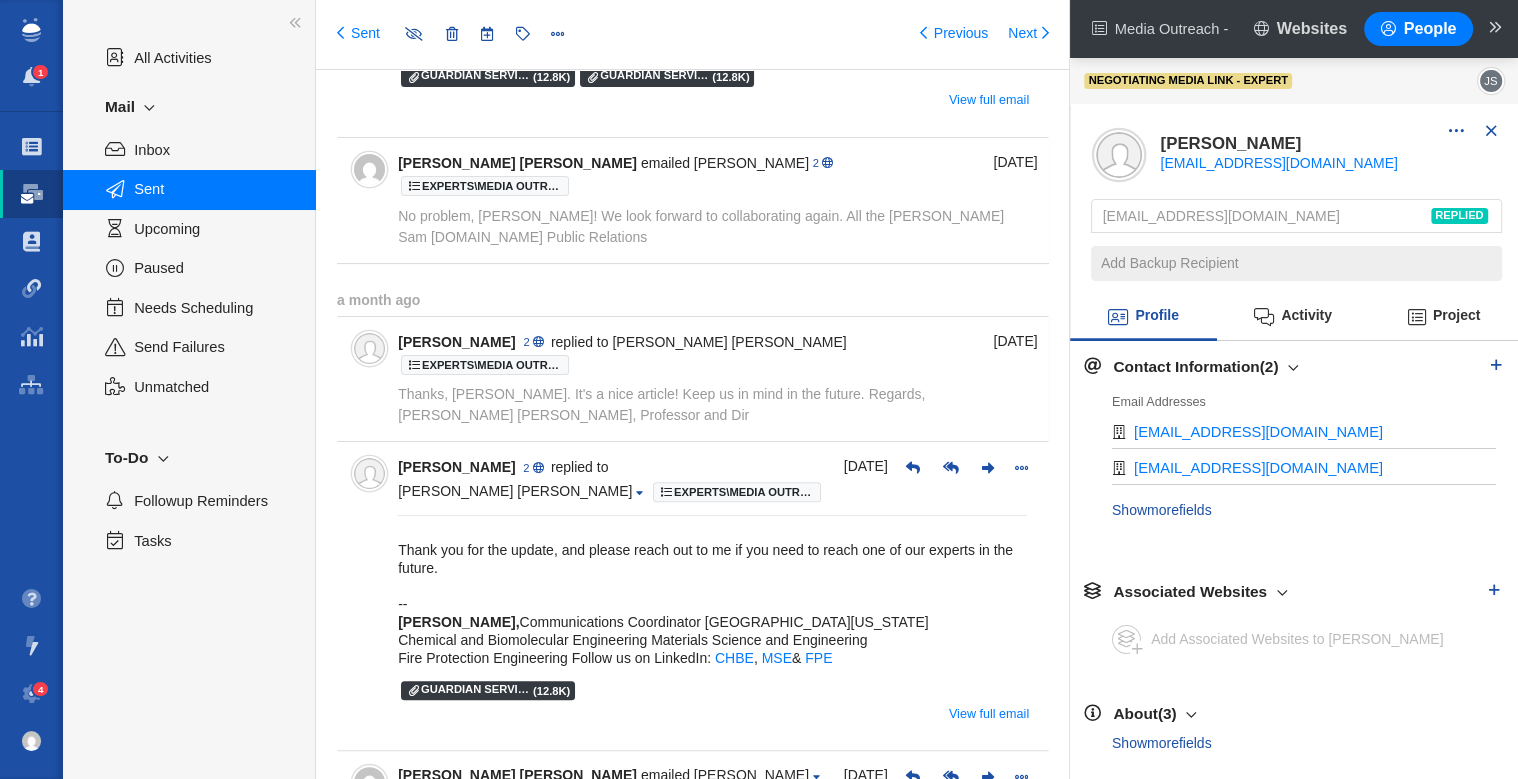 scroll, scrollTop: 437, scrollLeft: 0, axis: vertical 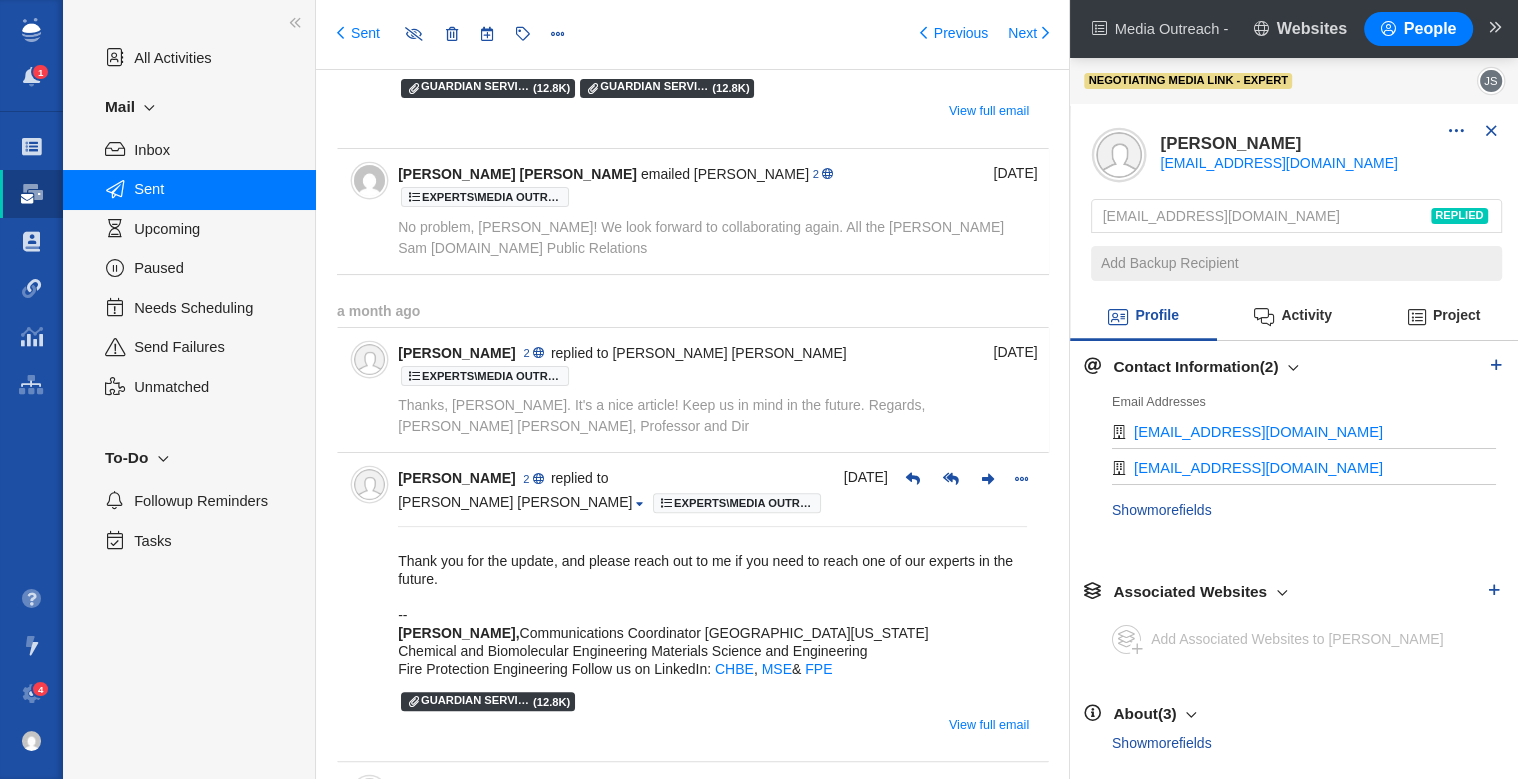 click on "Daniela Benites   2   replied to   Jason Sam Experts\Media Outreach\Guardian Service\Media Outreach - Guardian: Fire Damage Stats Re: In the Media: Dr. Peter Sunderland featured in Guardian Service article Thanks, Jason. It's a nice article! Keep us in mind in the future. Regards, Peter Peter B. Sunderland, Professor and Dir" at bounding box center [712, 390] 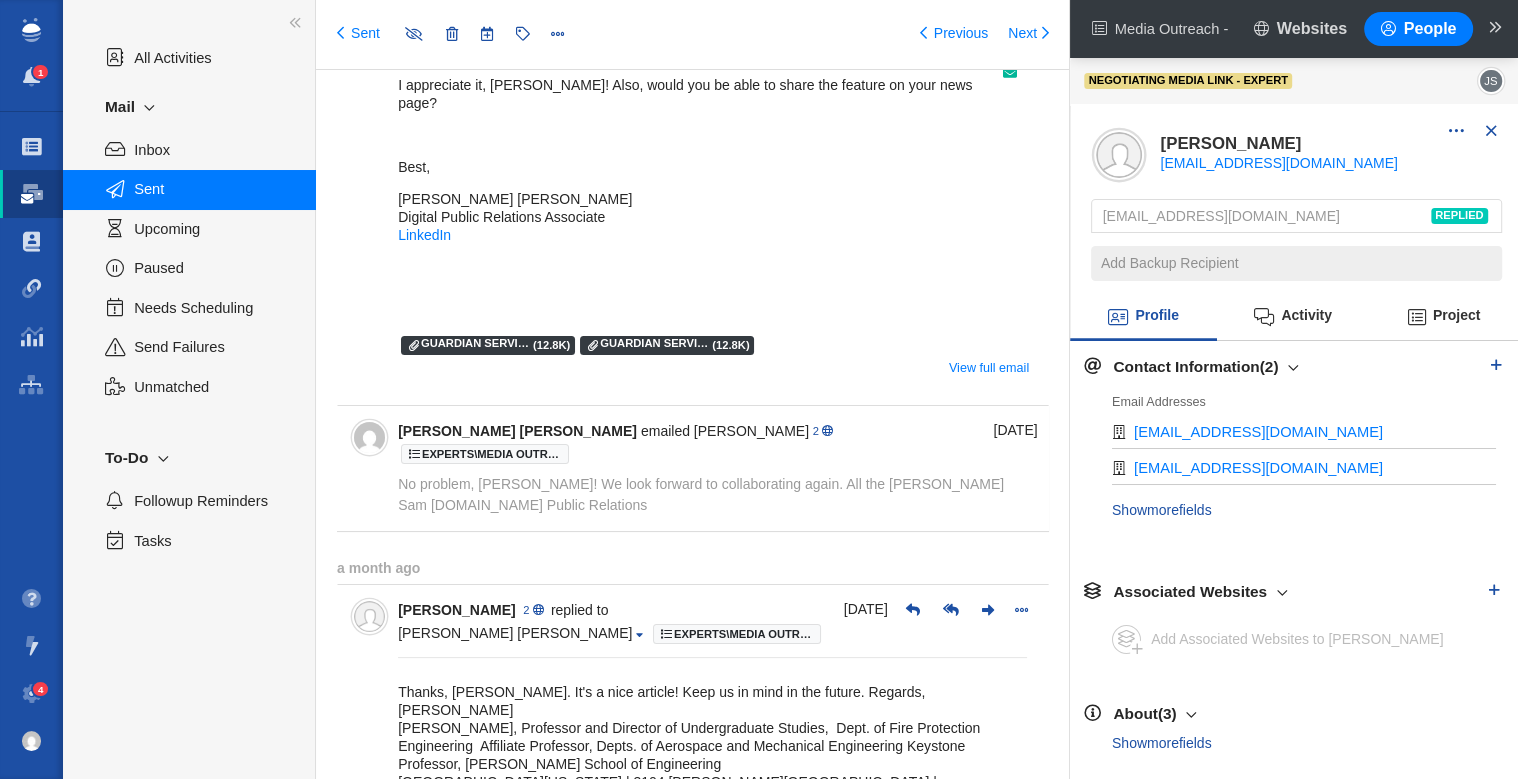 scroll, scrollTop: 178, scrollLeft: 0, axis: vertical 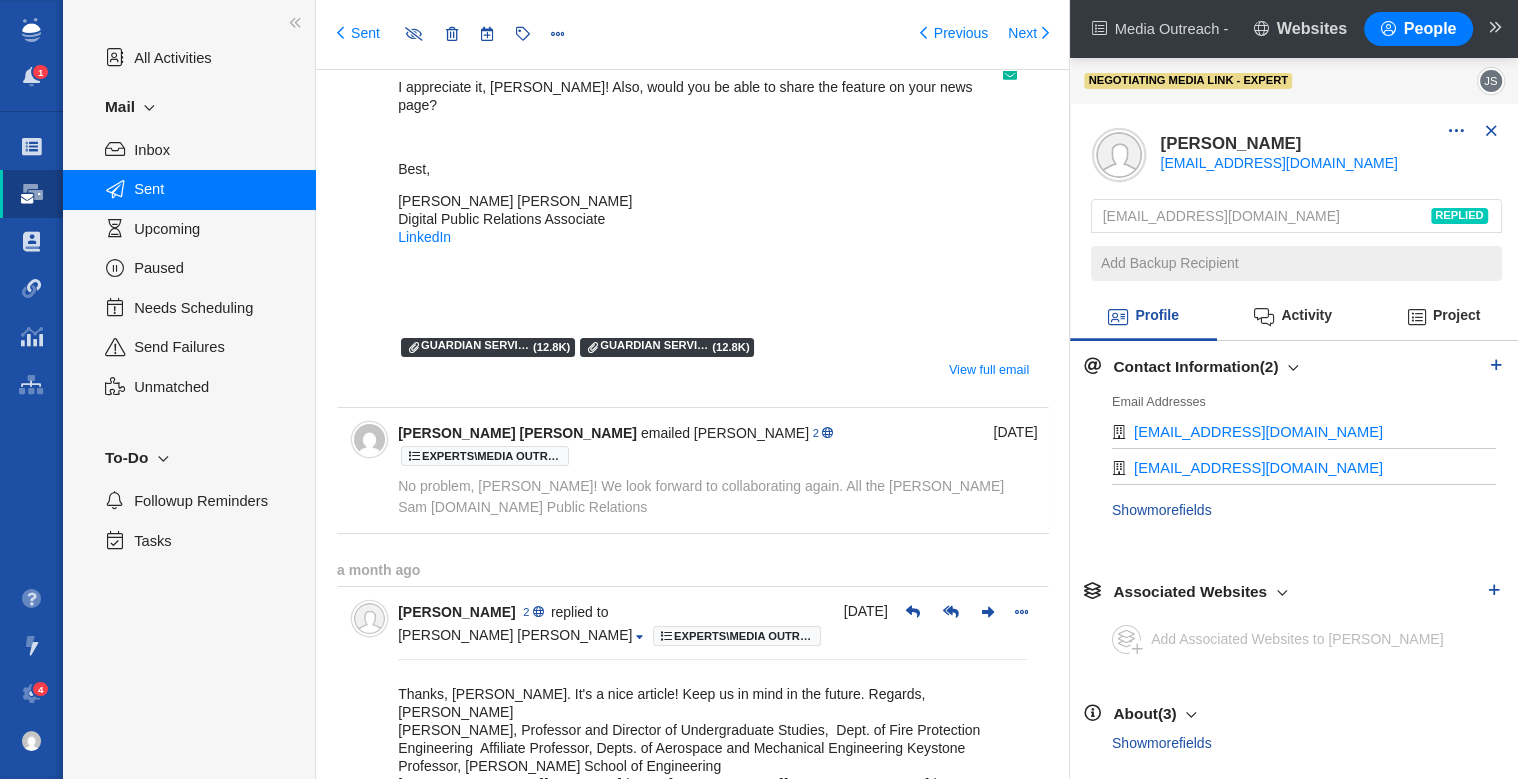 click on "No problem, Dr. Sunderland! We look forward to collaborating again. All the best, Jason Sam Jr.Digital Public Relations" at bounding box center (701, 496) 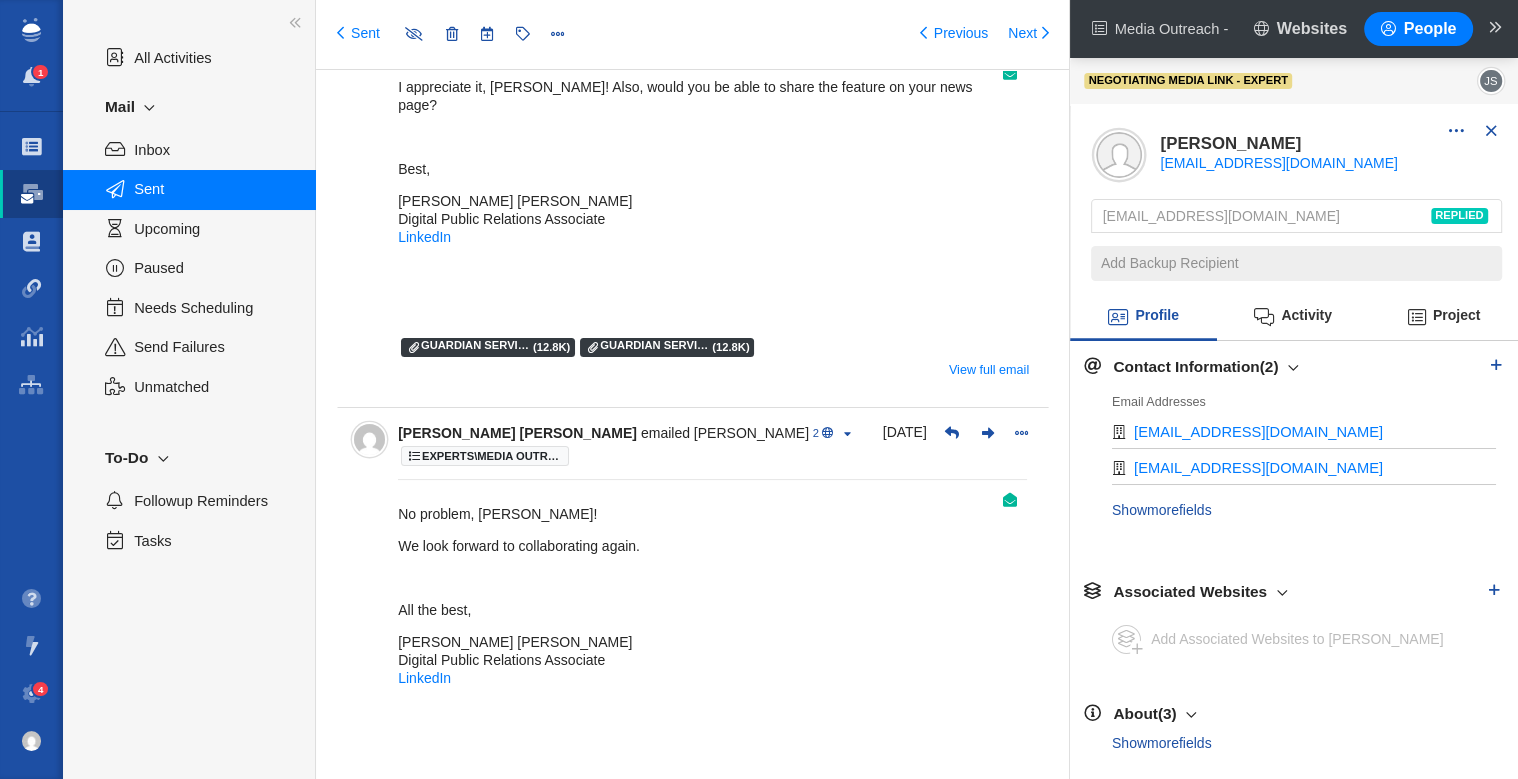 scroll, scrollTop: 0, scrollLeft: 0, axis: both 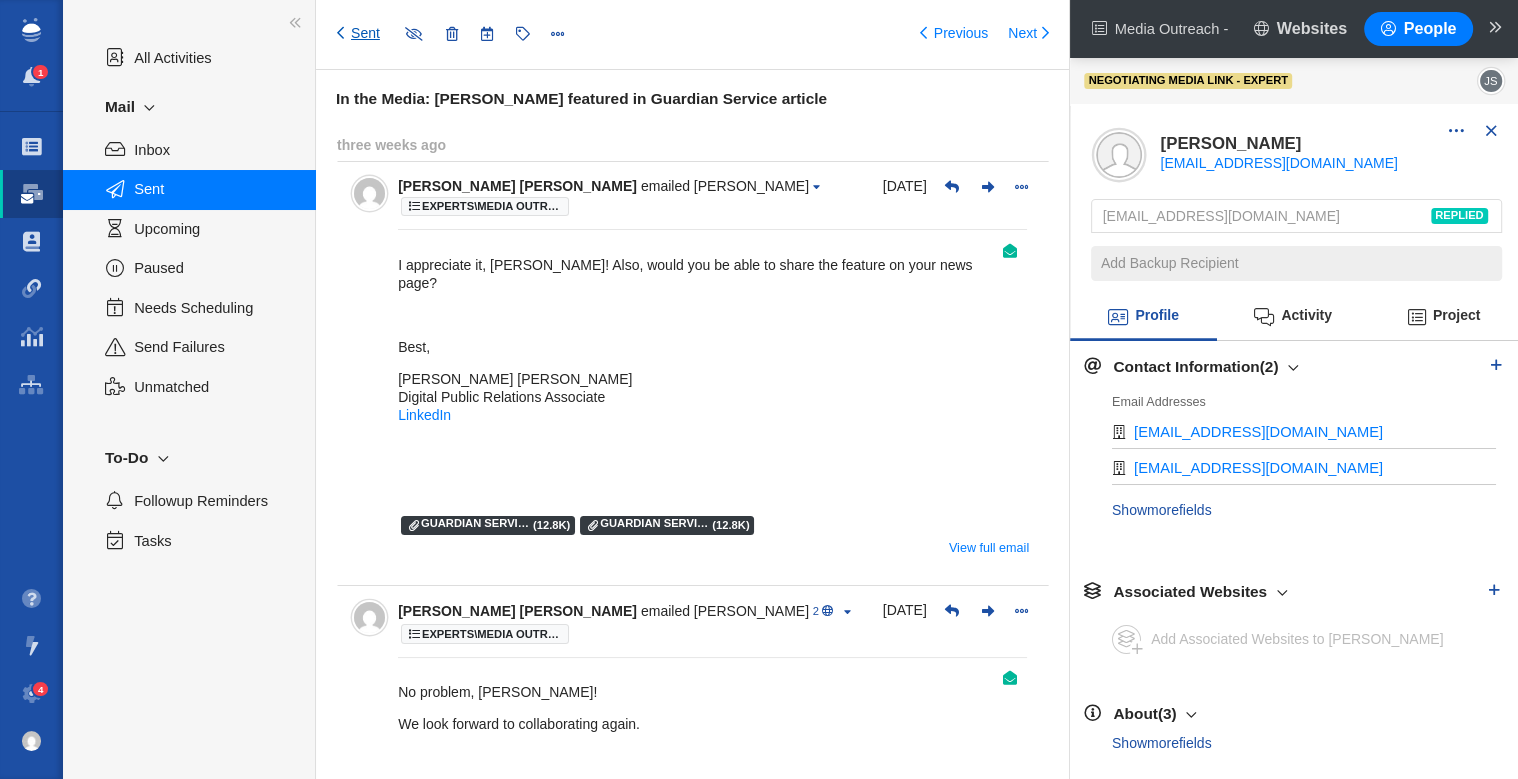 click on "Sent" at bounding box center (358, 34) 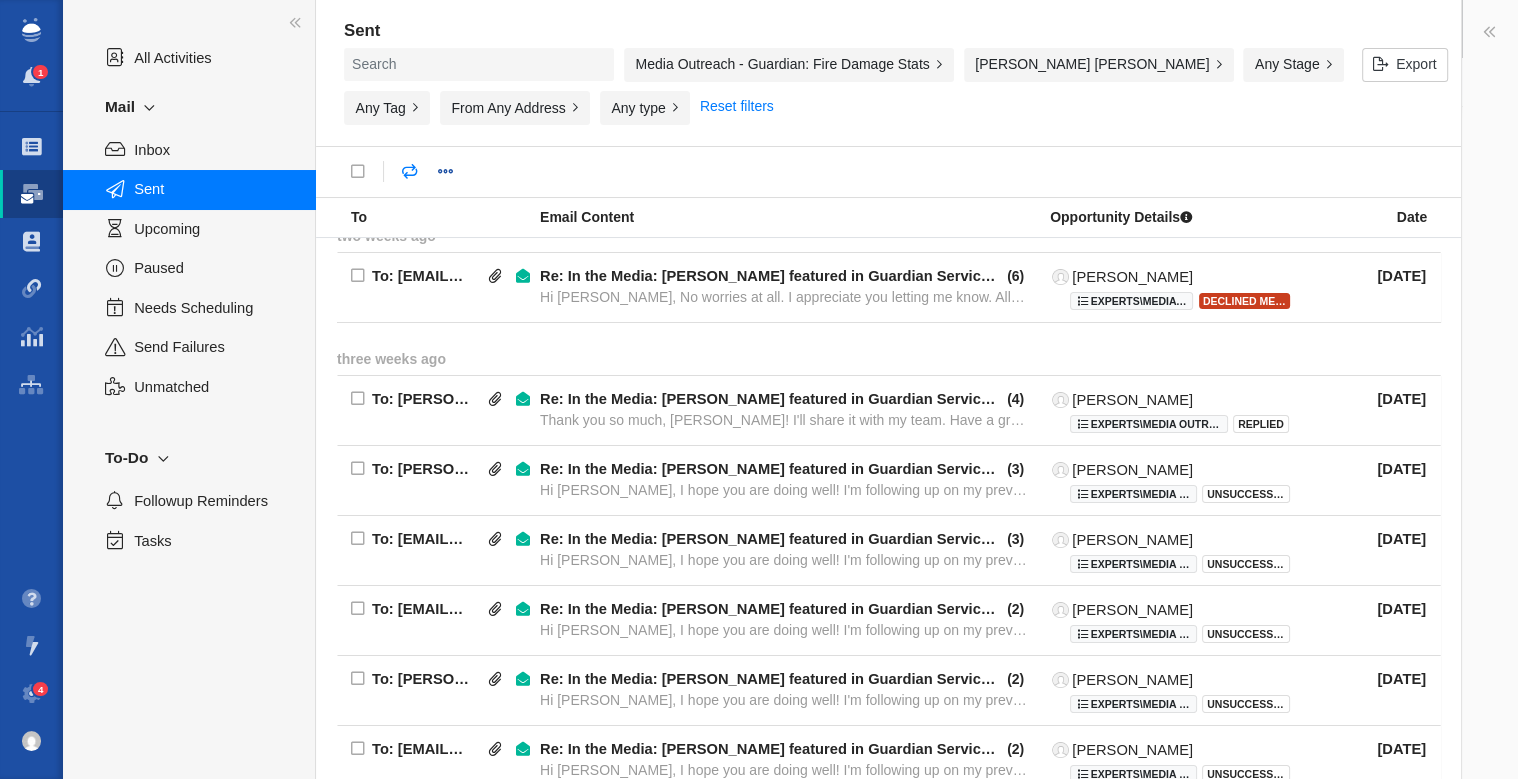 scroll, scrollTop: 16, scrollLeft: 0, axis: vertical 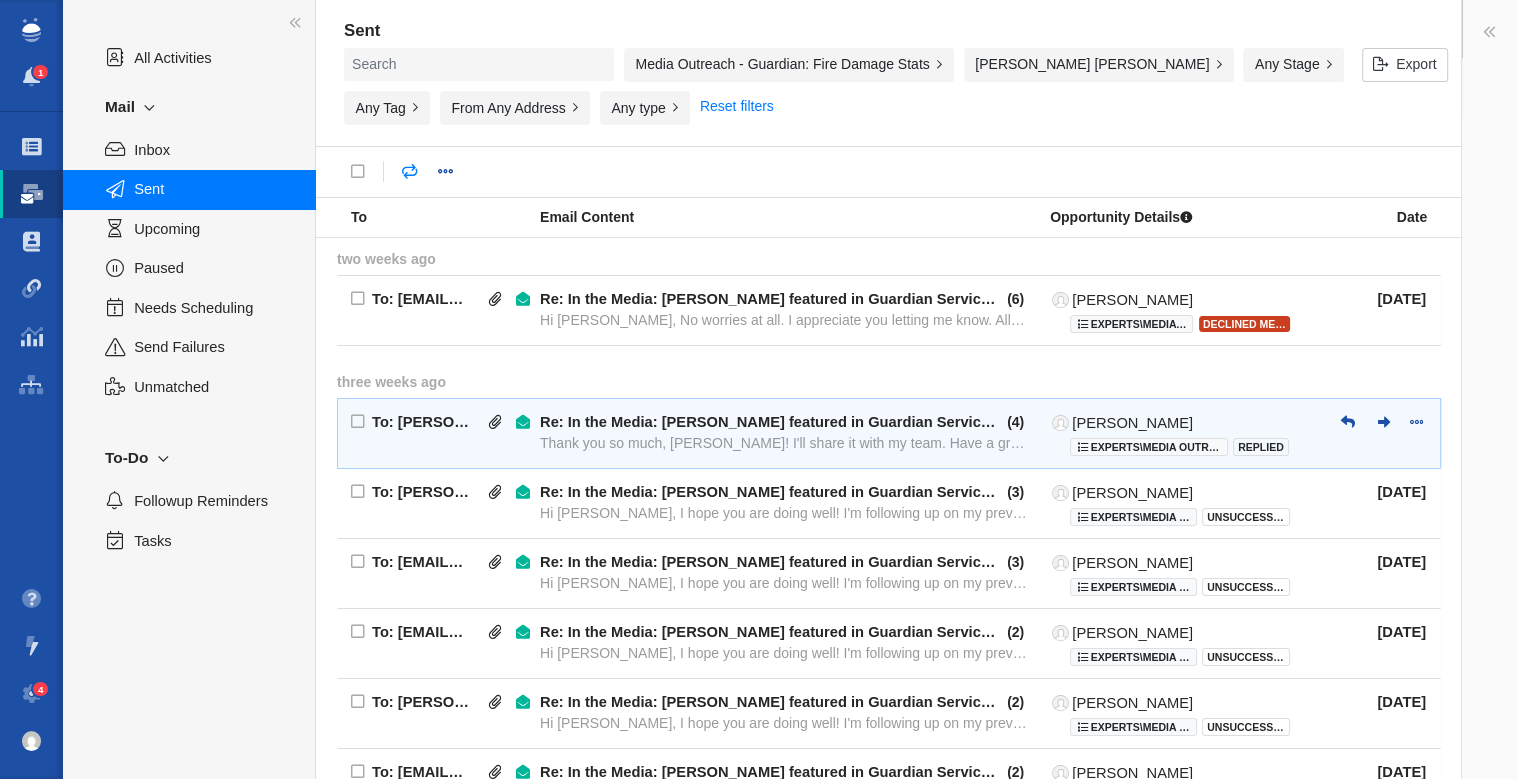 click on "To: tony.allen@unlv.edu Re: In the Media: Dr. Scott Abella featured in Guardian Service article ( 4 ) Thank you so much, Tony! I'll share it with my team. Have a great week ahead. All the best, Jason Sam Jr.Digital Public    Tony Allen Experts\Media Outreach\Guardian Service\Media Outreach - Guardian: Fire Damage Stats Replied Jun 23" at bounding box center (899, 434) 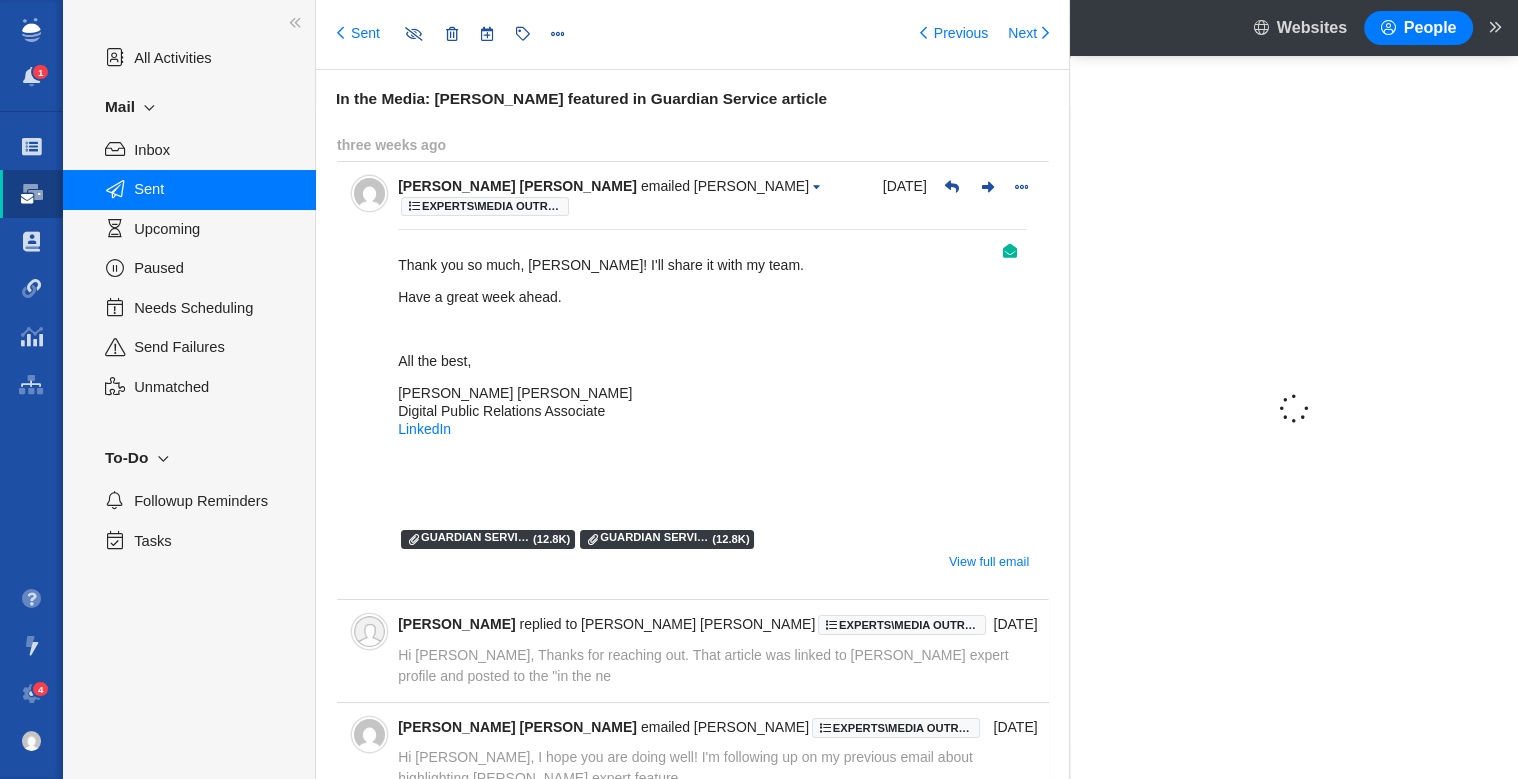type on "message:1389037754" 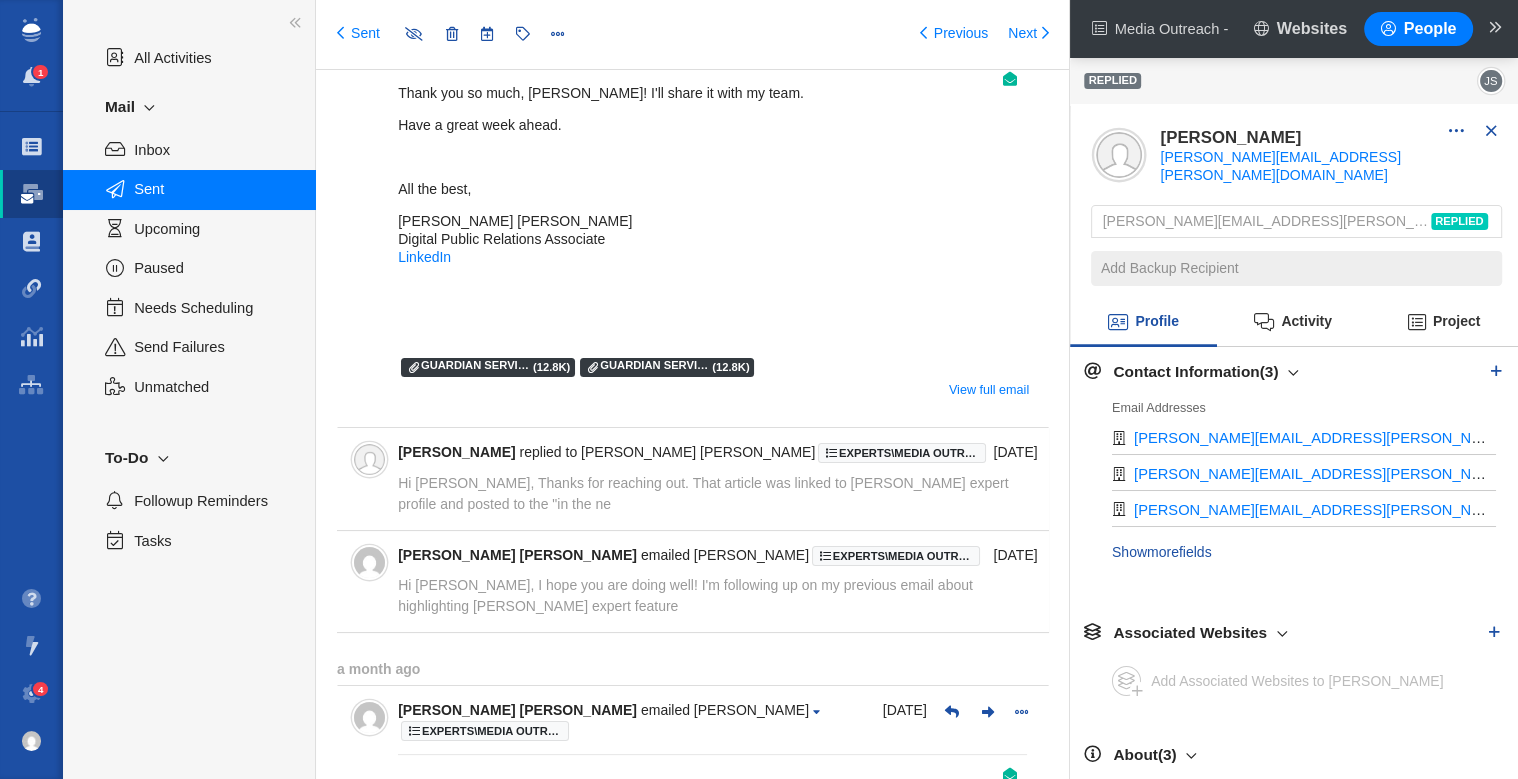 scroll, scrollTop: 176, scrollLeft: 0, axis: vertical 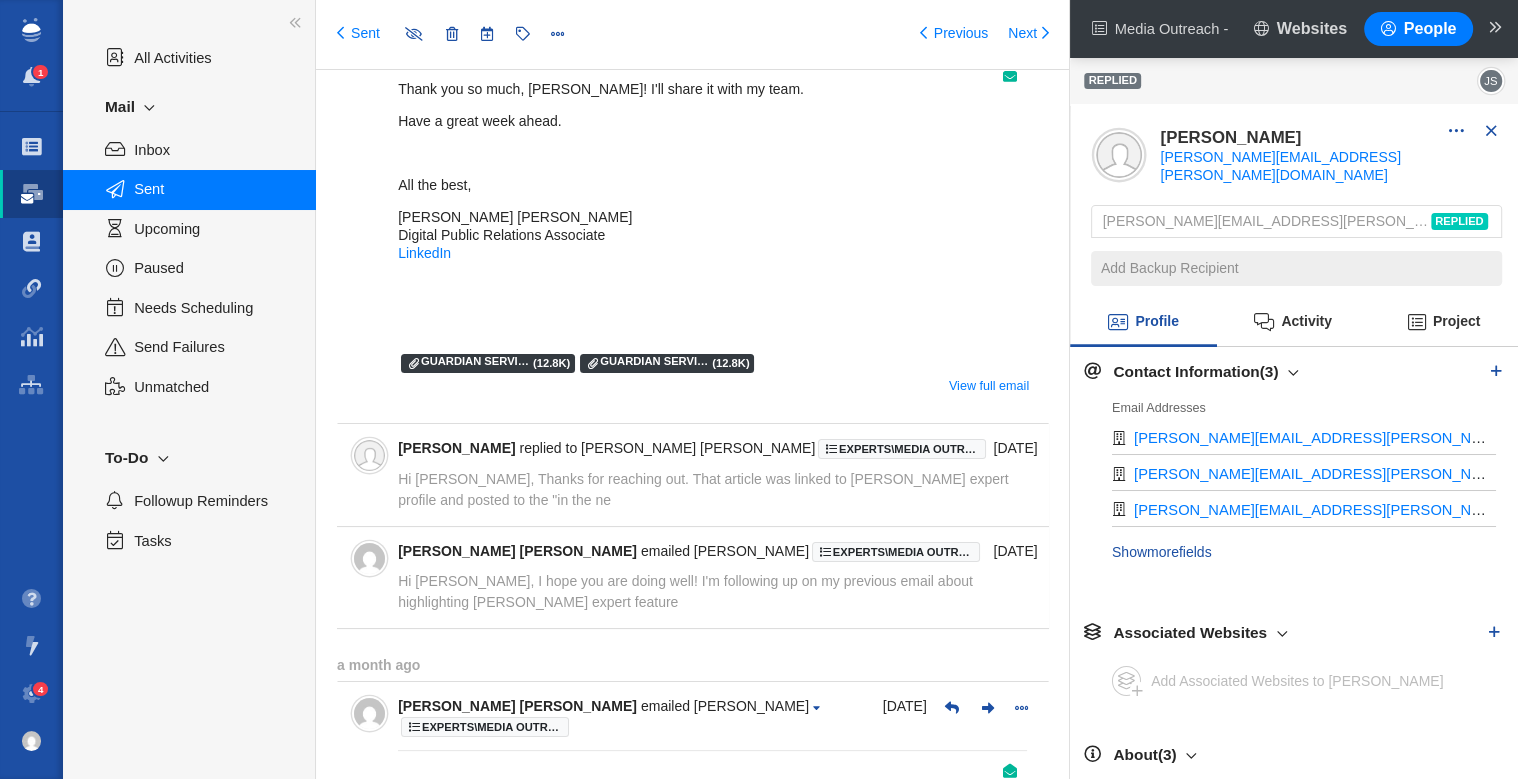 click on "Hi Jason, Thanks for reaching out. That article was linked to Prof. Abella's expert profile and posted to the "in the ne" at bounding box center (703, 489) 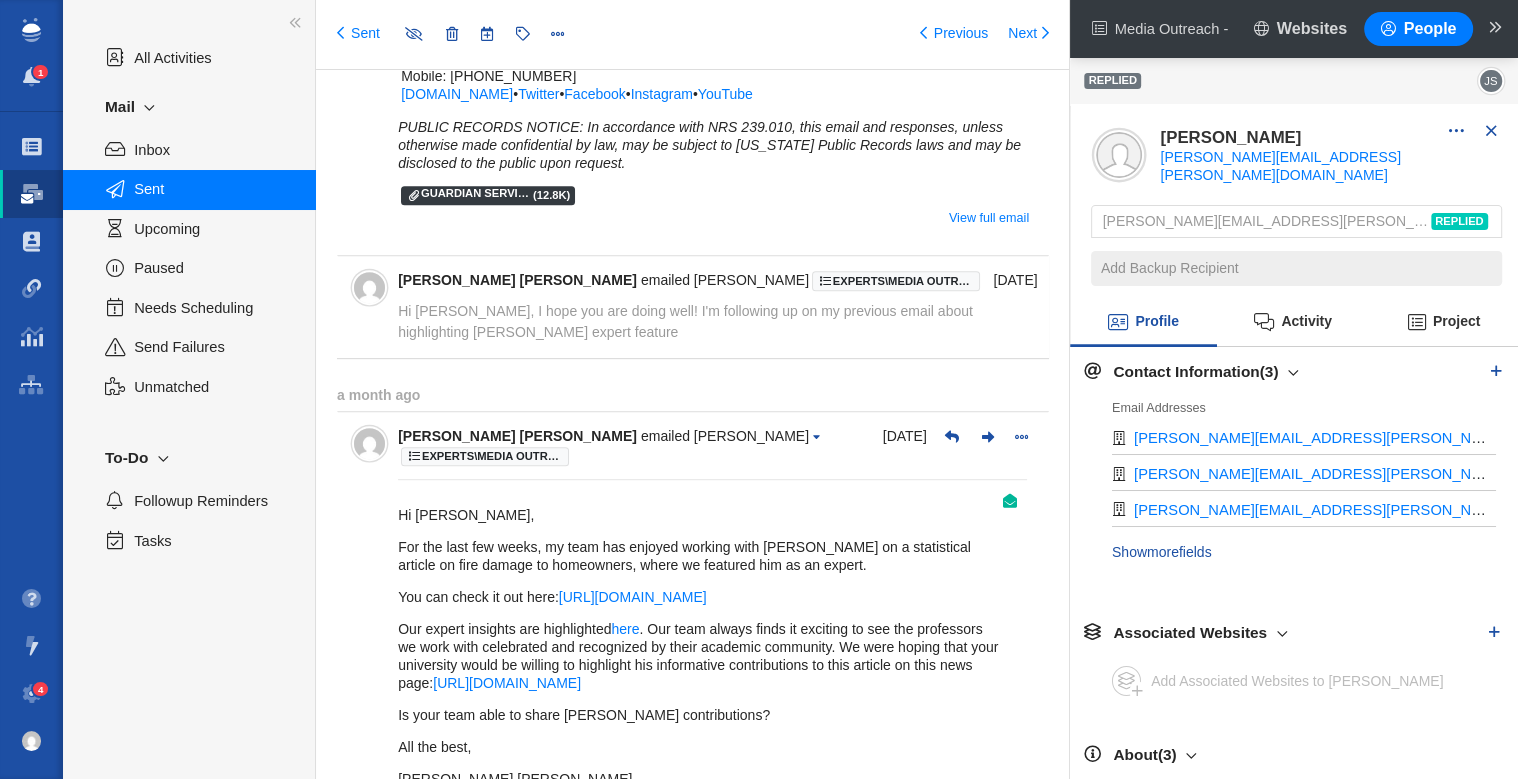 scroll, scrollTop: 911, scrollLeft: 0, axis: vertical 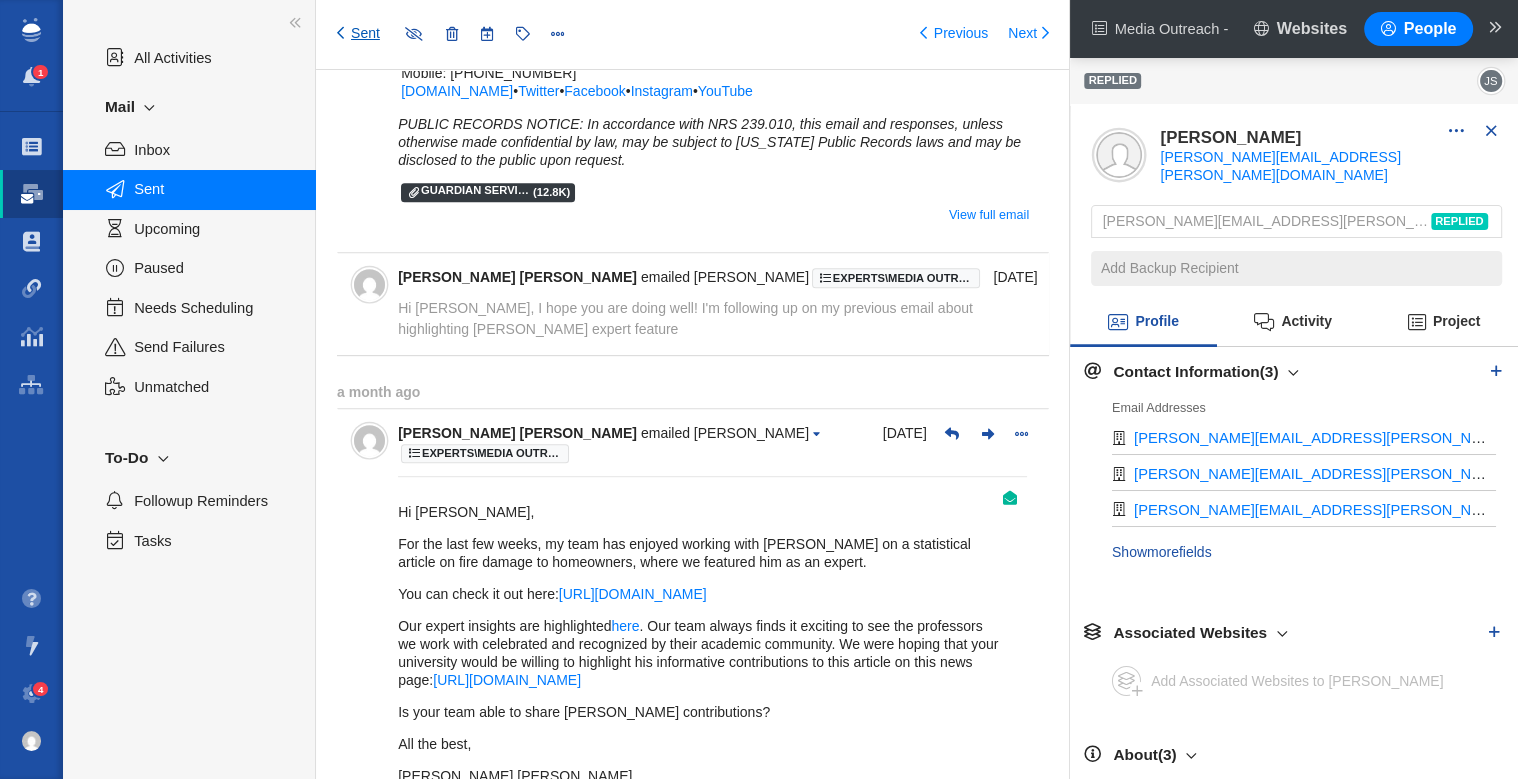 click on "Sent" at bounding box center (358, 34) 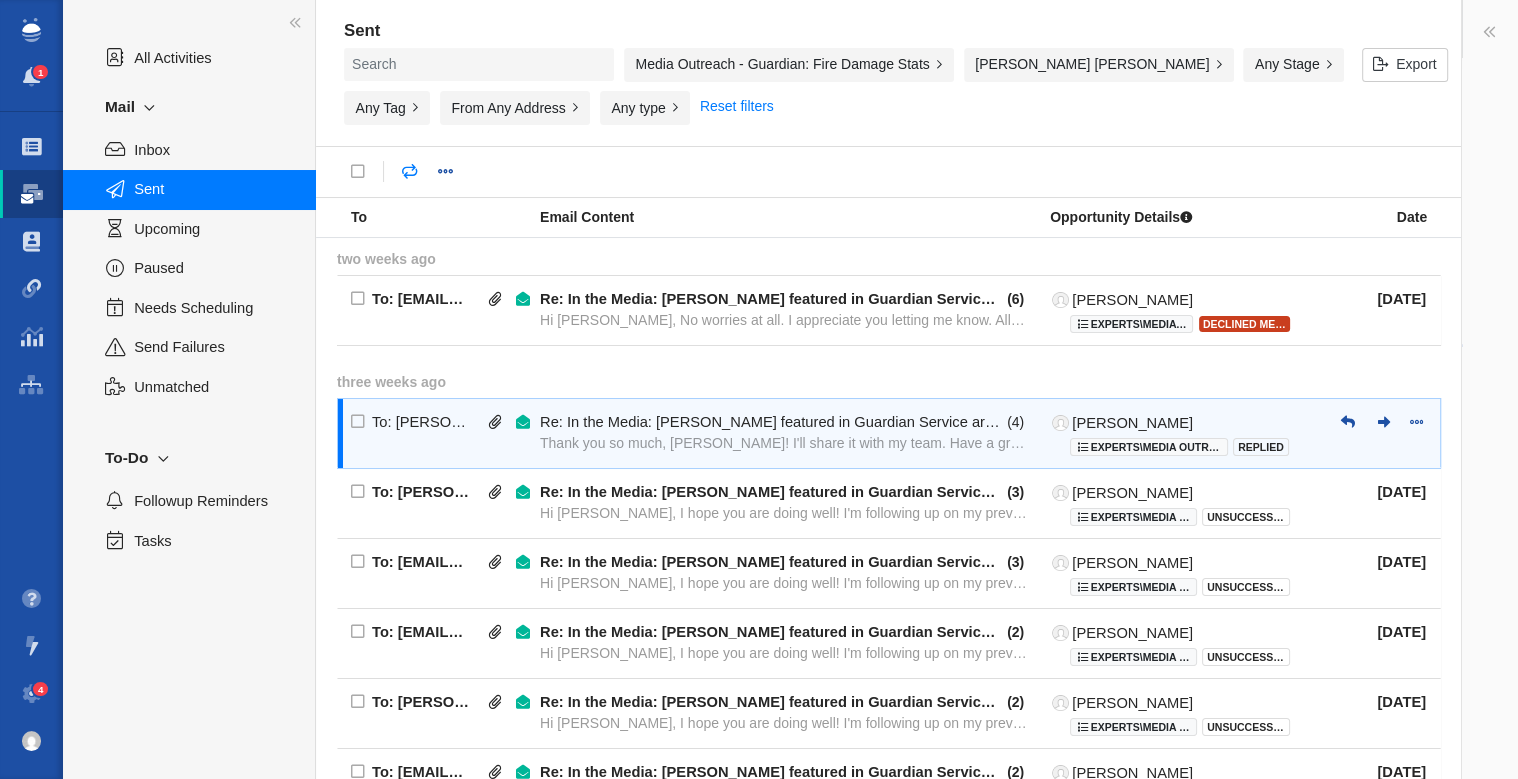 scroll, scrollTop: 15, scrollLeft: 0, axis: vertical 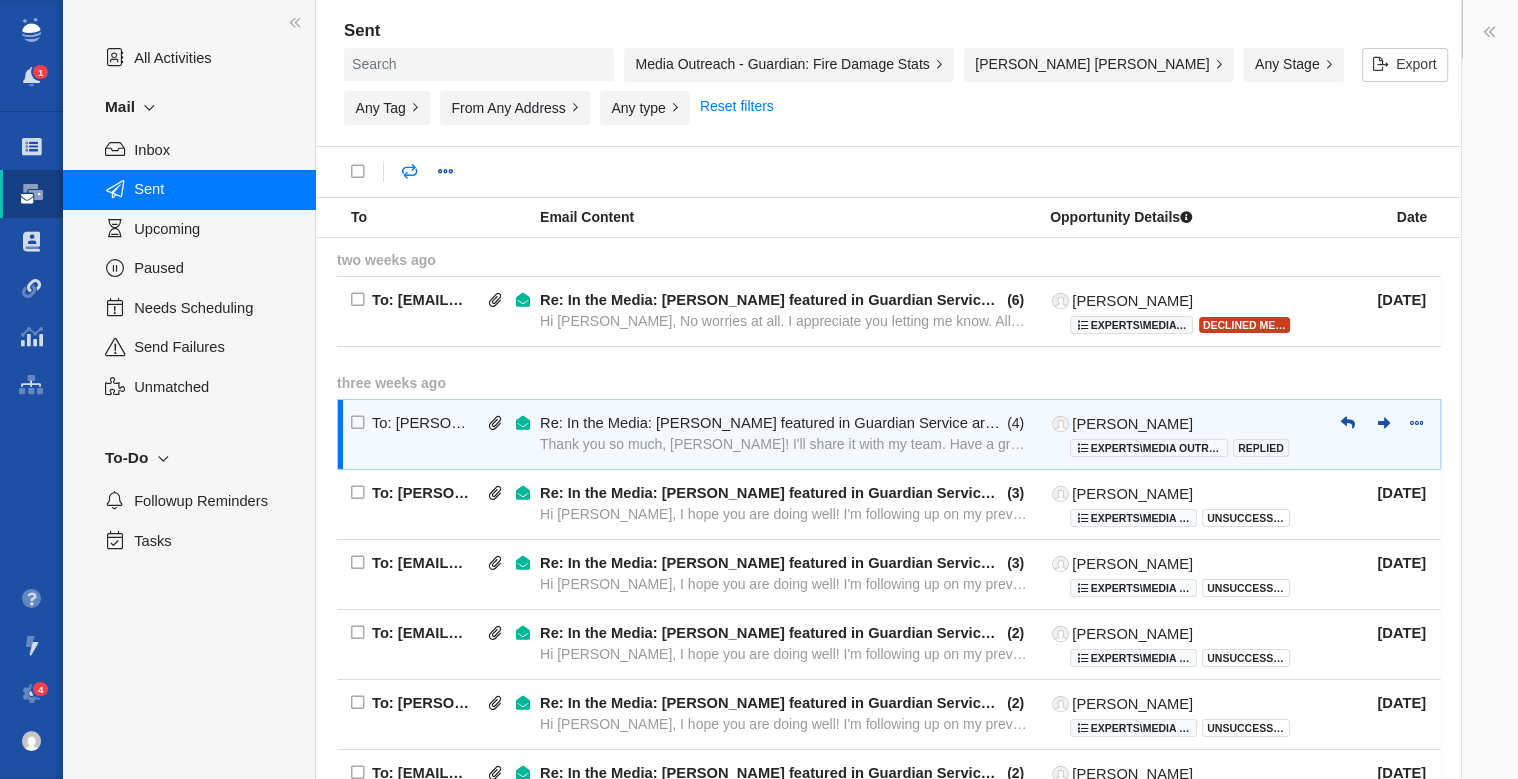 click on "Re: In the Media: Dr. Scott Abella featured in Guardian Service article ( 4 ) Thank you so much, Tony! I'll share it with my team. Have a great week ahead. All the best, Jason Sam Jr.Digital Public" at bounding box center (784, 434) 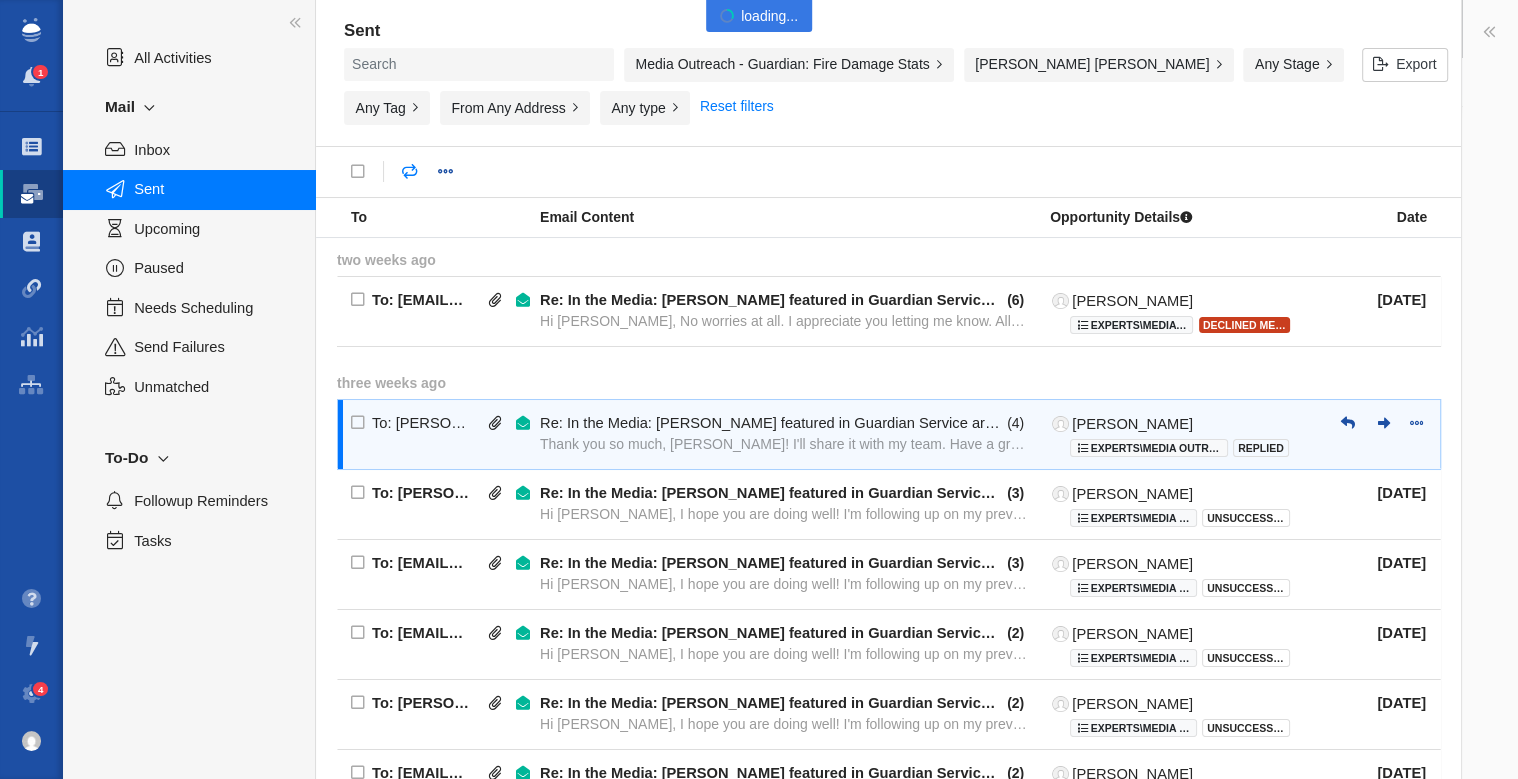 type on "message:1389037754" 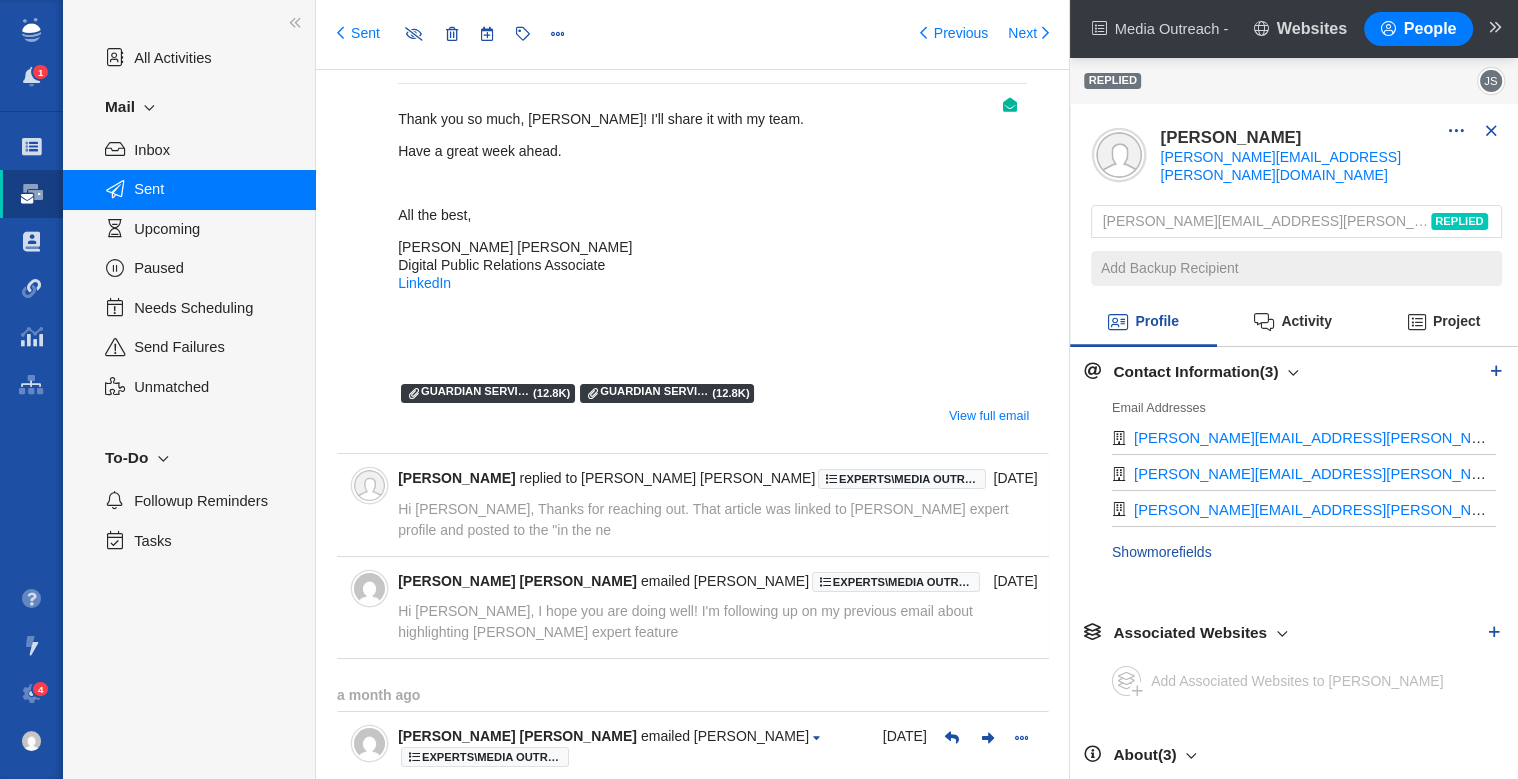 scroll, scrollTop: 153, scrollLeft: 0, axis: vertical 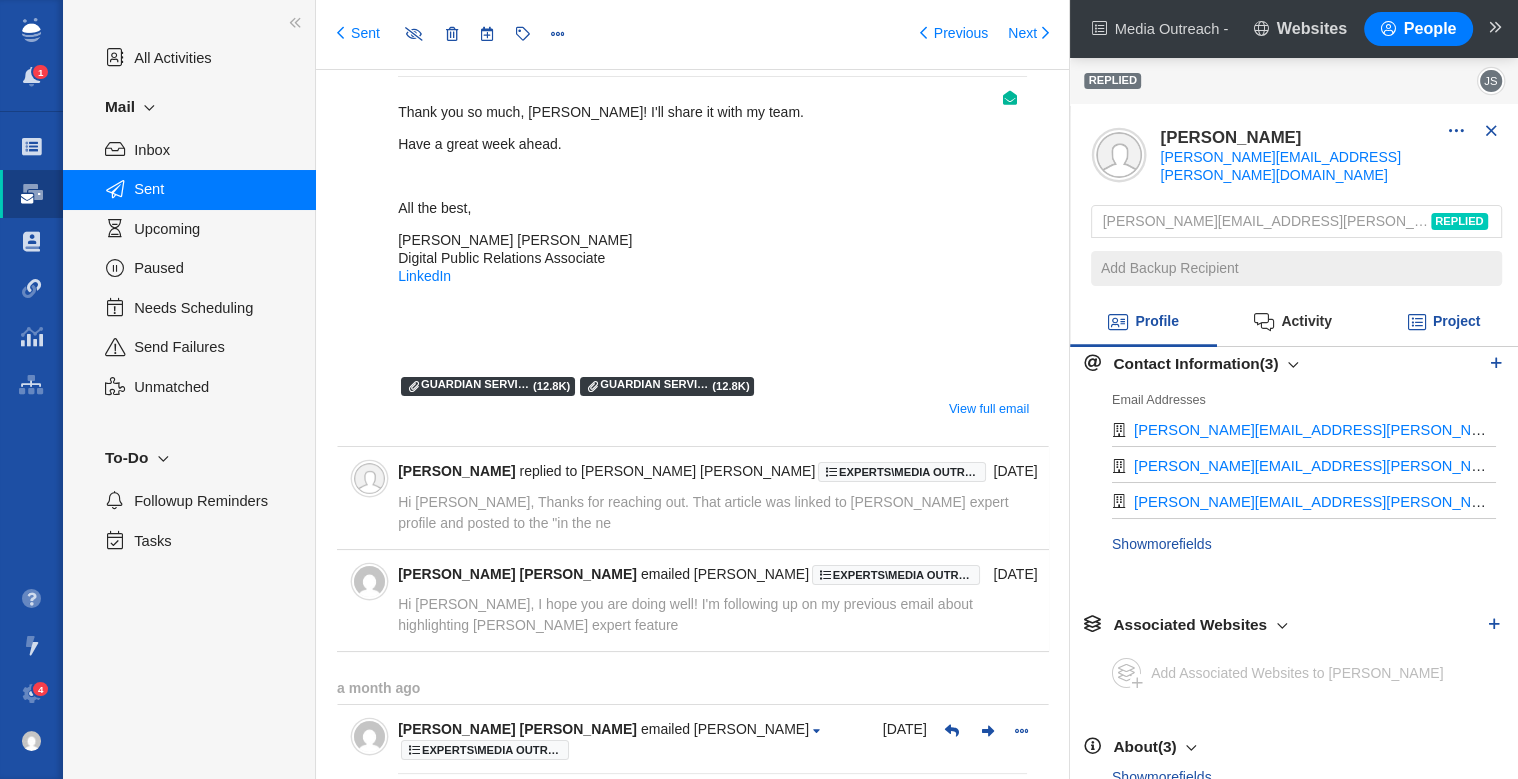 click on "Project" at bounding box center (1444, 323) 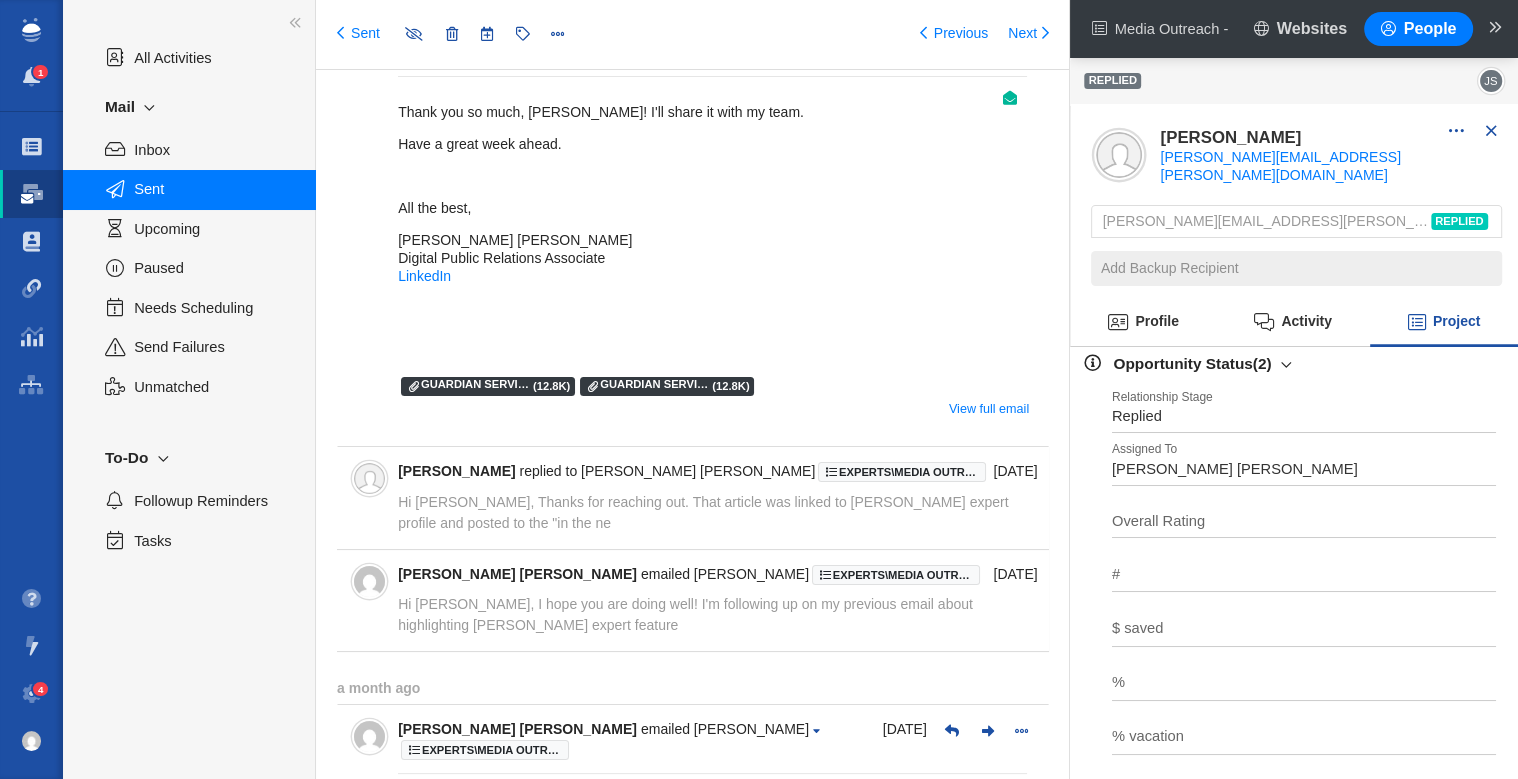 click on "Replied" at bounding box center (1304, 410) 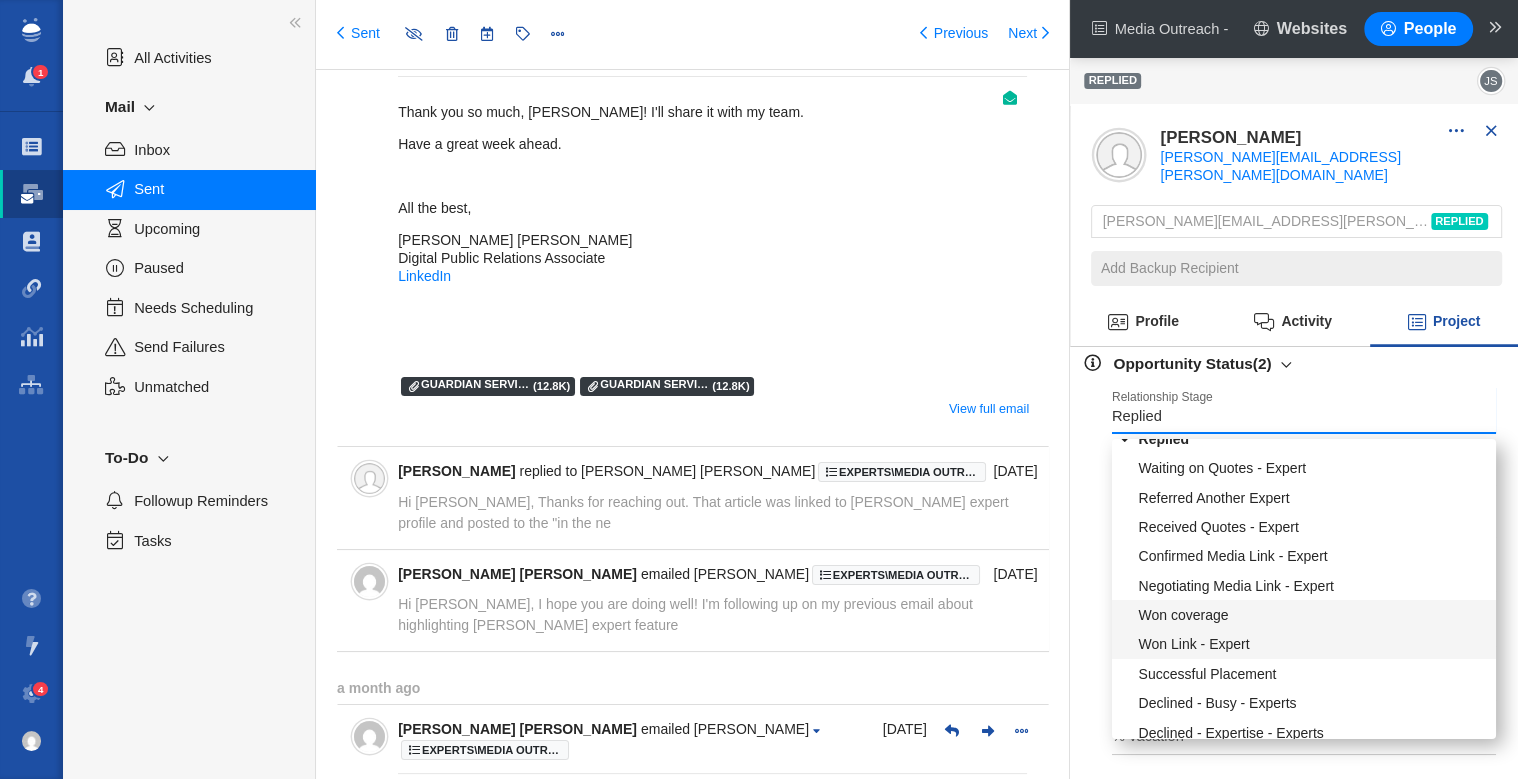 scroll, scrollTop: 463, scrollLeft: 0, axis: vertical 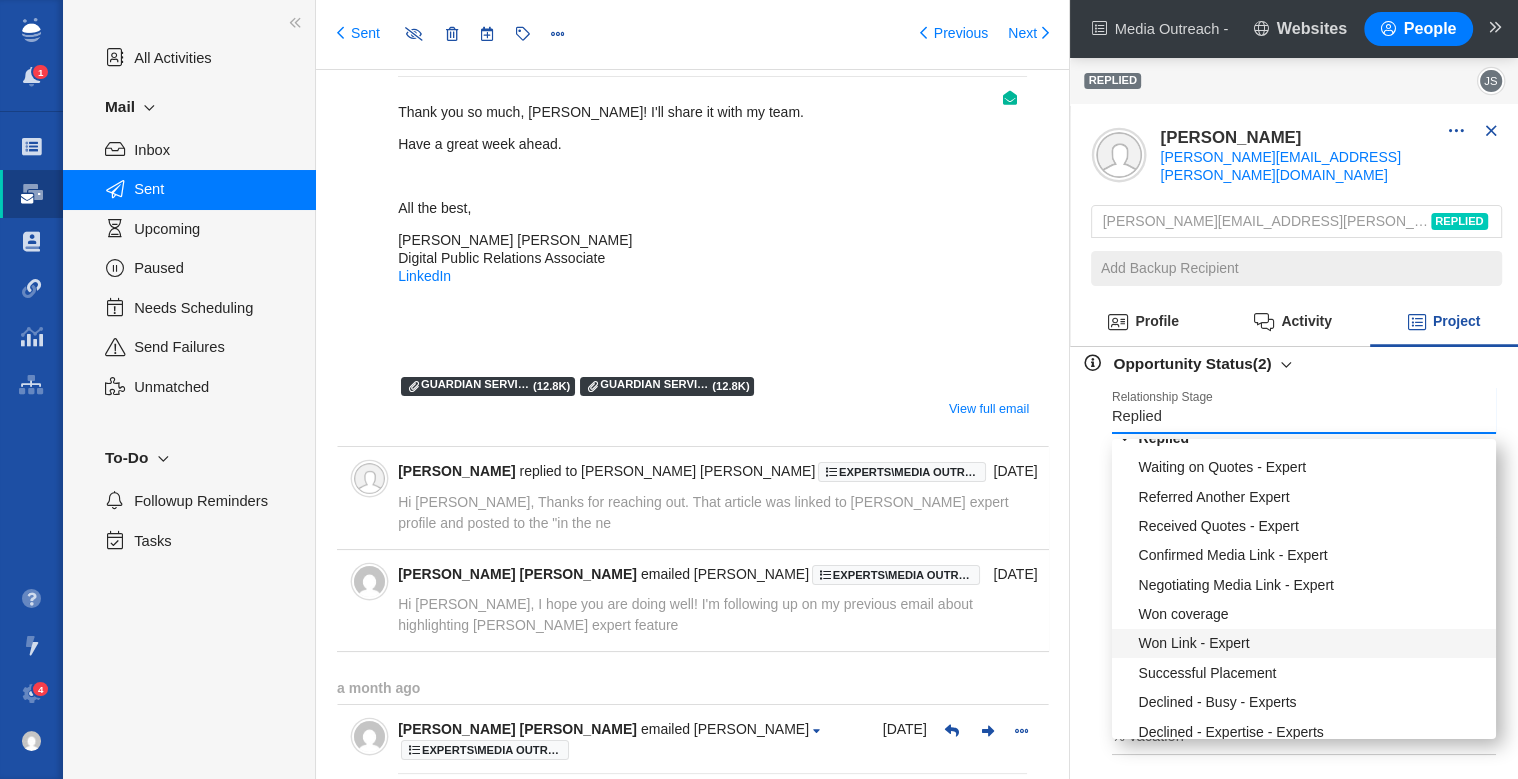 click on "Won Link - Expert" at bounding box center [1304, 643] 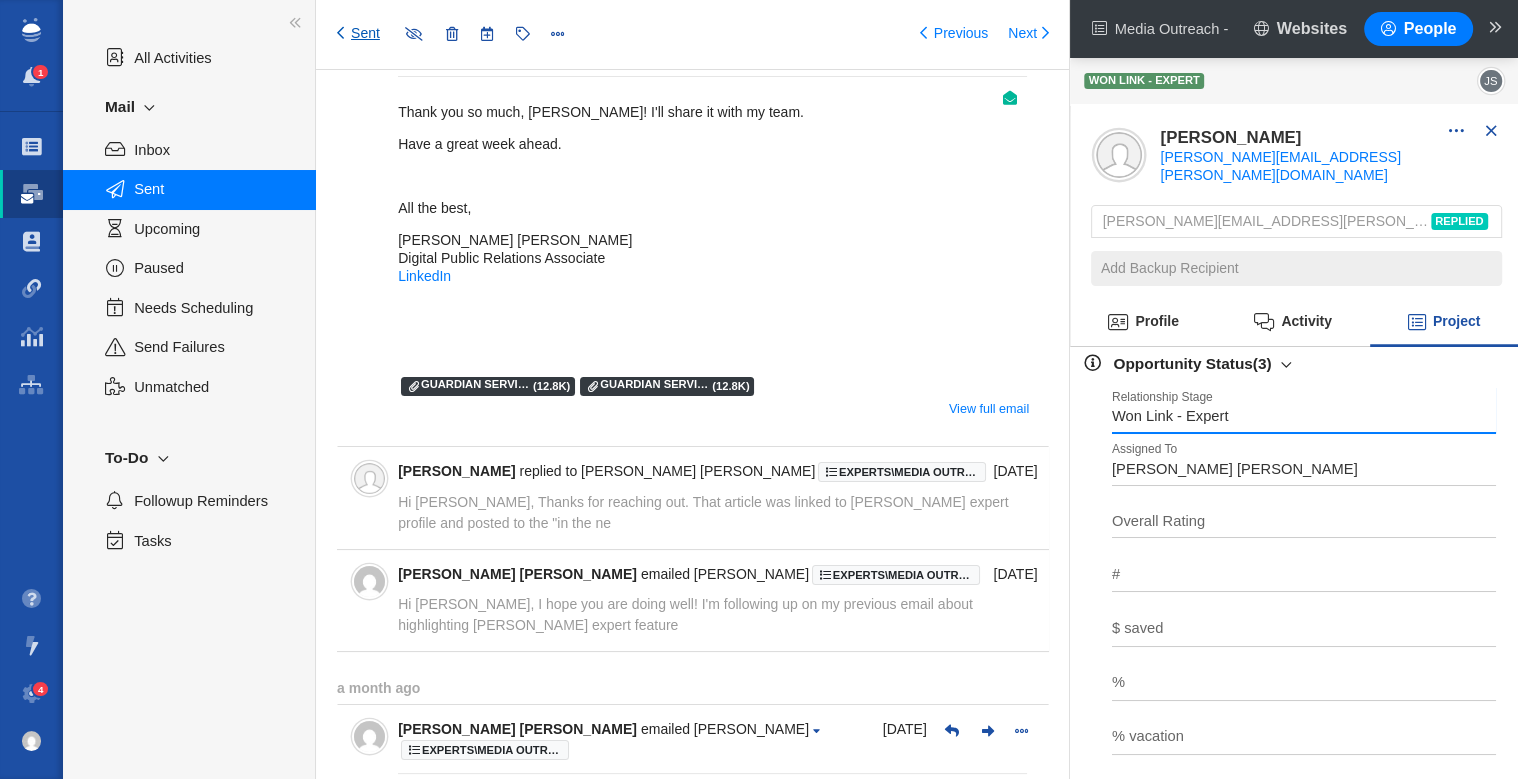 click on "Sent" at bounding box center [358, 34] 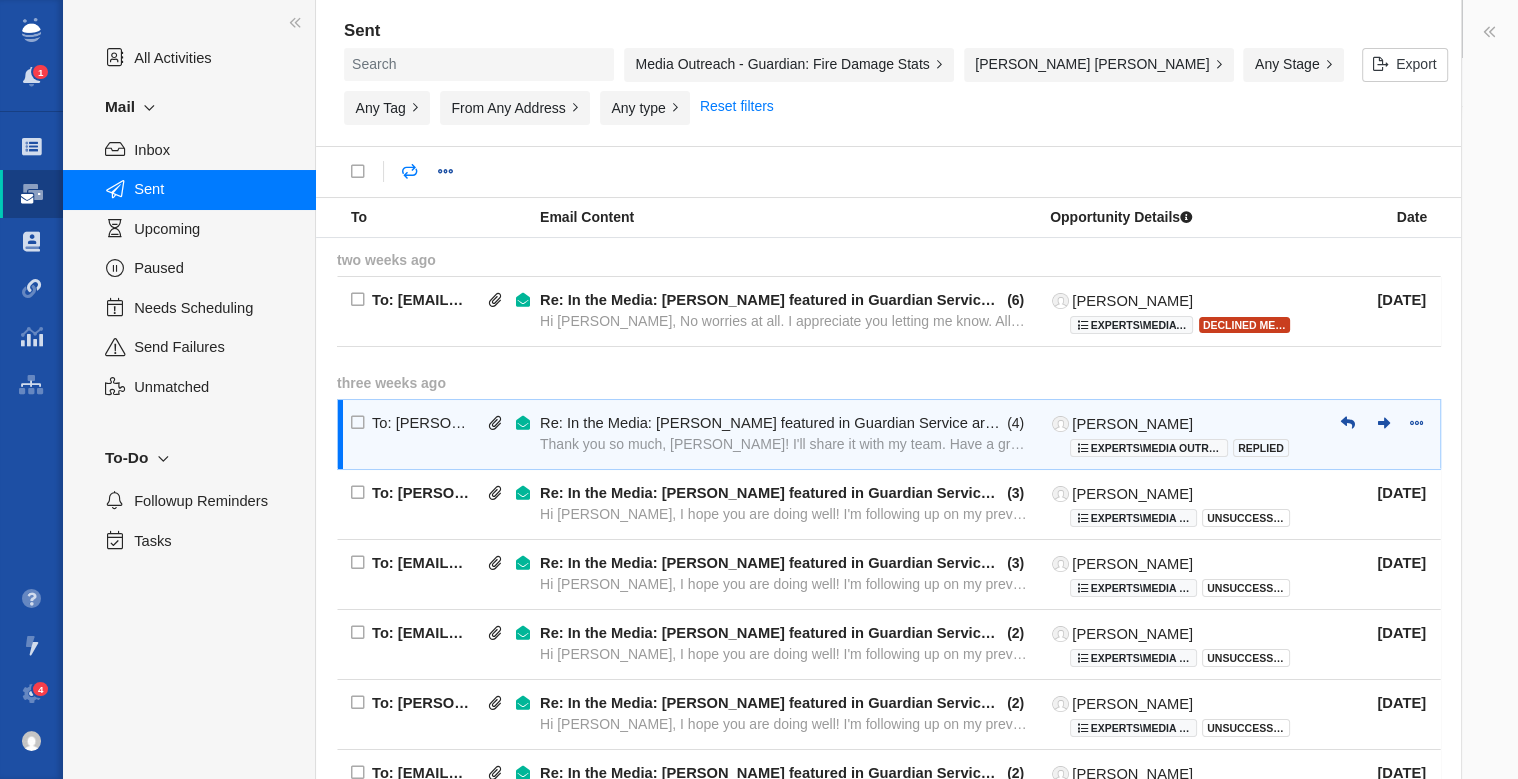 click on "Thank you so much, Tony! I'll share it with my team. Have a great week ahead. All the best, Jason Sam Jr.Digital Public" at bounding box center [784, 444] 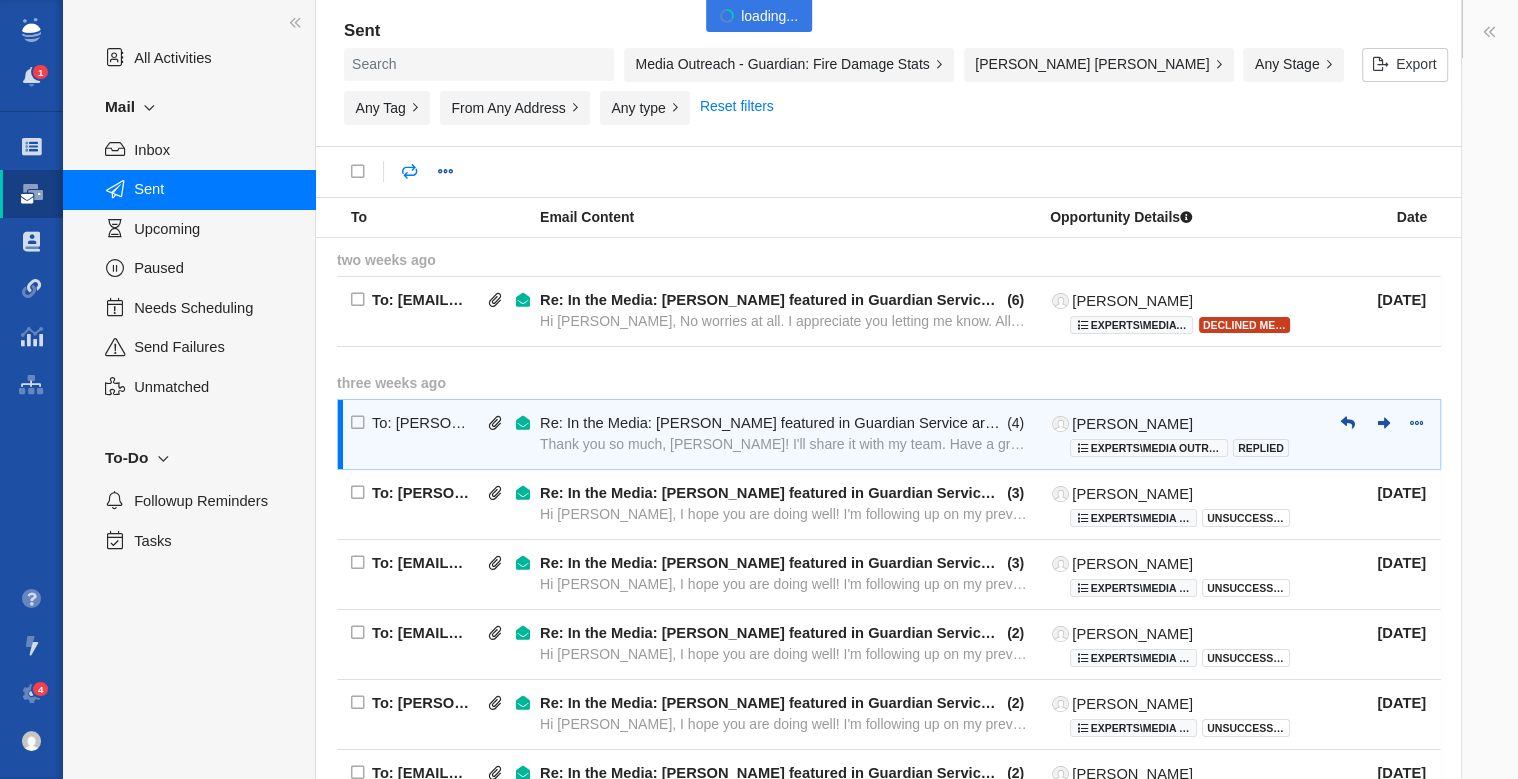 type on "message:1389037754" 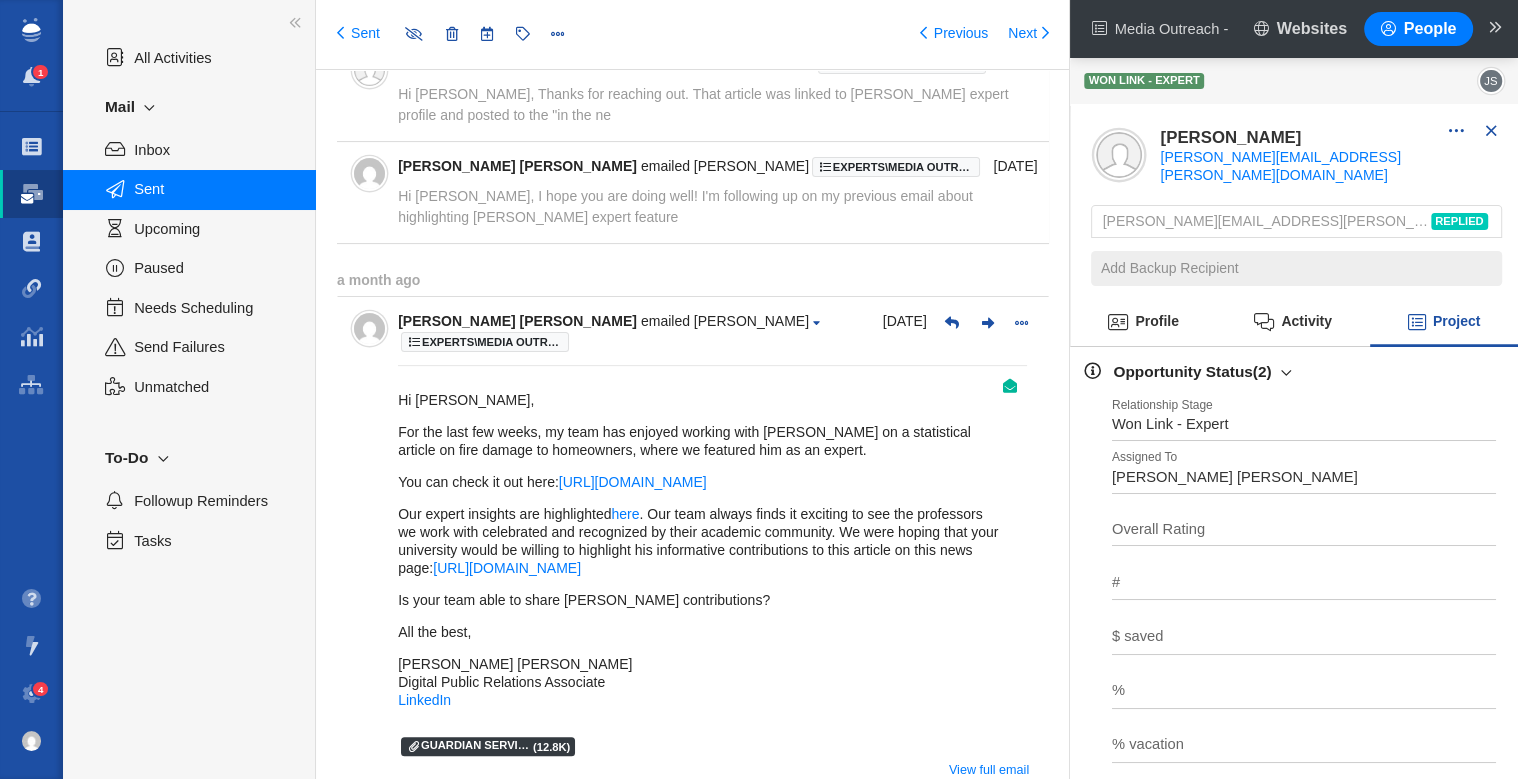 scroll, scrollTop: 646, scrollLeft: 0, axis: vertical 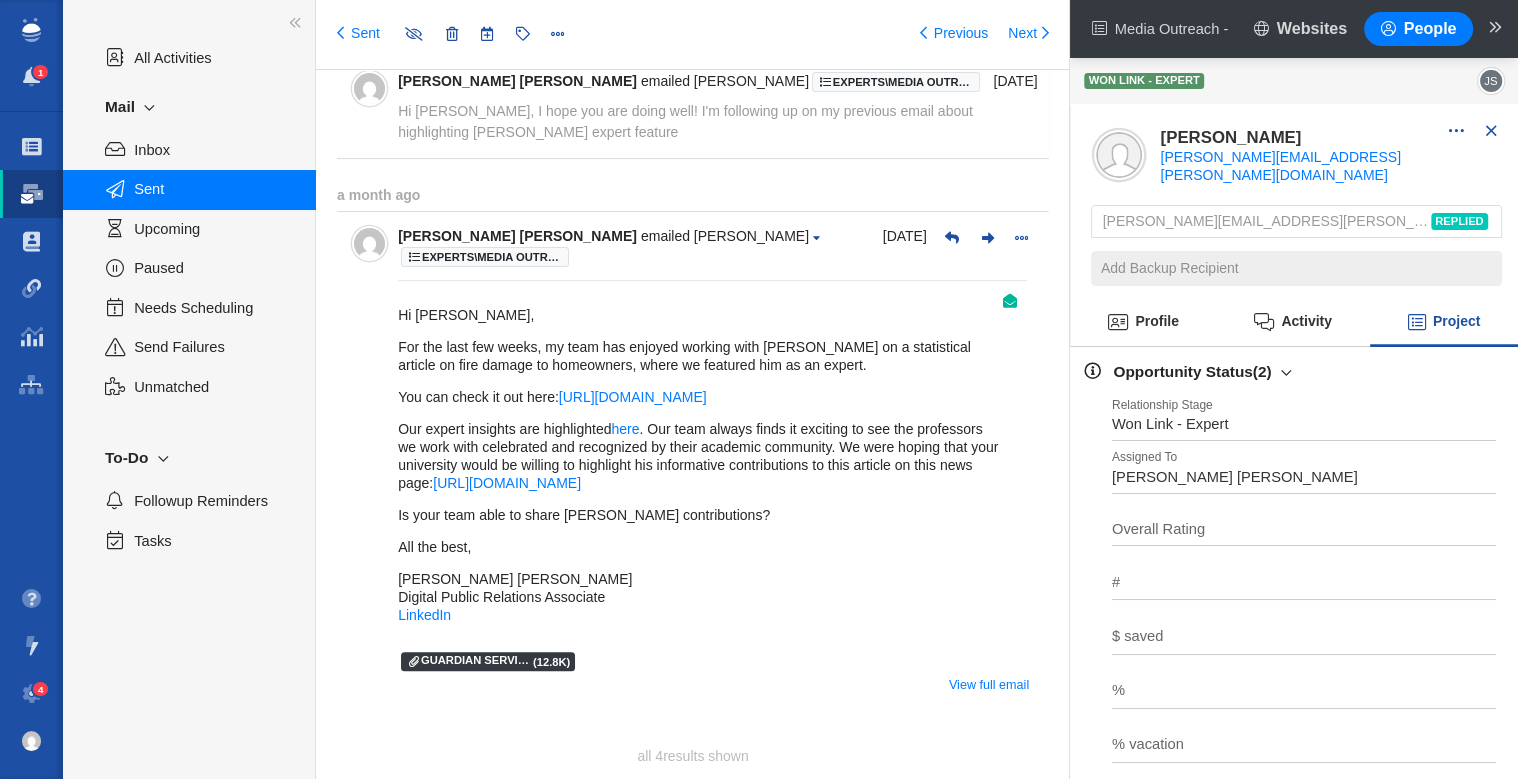 click on "Our expert insights are highlighted  here . Our team always finds it exciting to see the professors we work with celebrated and recognized by their academic community. We were hoping that your university would be willing to highlight his informative contributions to this article on this news page:  https://www.unlv.edu/news/inthenews" at bounding box center [698, 456] 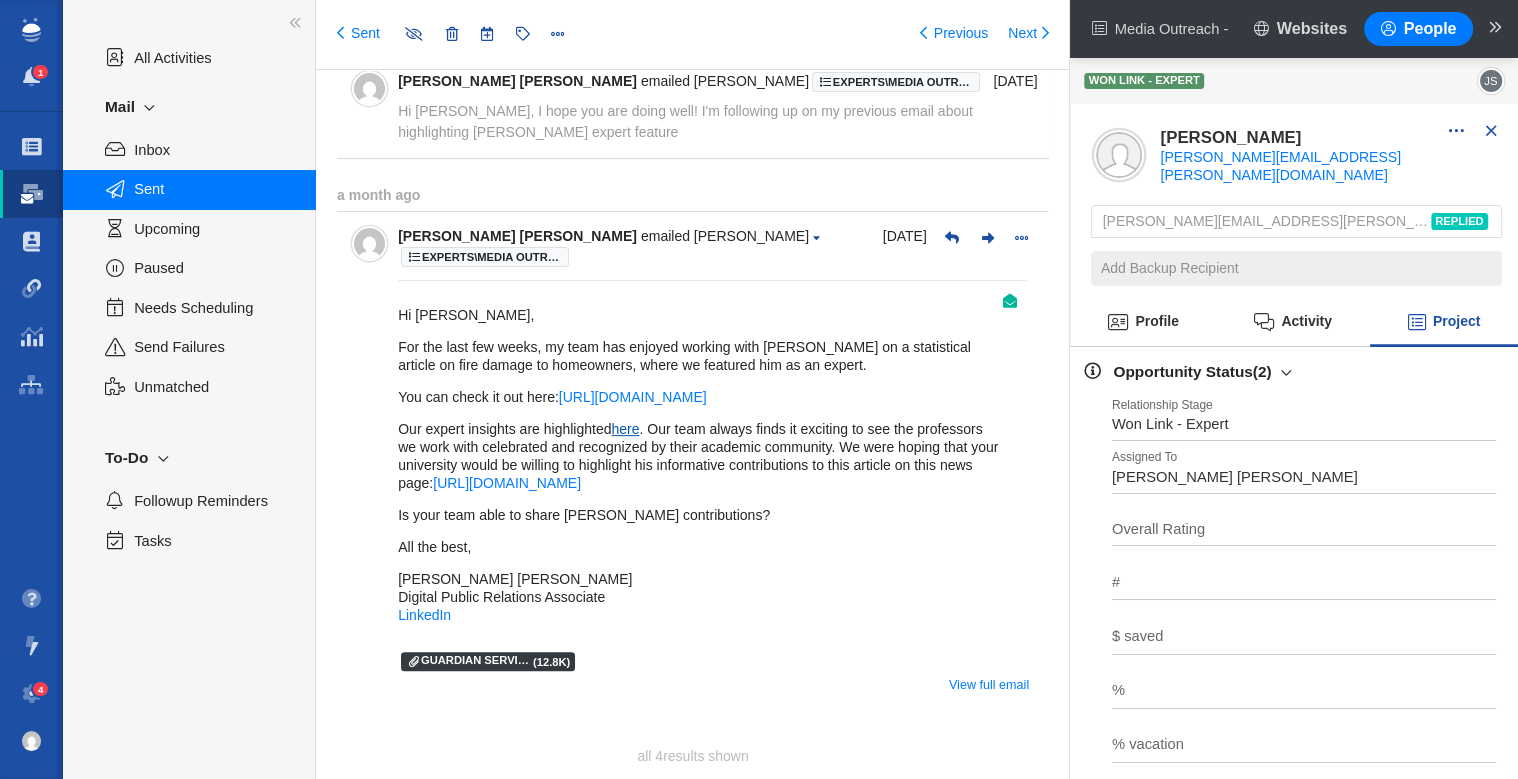 click on "here" at bounding box center (625, 429) 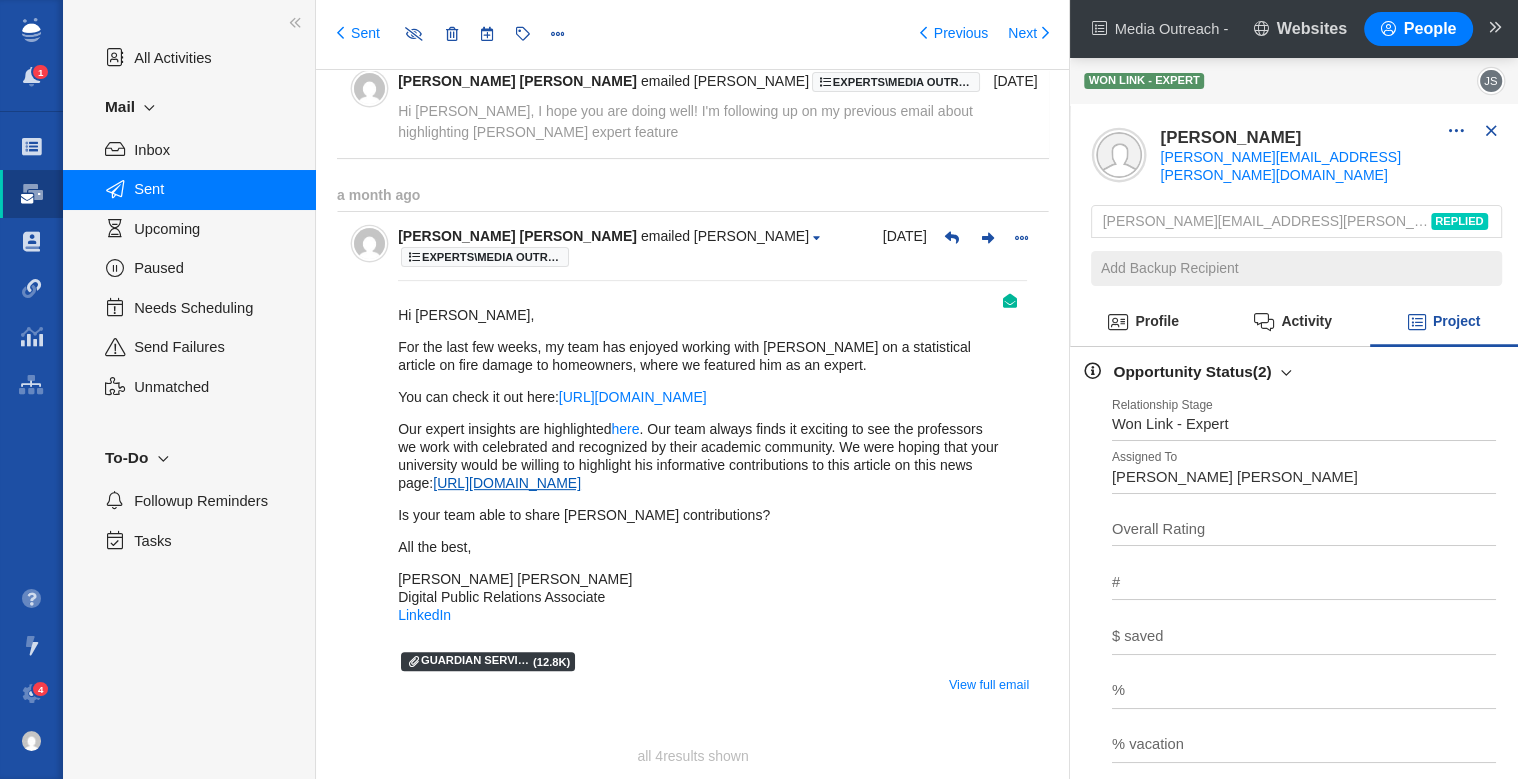 click on "https://www.unlv.edu/news/inthenews" at bounding box center [507, 483] 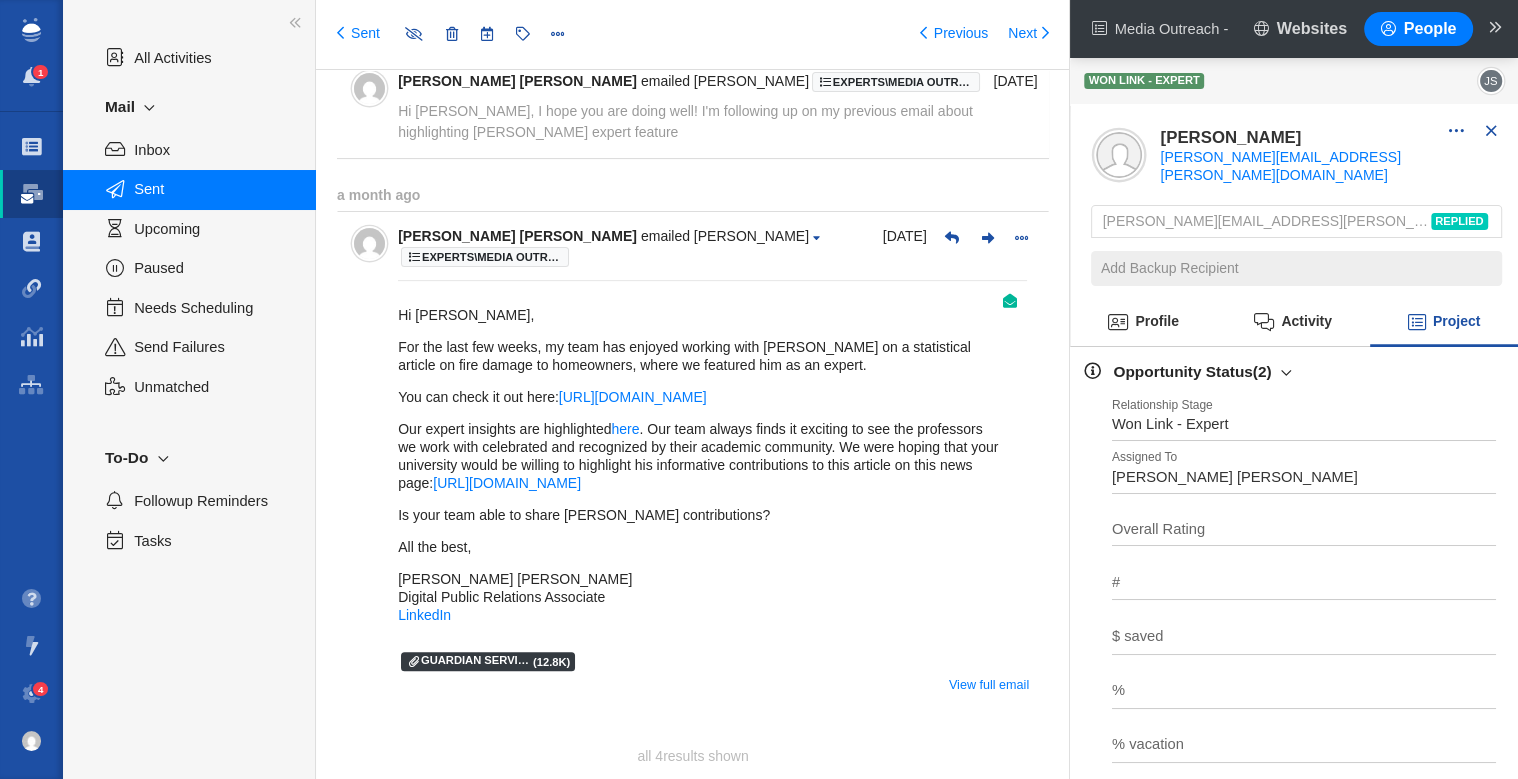 click on "Sent Previous Next" at bounding box center (700, 34) 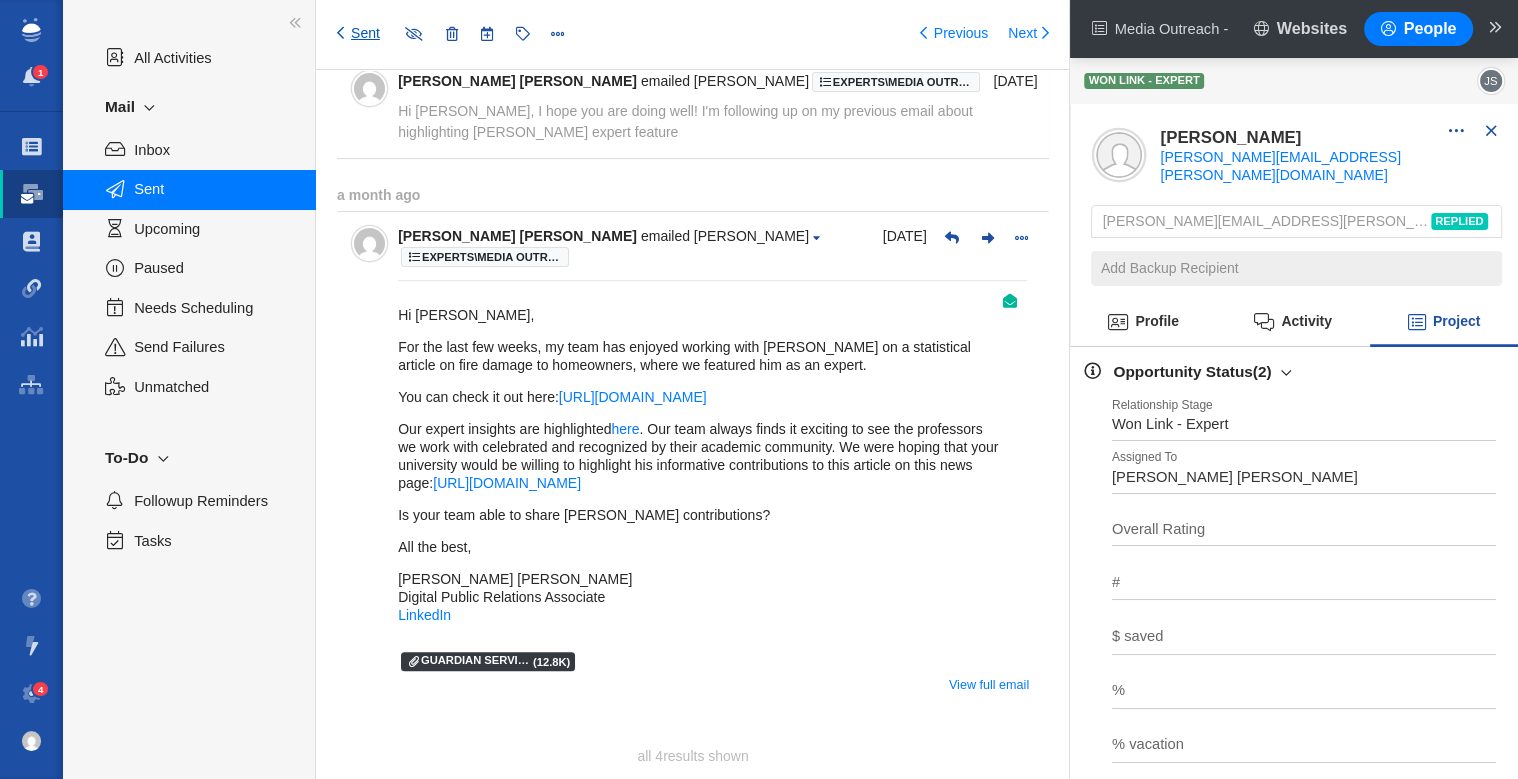 click on "Sent" at bounding box center (358, 34) 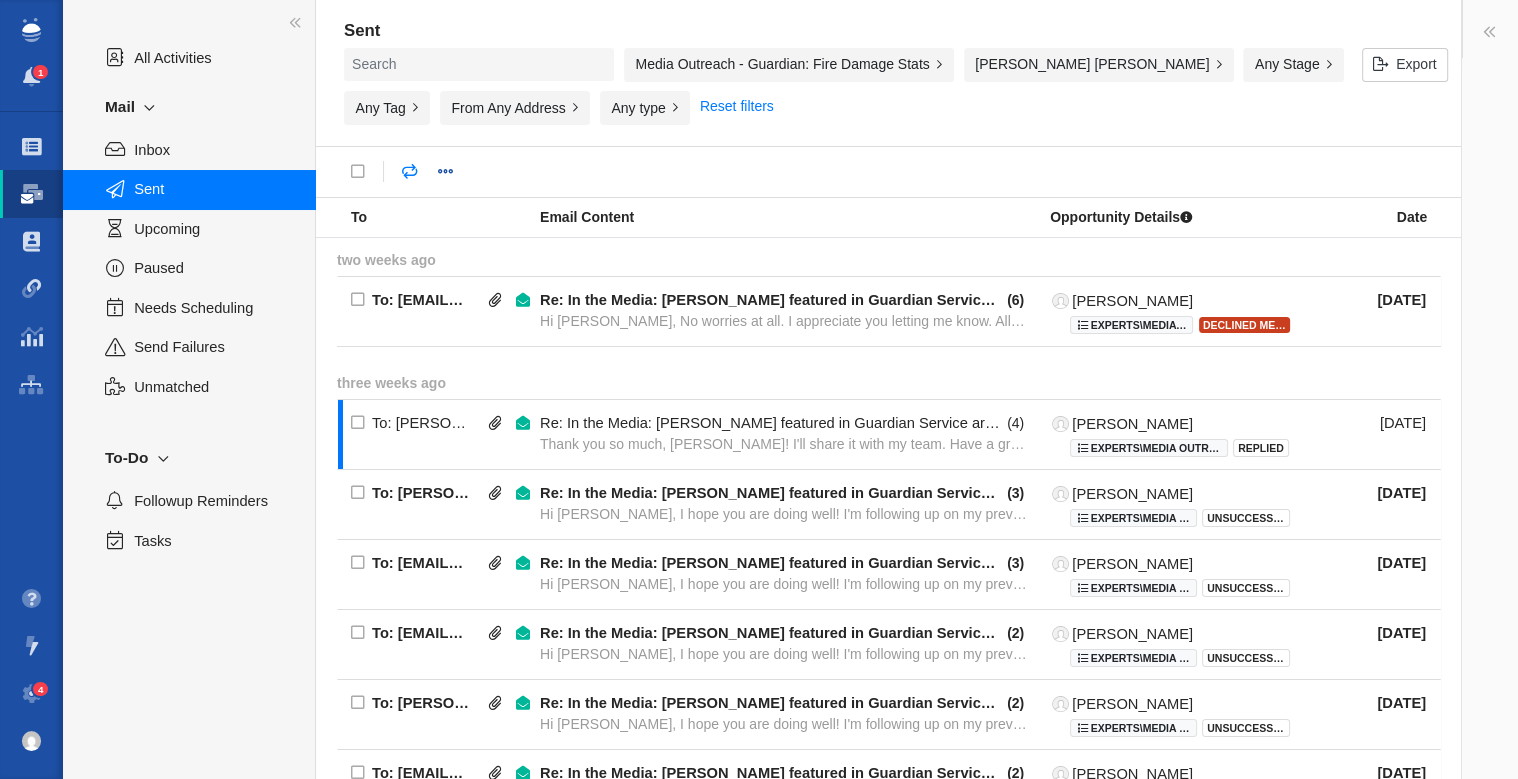 type 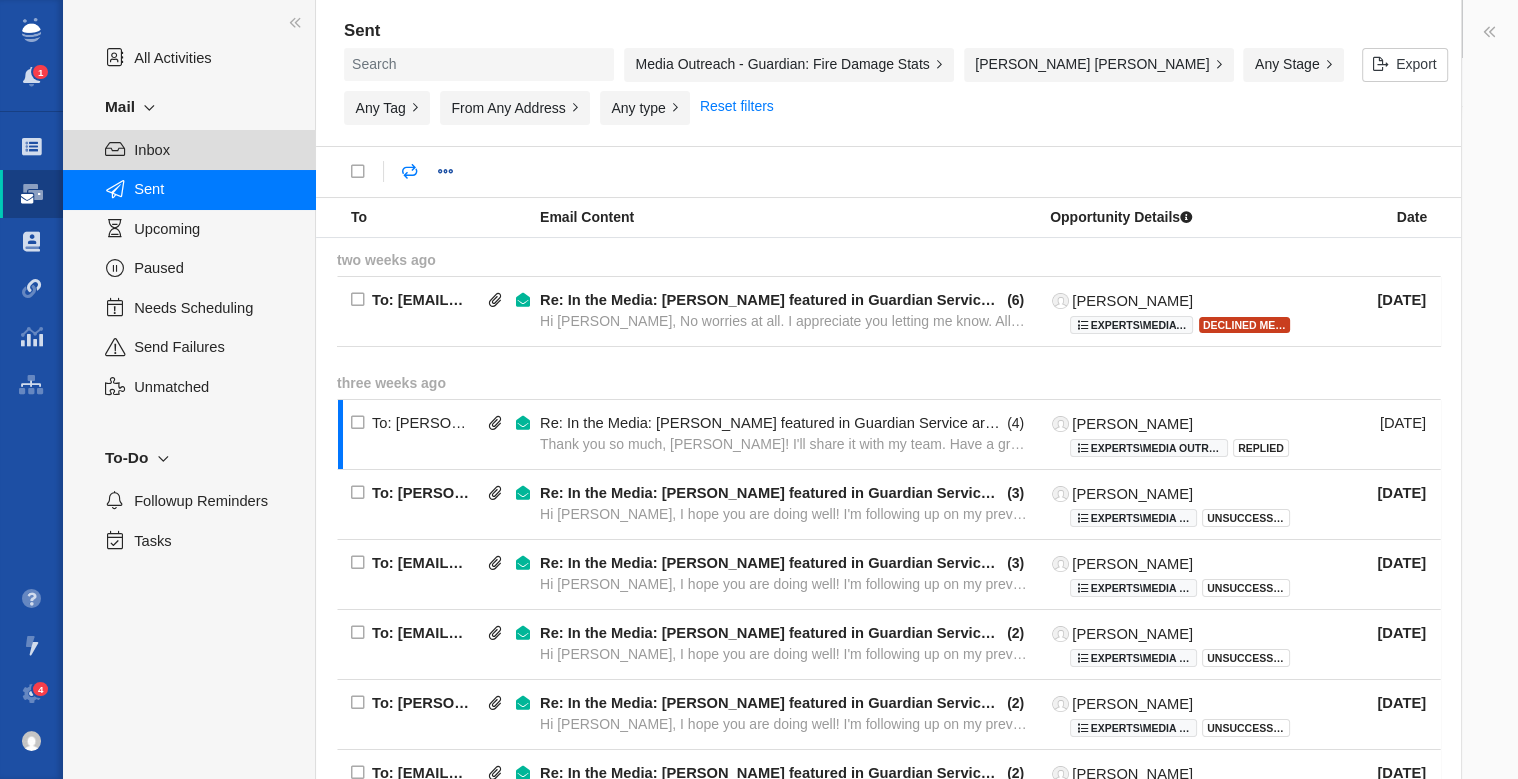 click on "Inbox" at bounding box center (213, 150) 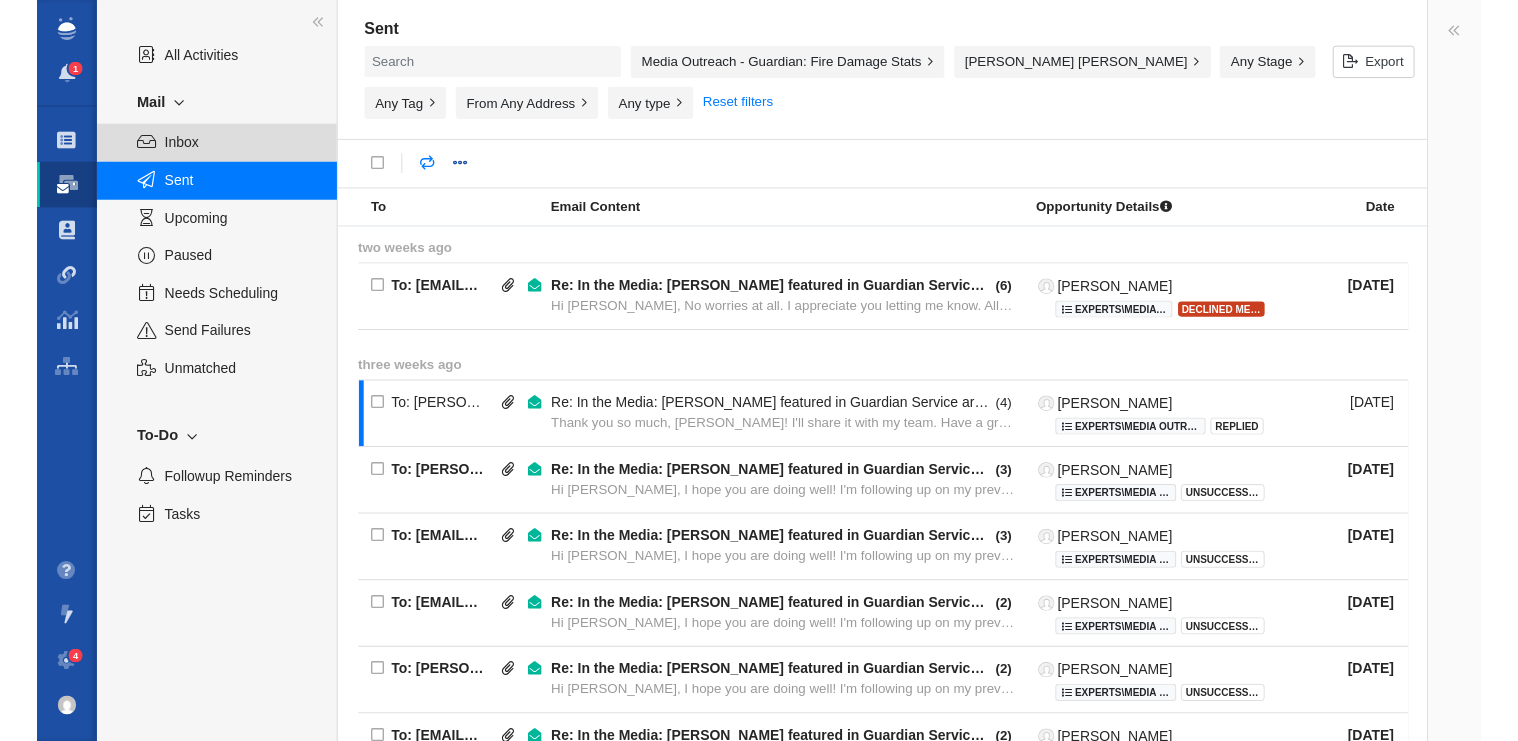 scroll, scrollTop: 0, scrollLeft: 0, axis: both 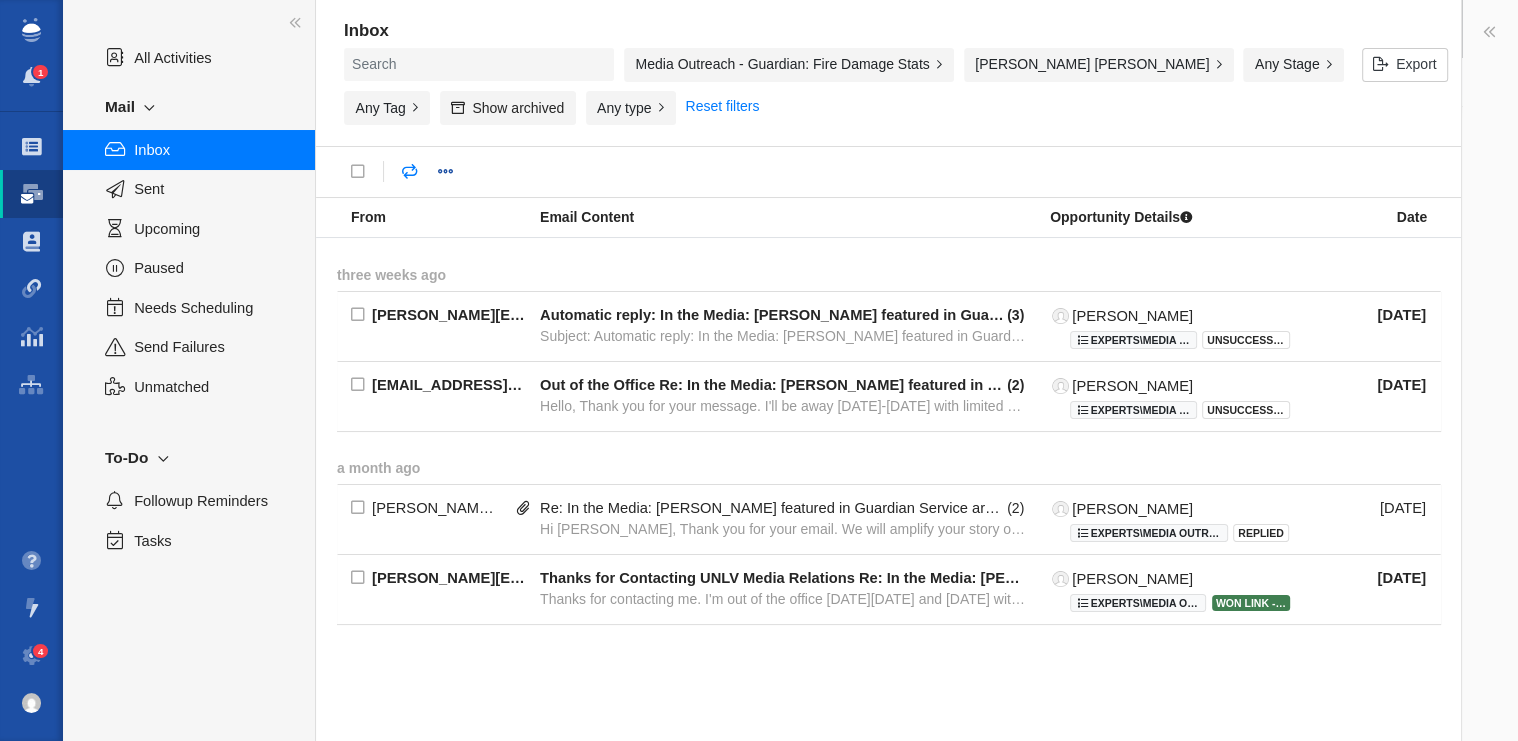 click on "Inbox" at bounding box center (213, 150) 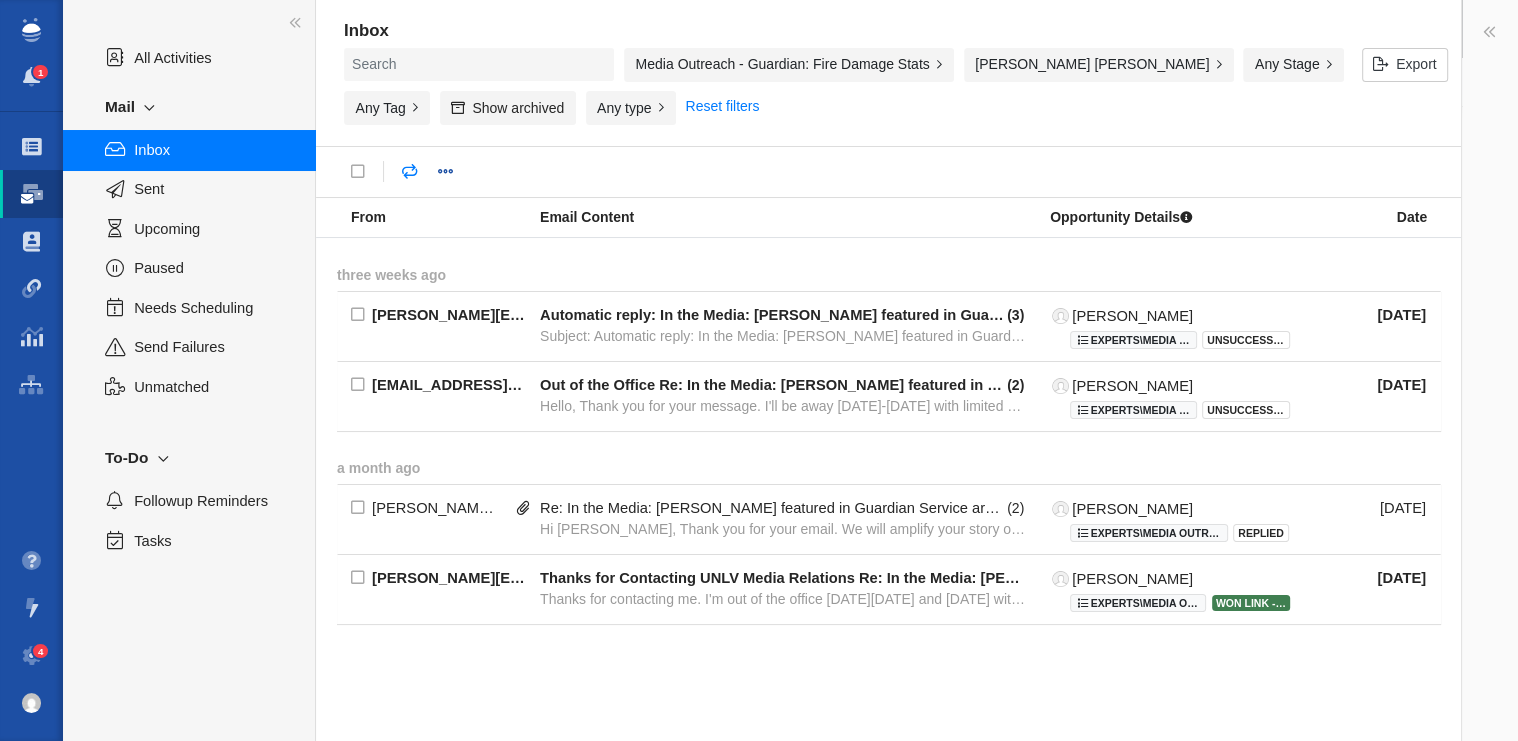 click on "Media Outreach - Guardian: Fire Damage Stats" at bounding box center [789, 65] 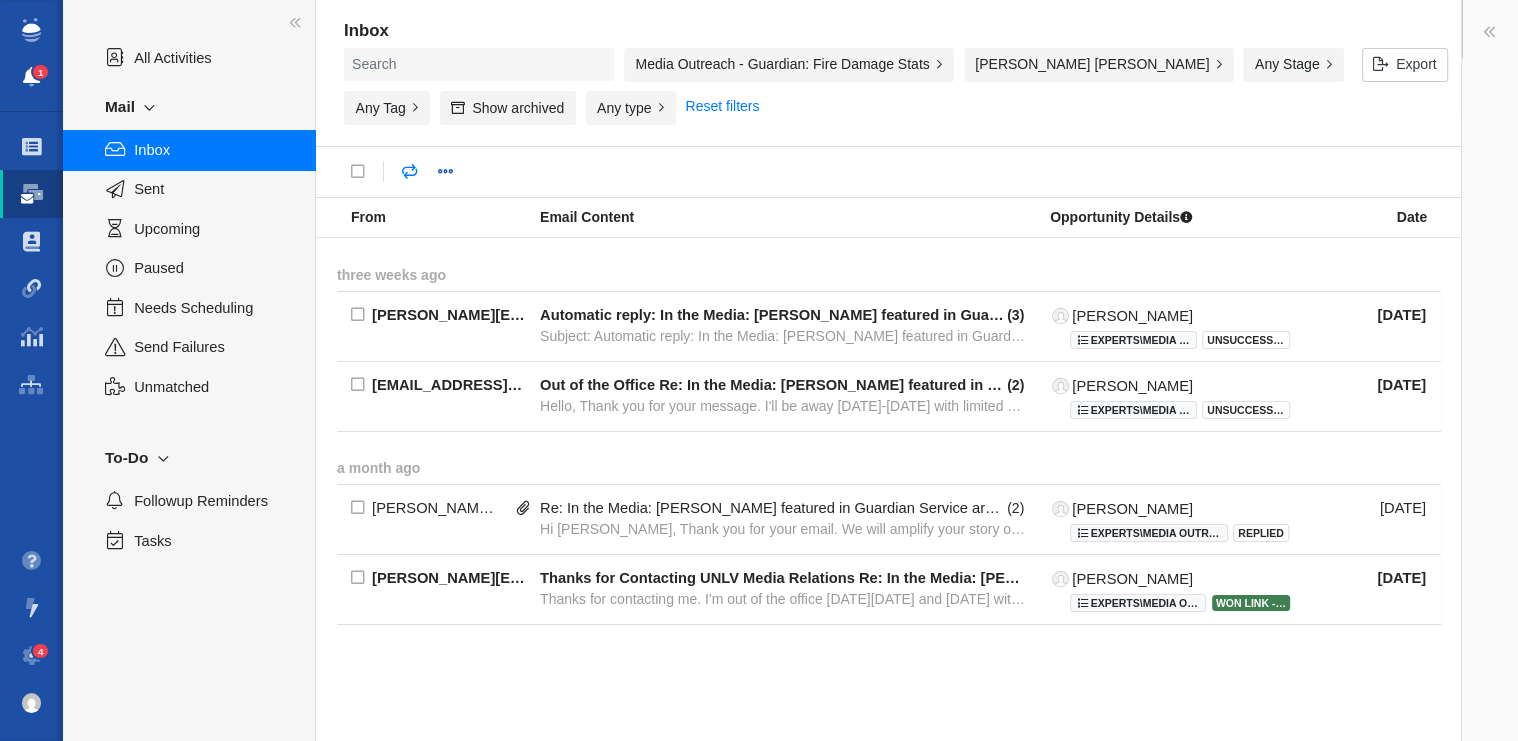 click on "1" at bounding box center (31, 77) 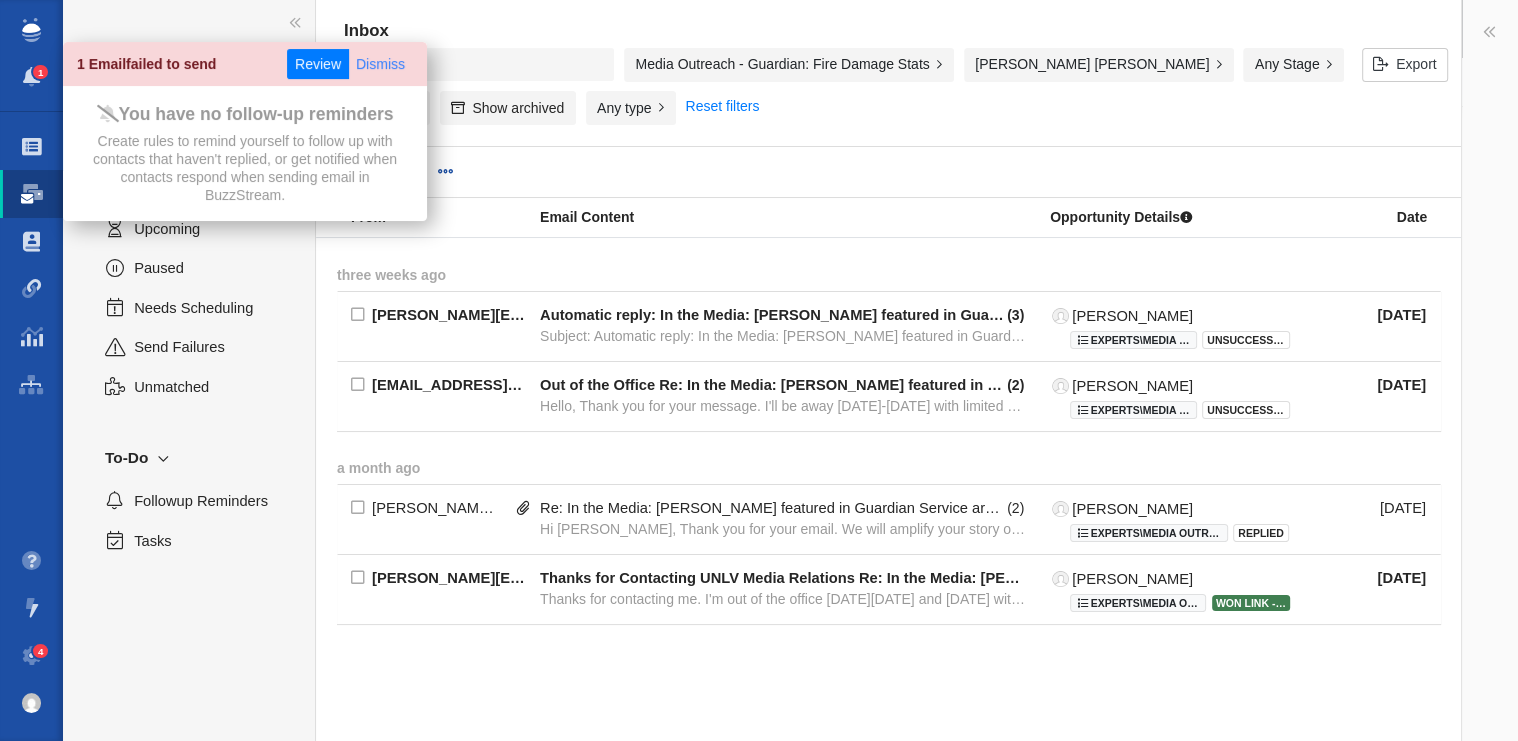 click on "Dismiss" at bounding box center (380, 64) 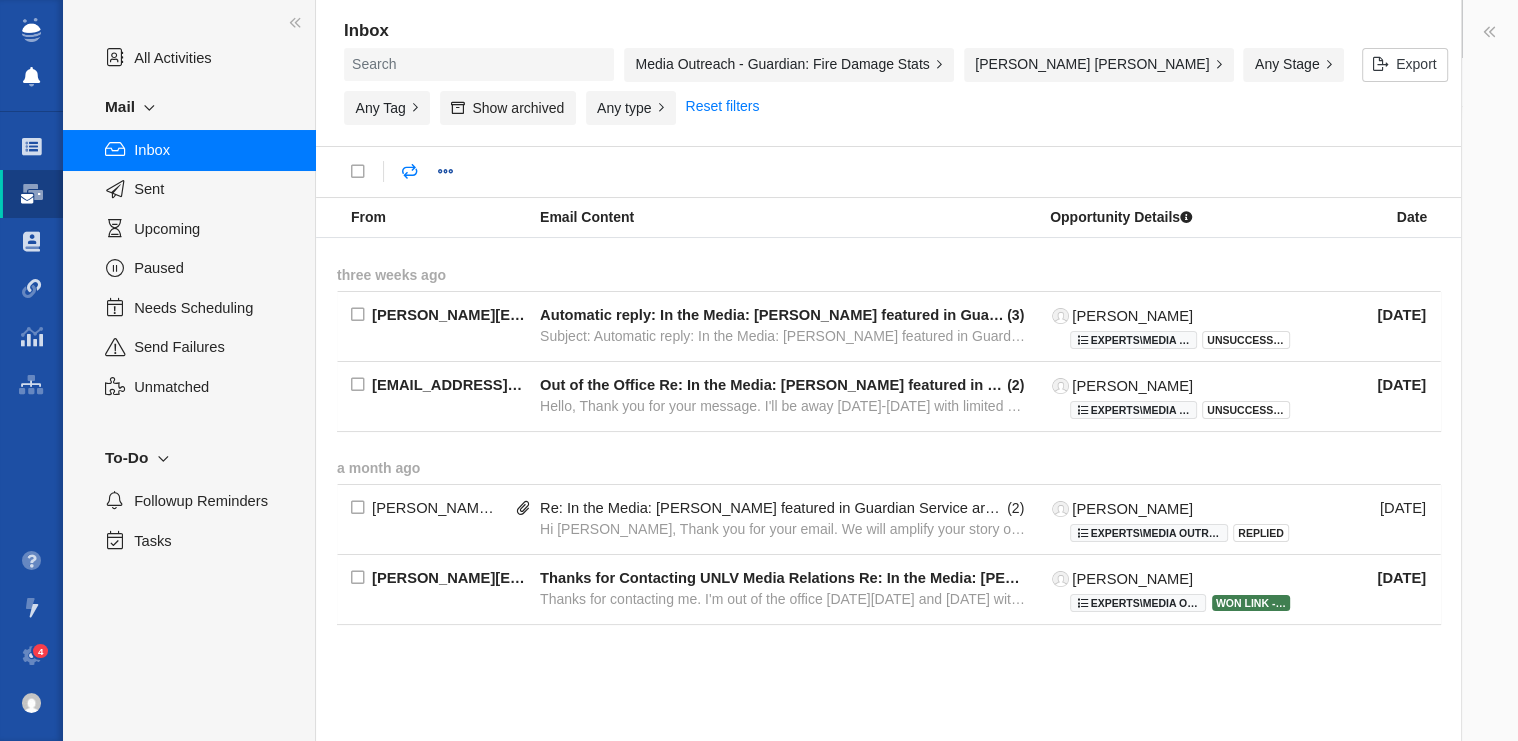 click at bounding box center [31, 77] 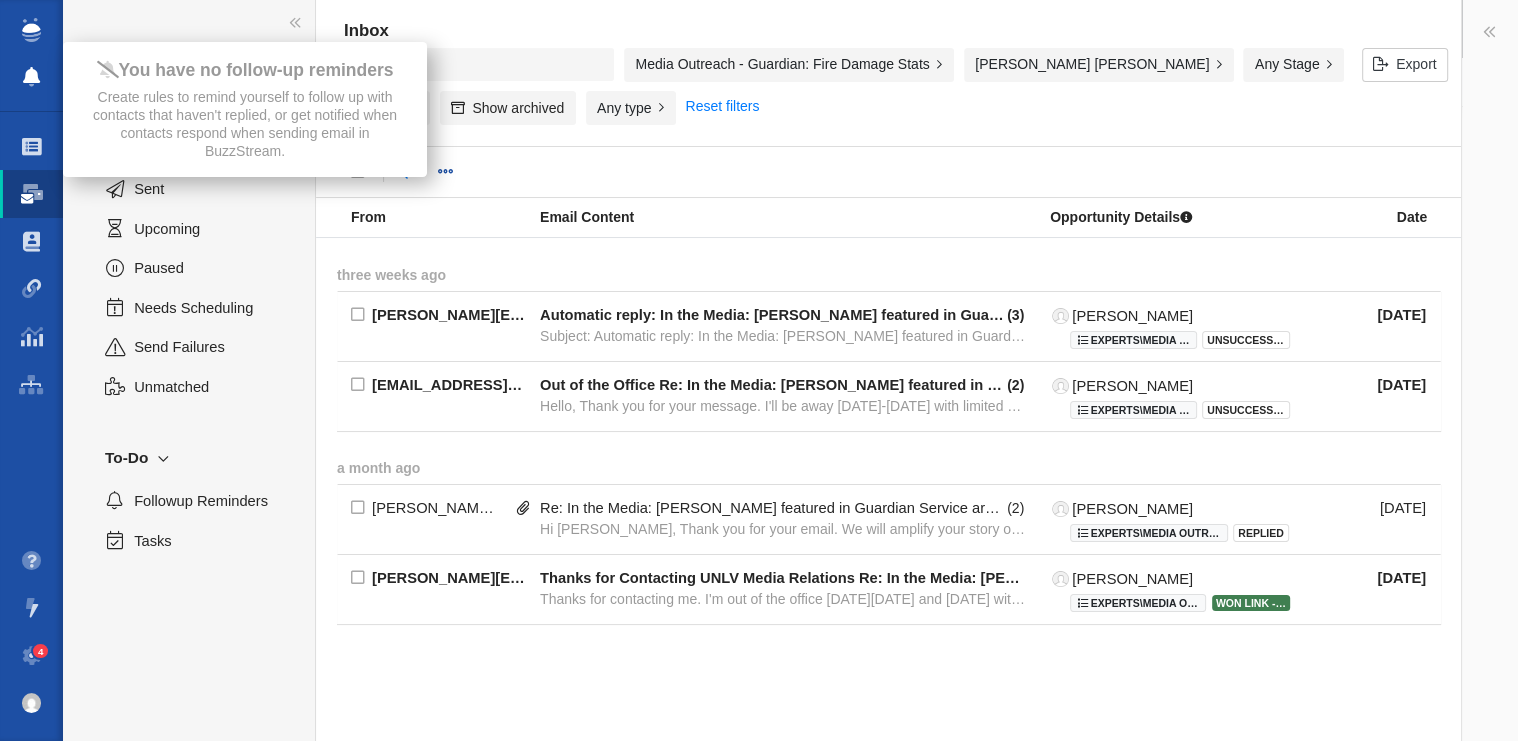 click at bounding box center [31, 77] 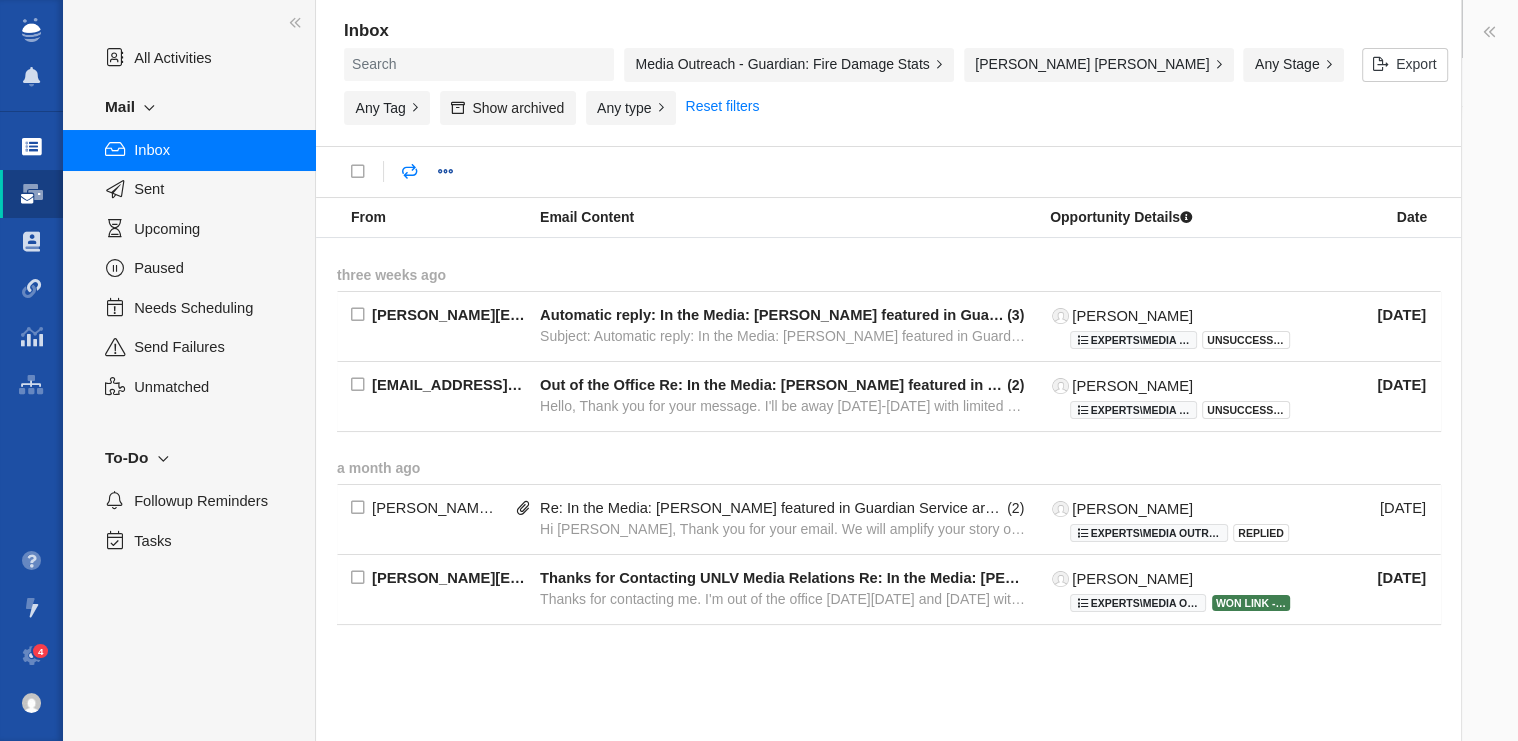click at bounding box center [32, 147] 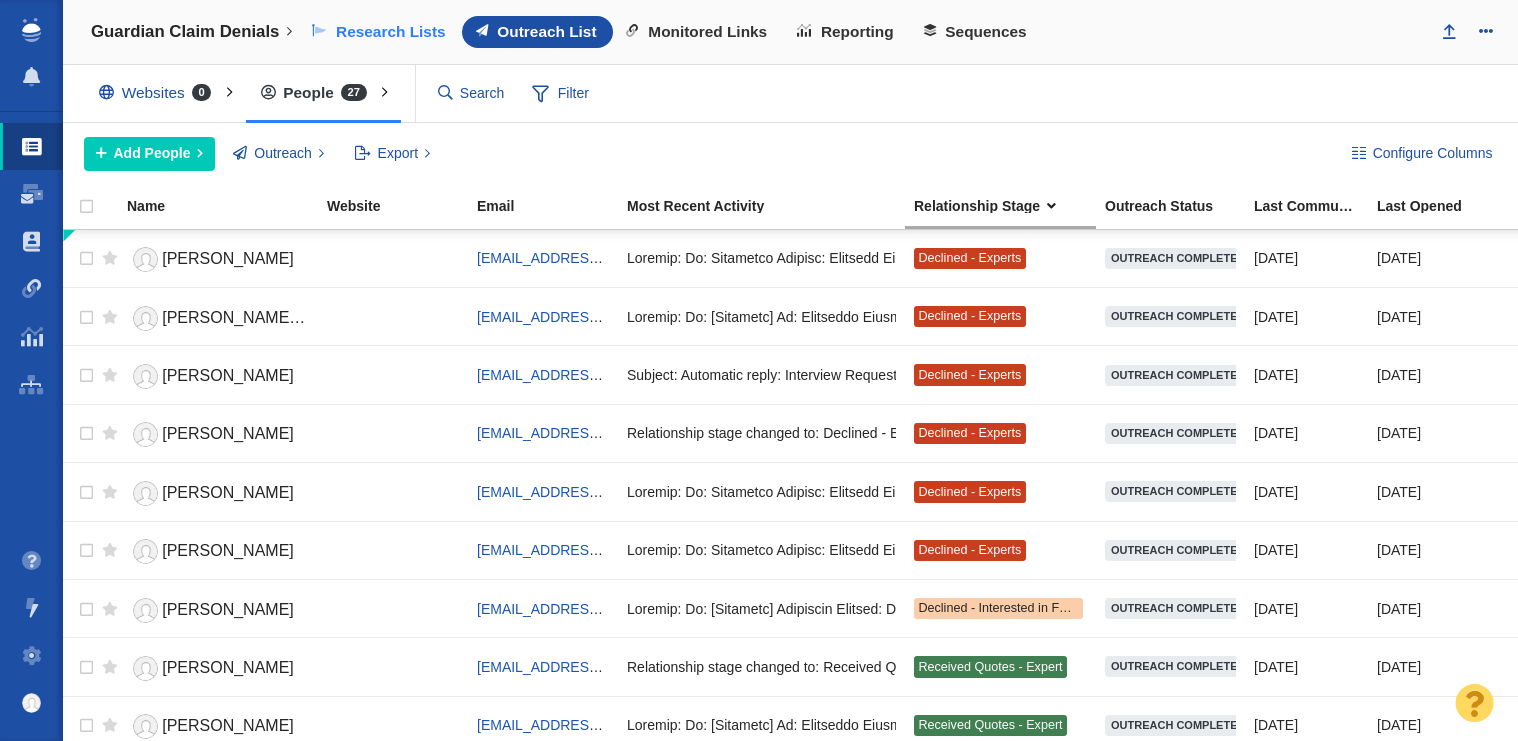 scroll, scrollTop: 0, scrollLeft: 0, axis: both 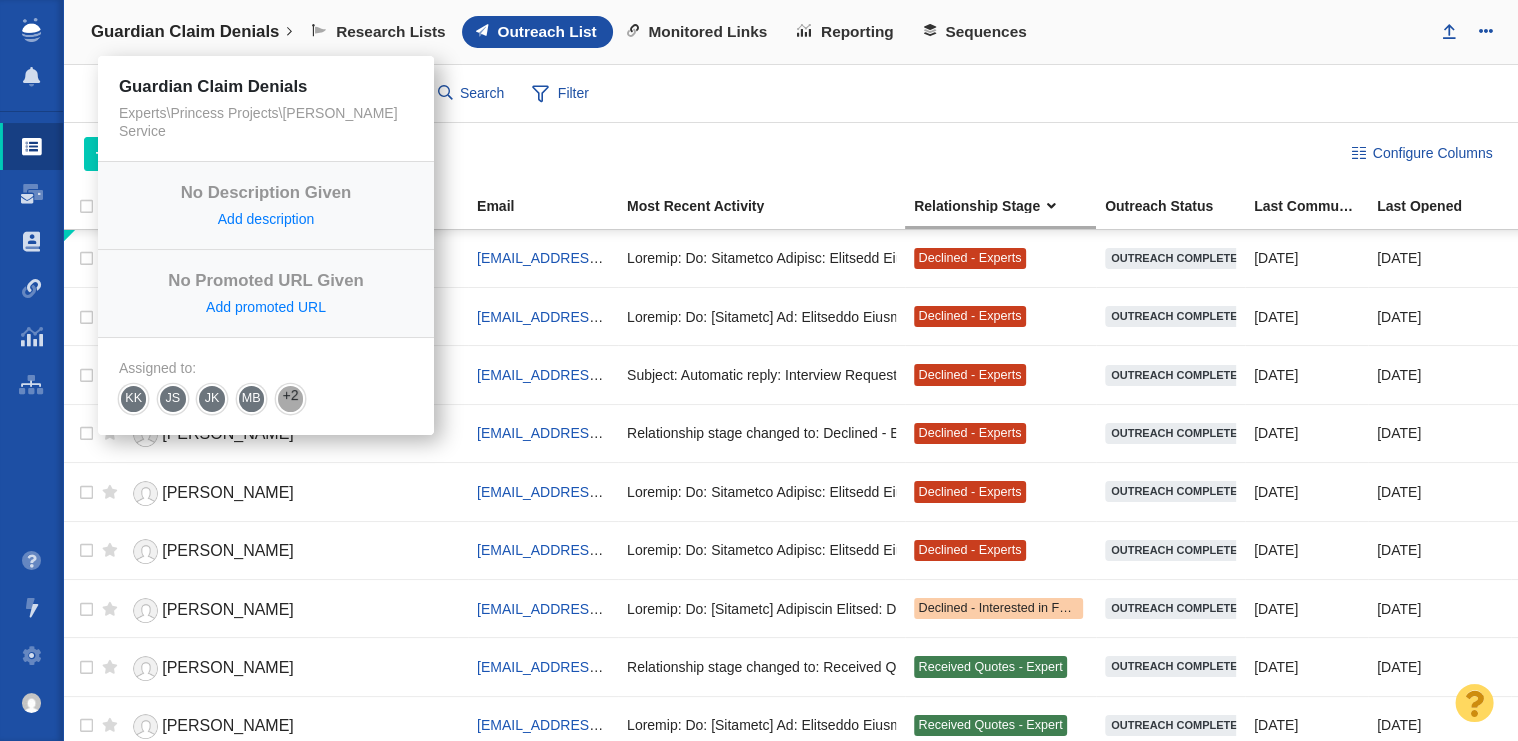 click on "Guardian Claim Denials" at bounding box center [191, 32] 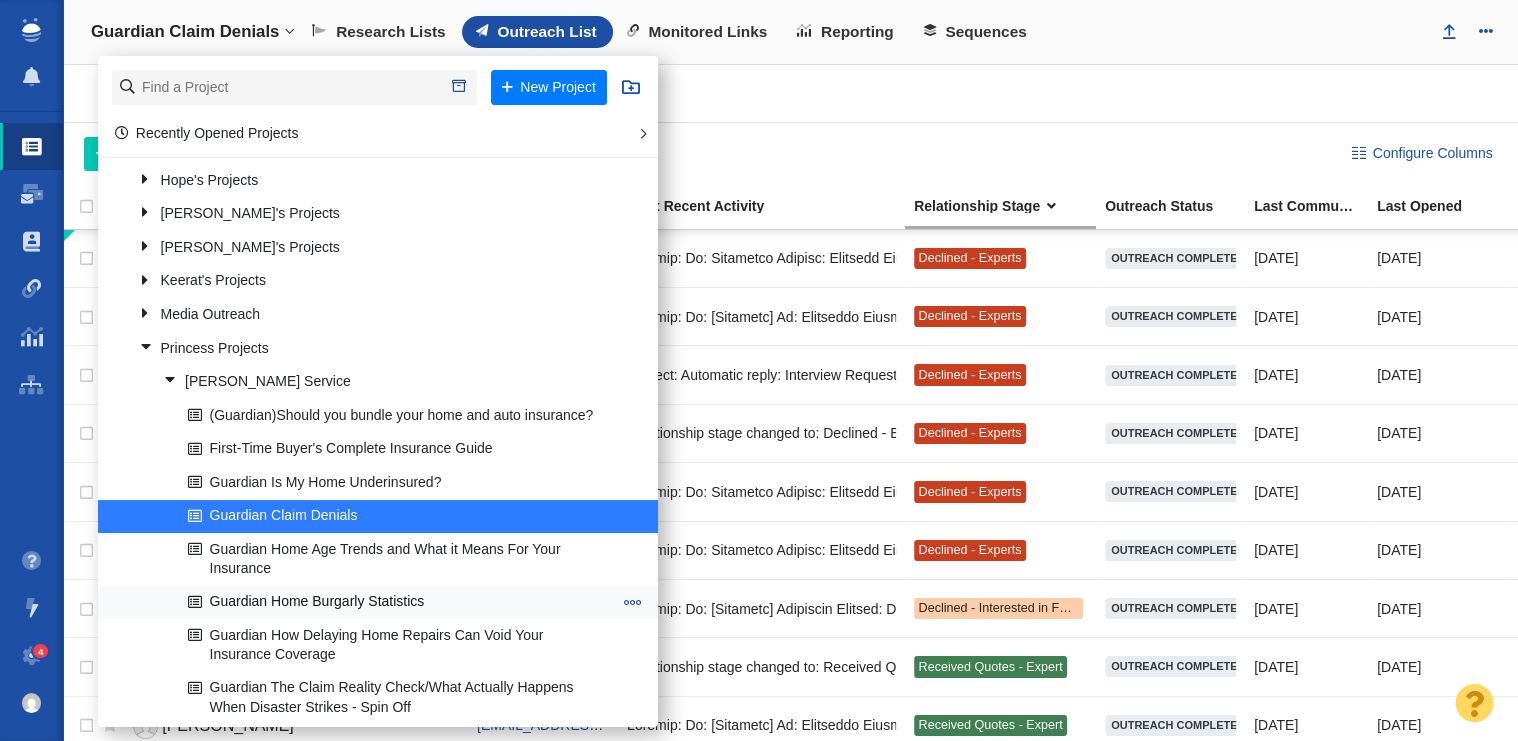 scroll, scrollTop: 0, scrollLeft: 0, axis: both 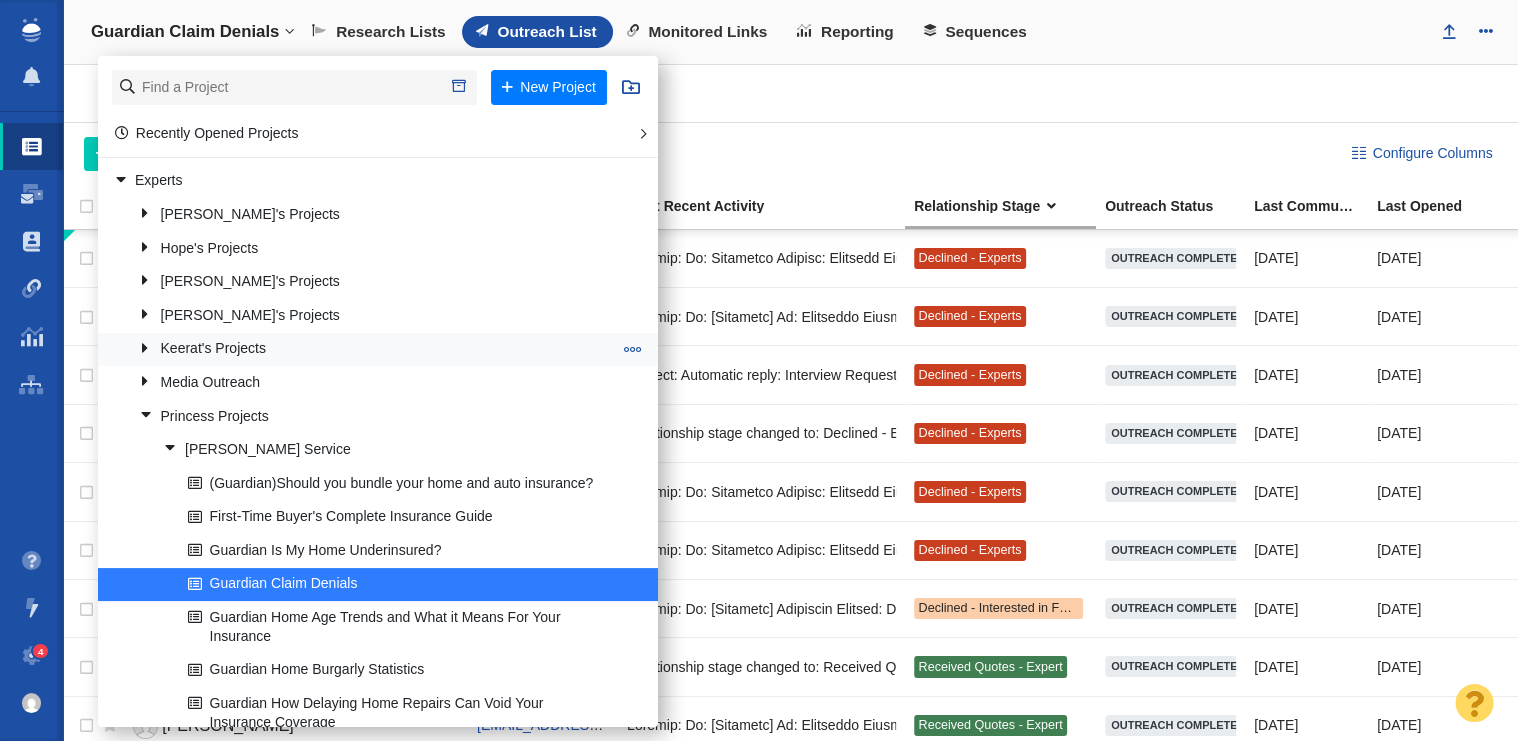 click at bounding box center (138, 348) 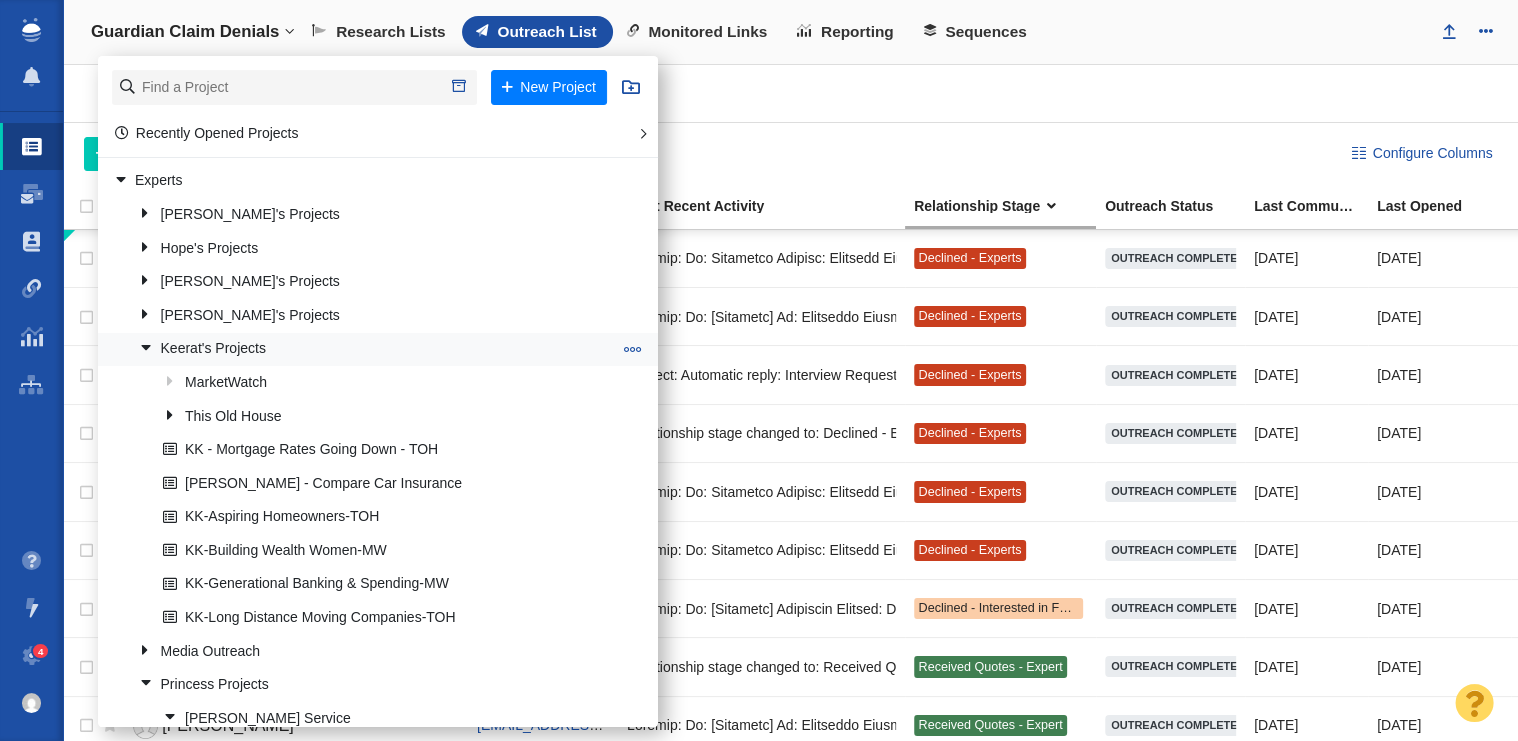 click at bounding box center (138, 348) 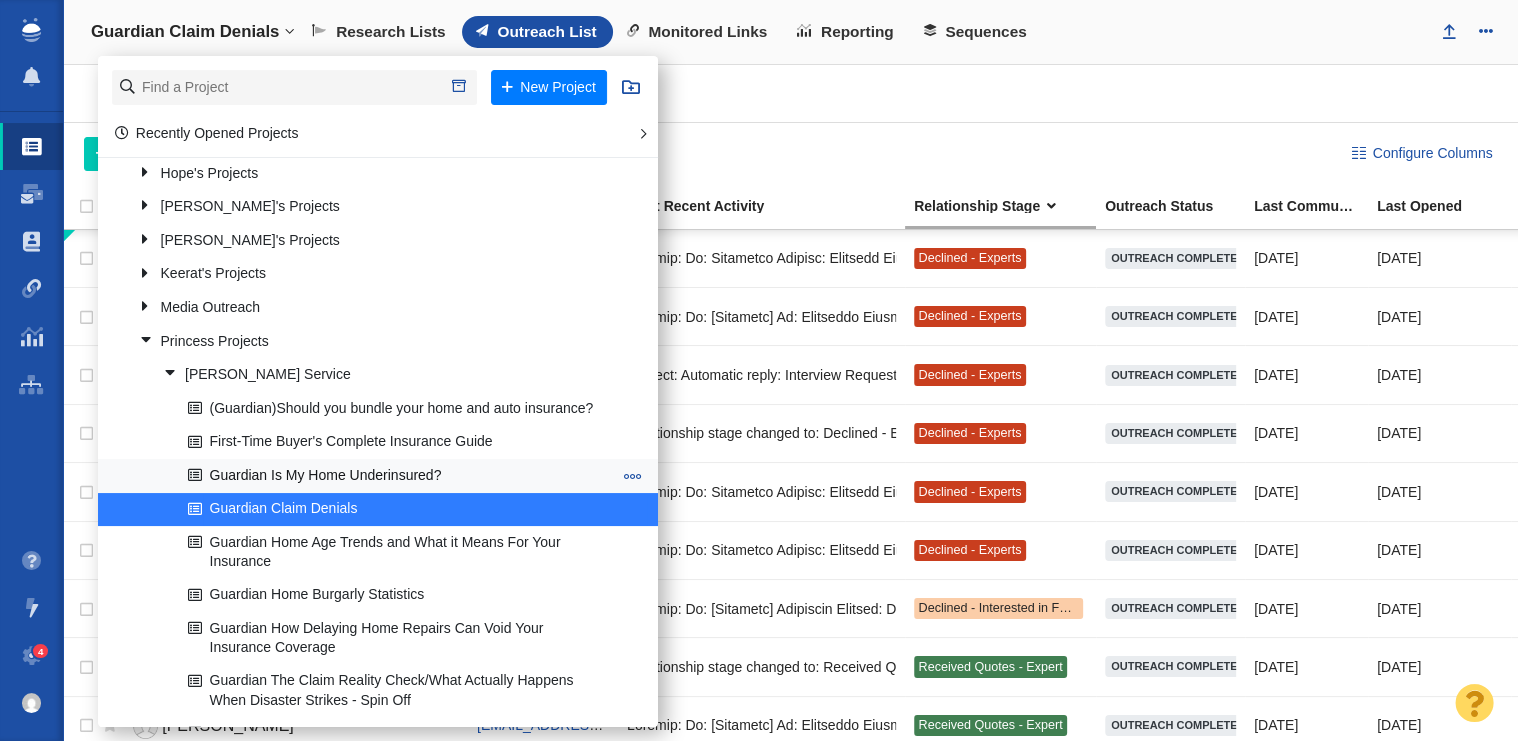 scroll, scrollTop: 69, scrollLeft: 0, axis: vertical 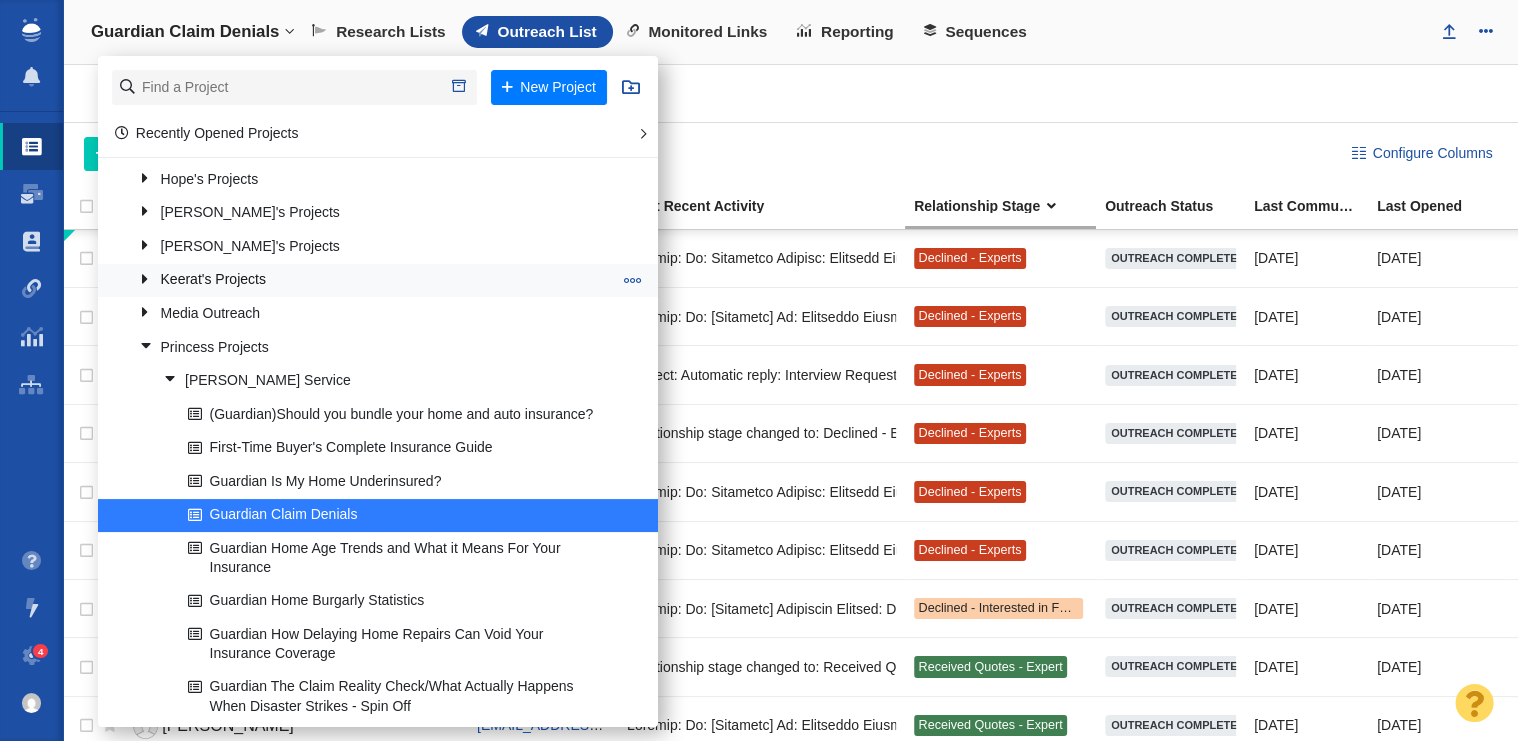 click at bounding box center (633, 280) 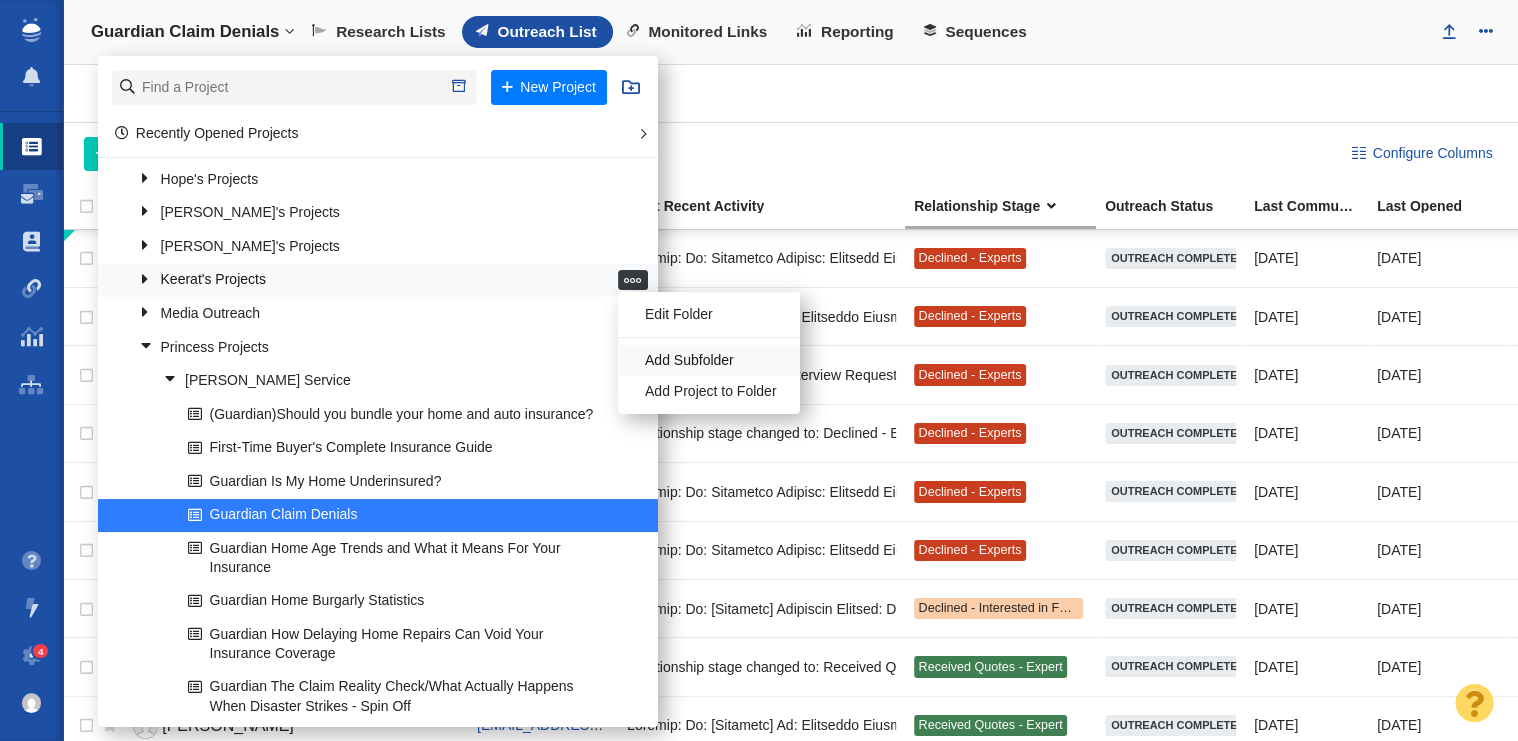 click on "Add Subfolder" at bounding box center [709, 360] 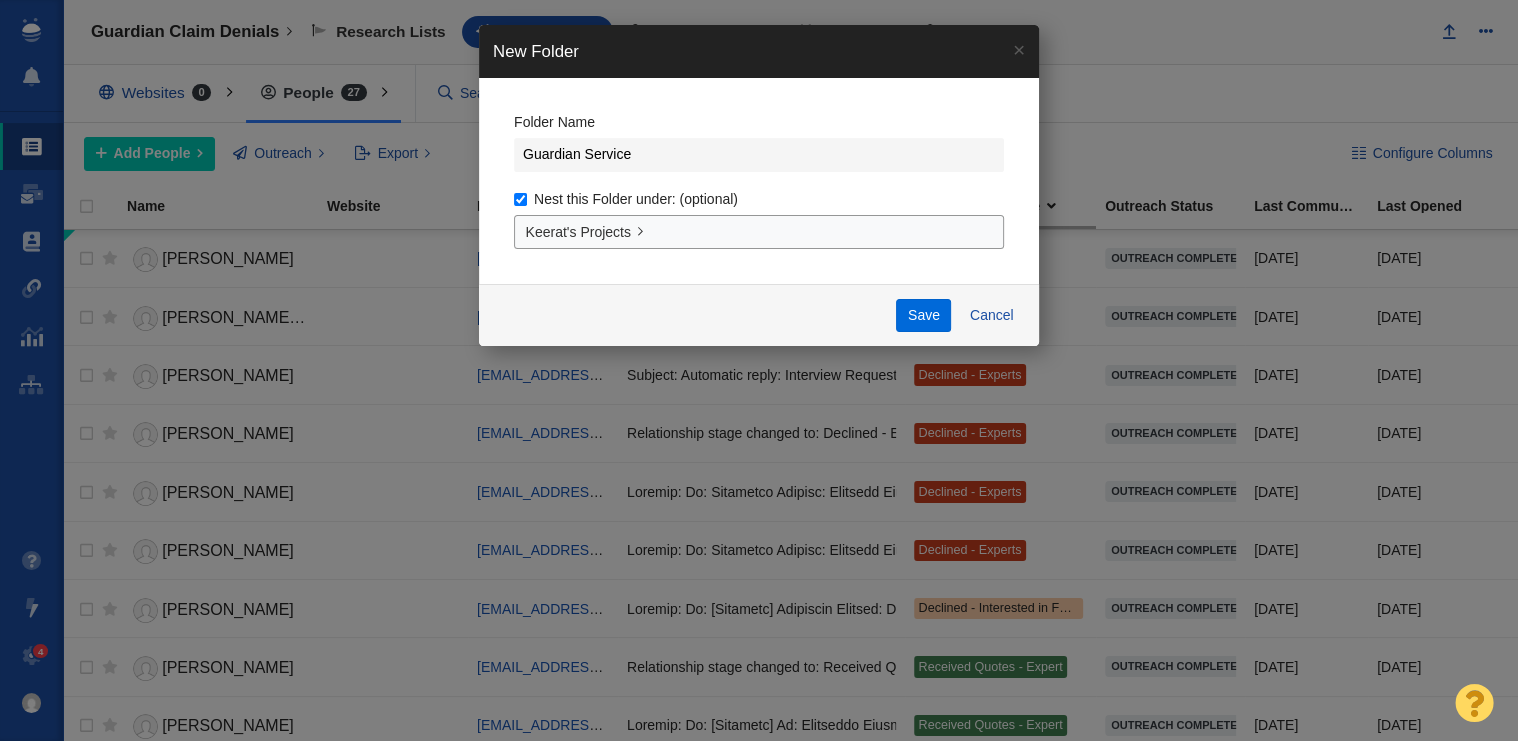 type on "Guardian Service" 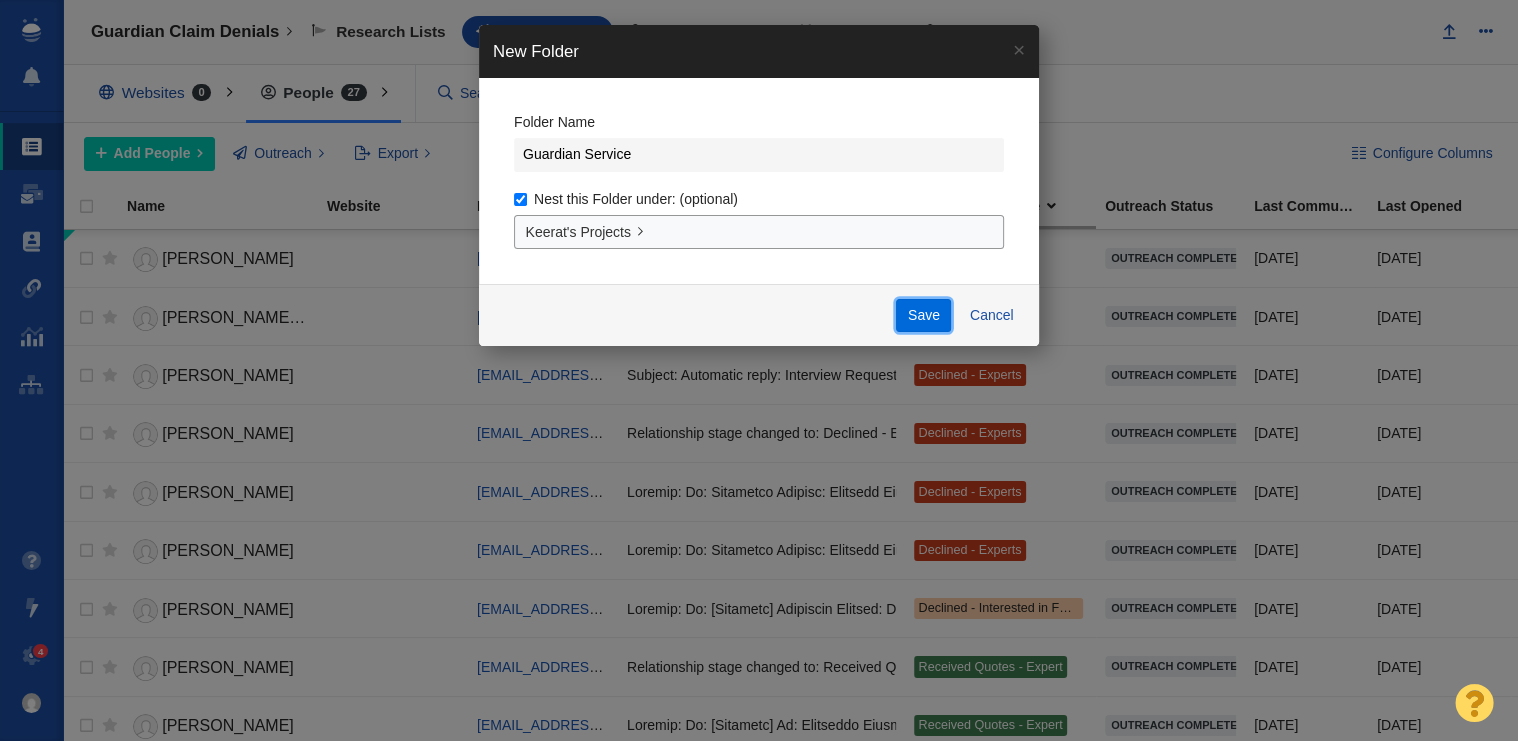 click on "Save" at bounding box center [923, 316] 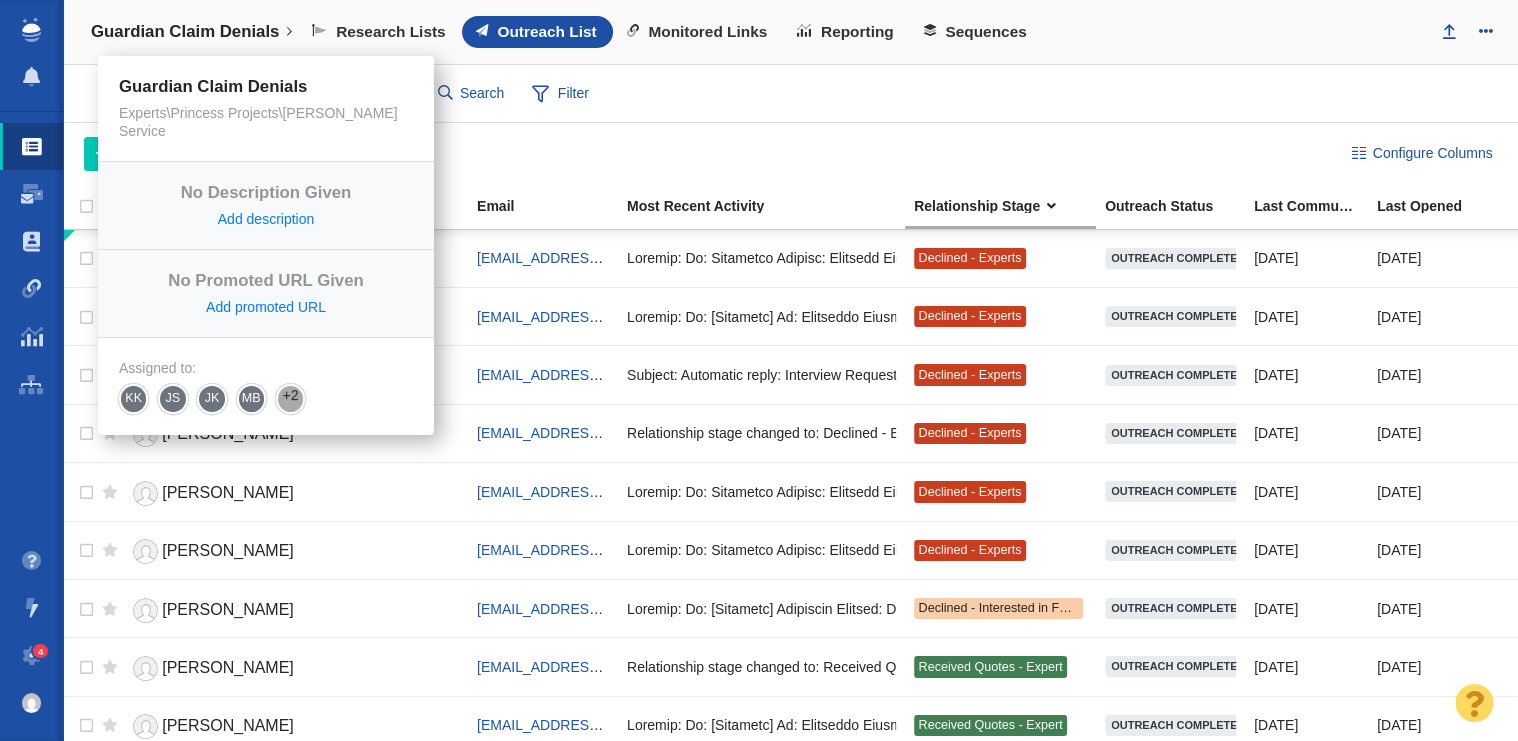 click on "Guardian Claim Denials" at bounding box center (185, 32) 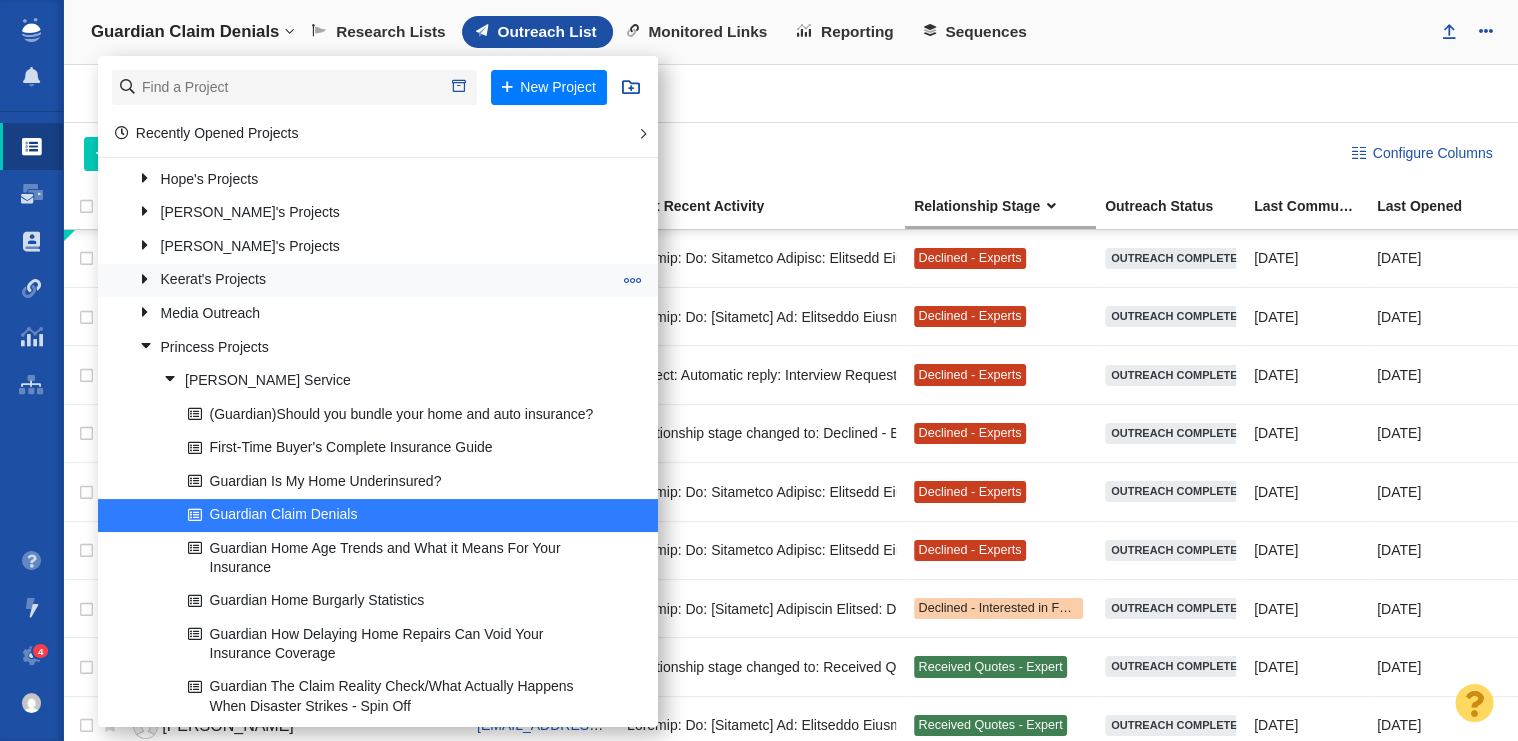 click at bounding box center (138, 279) 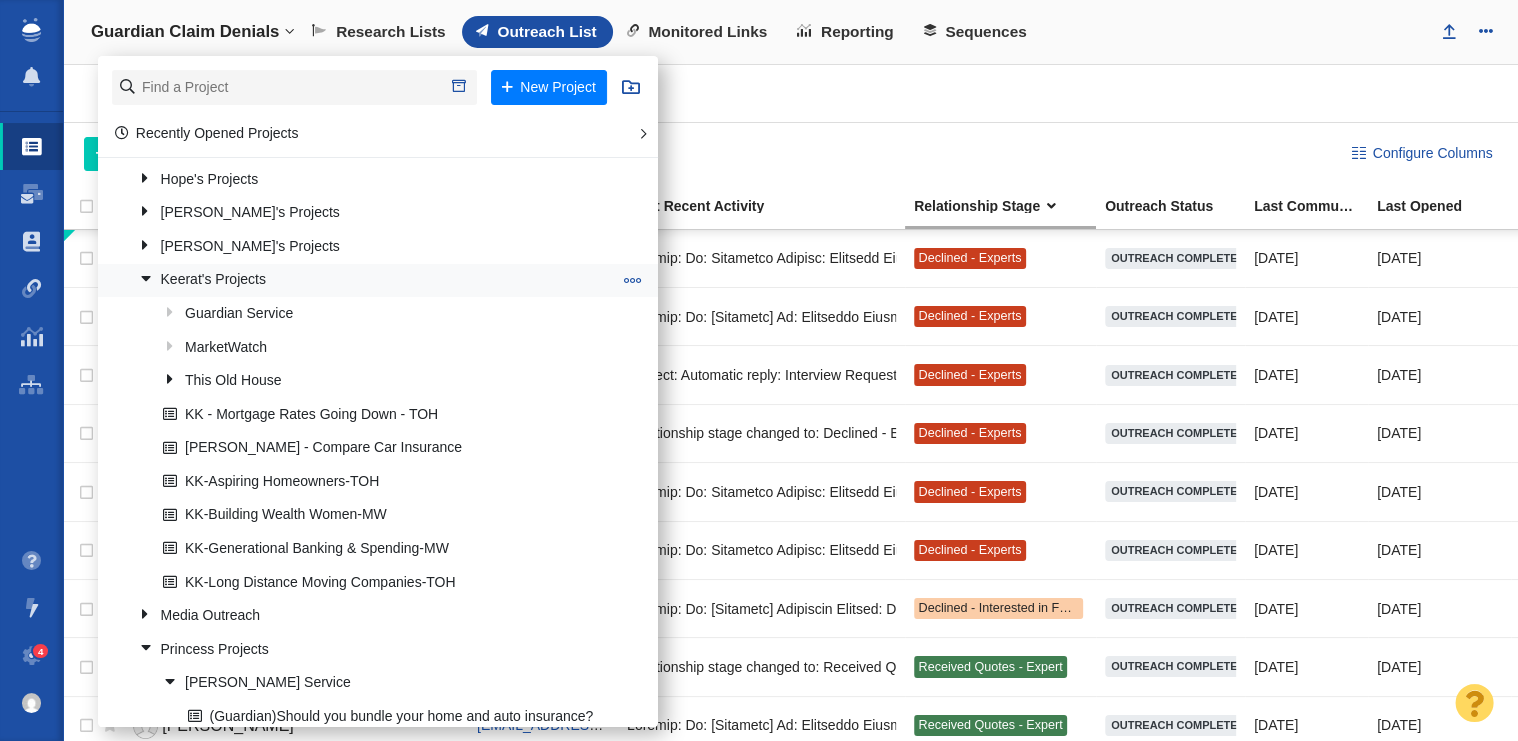 click at bounding box center (138, 279) 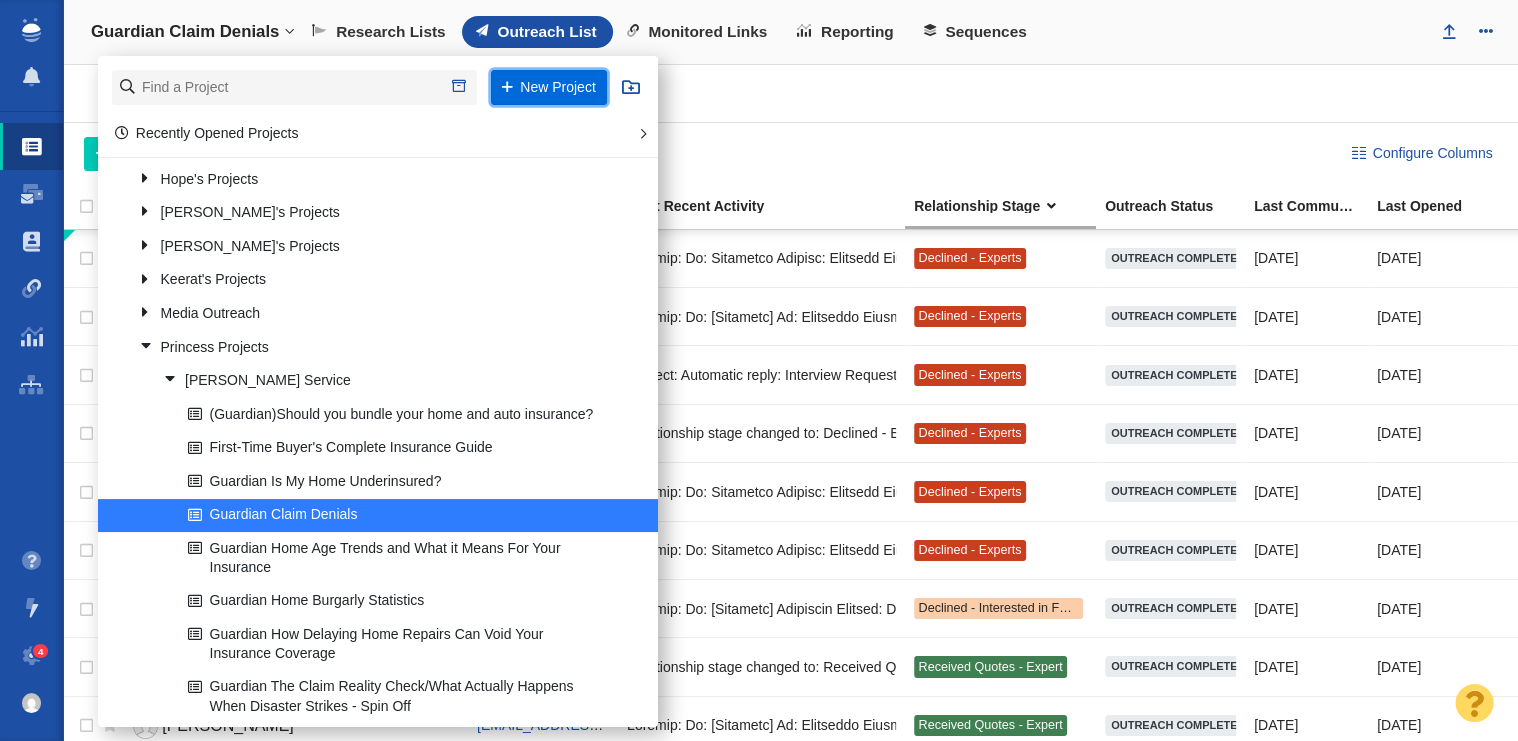 click on "New Project" at bounding box center [549, 87] 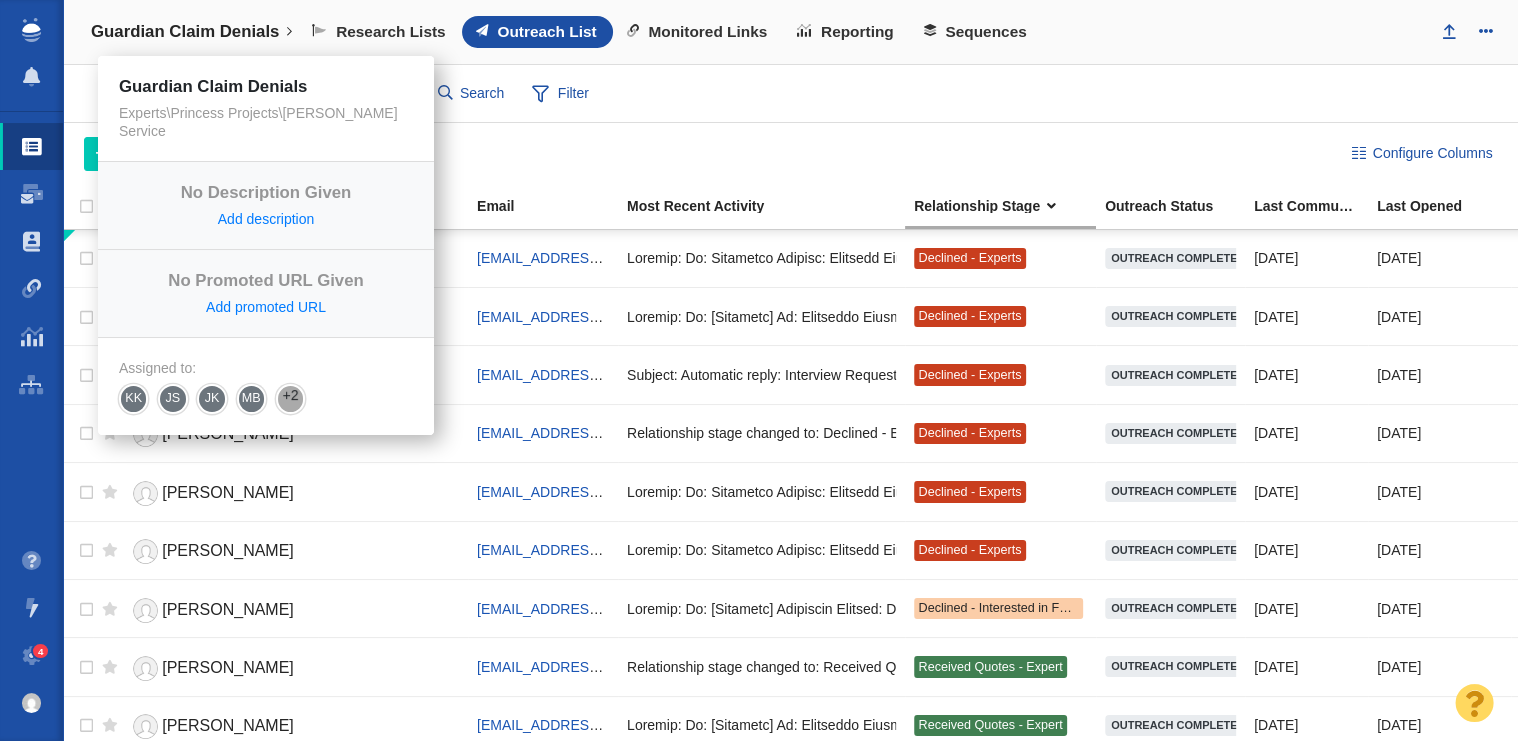 select on "DOMAIN" 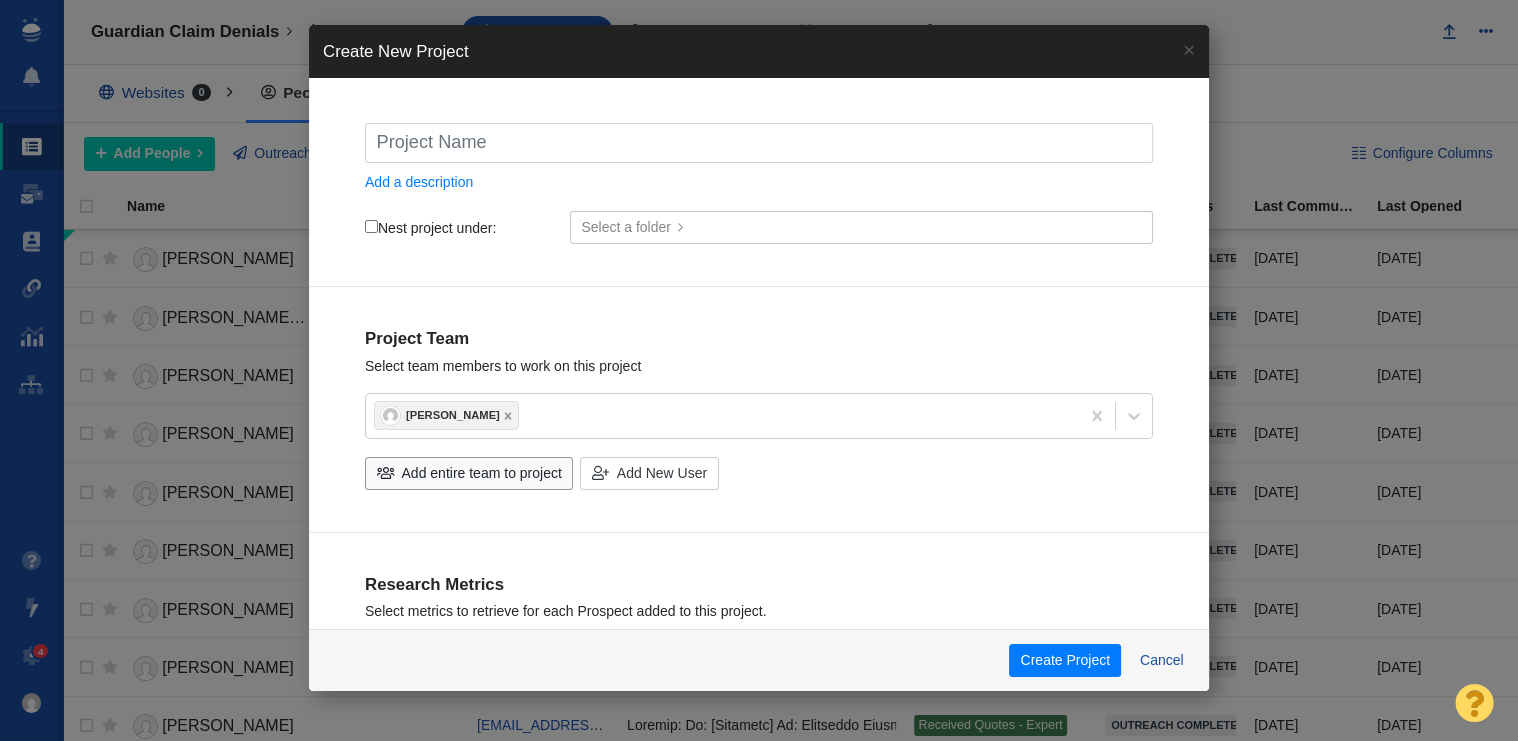click at bounding box center [759, 143] 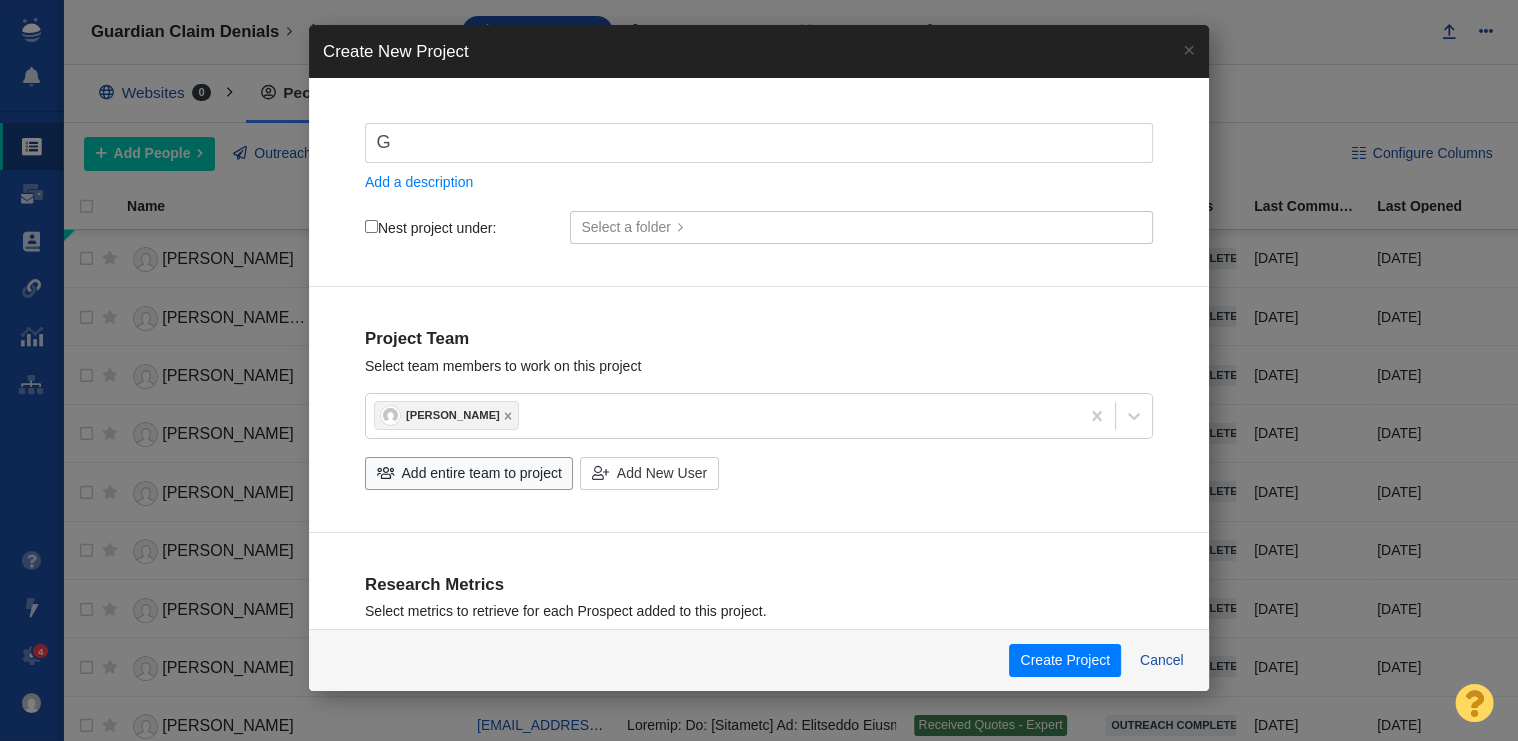 type on "GS" 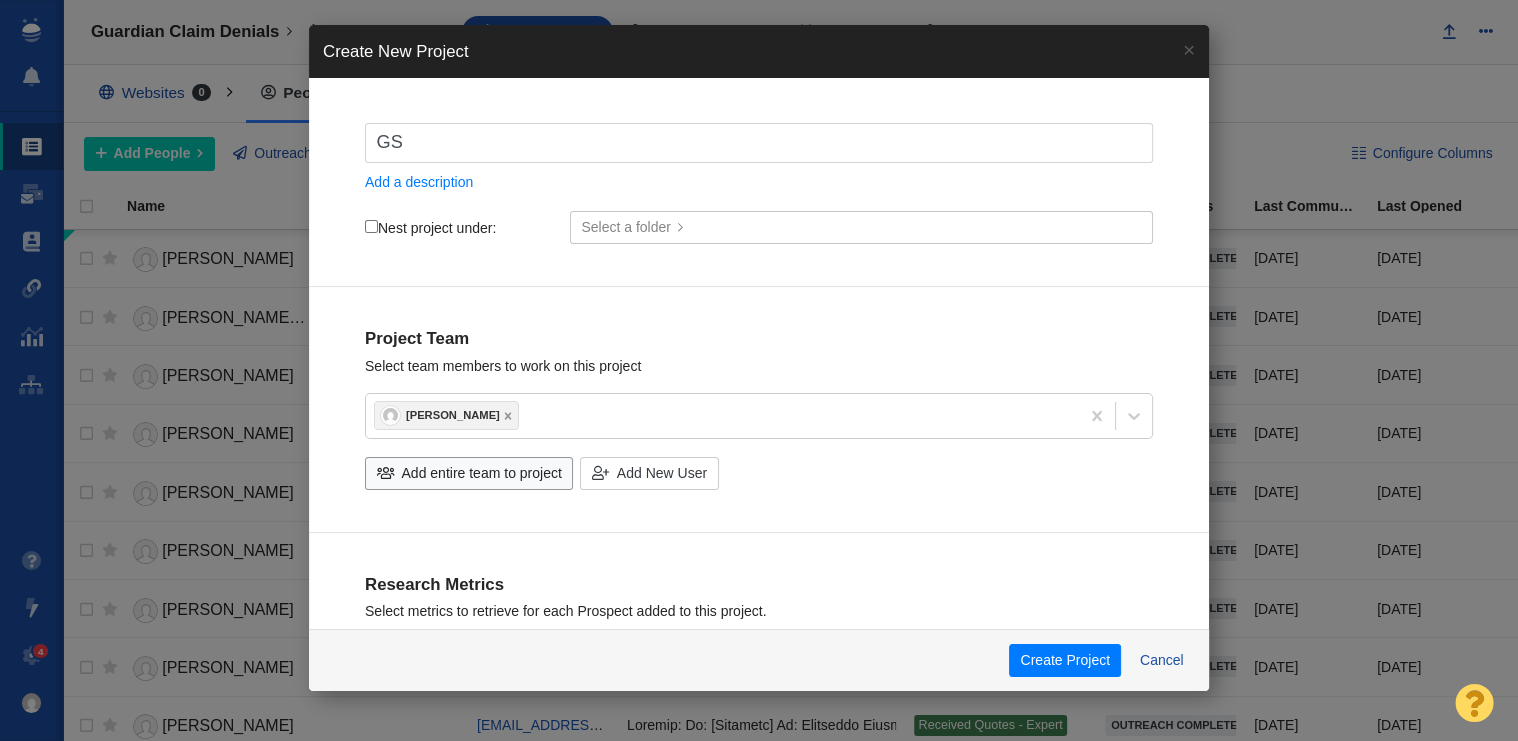 type on "GS_" 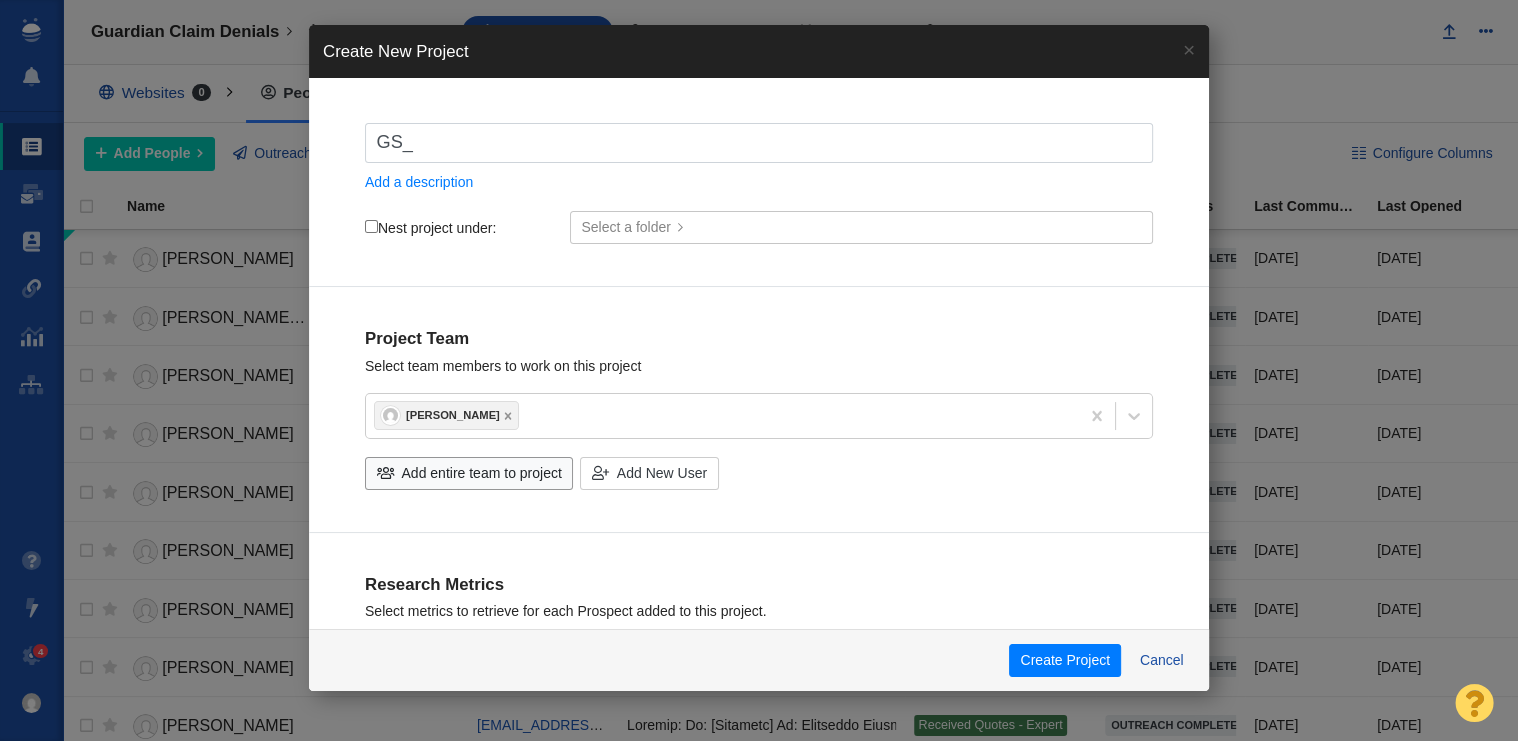 type on "GS_h" 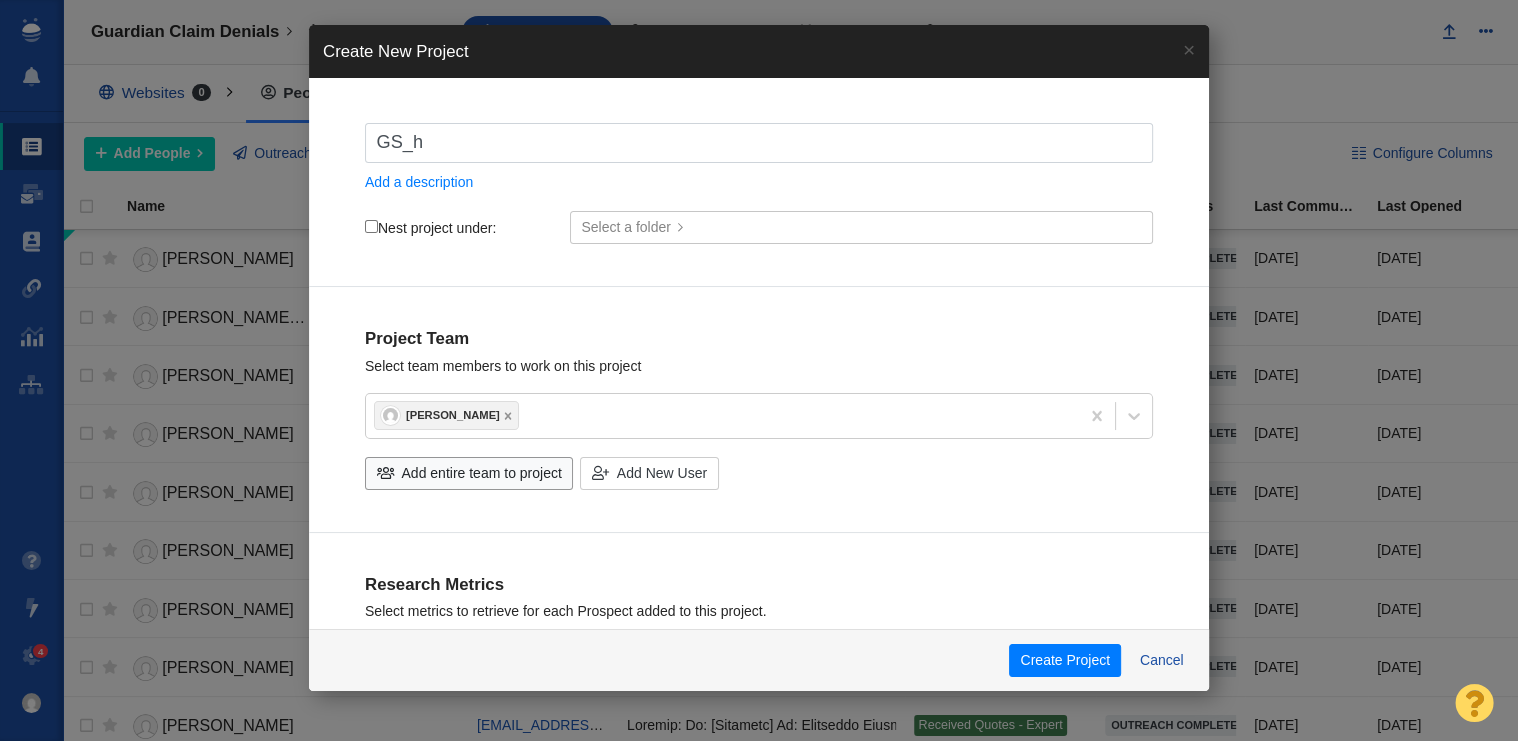 type on "GS_hU" 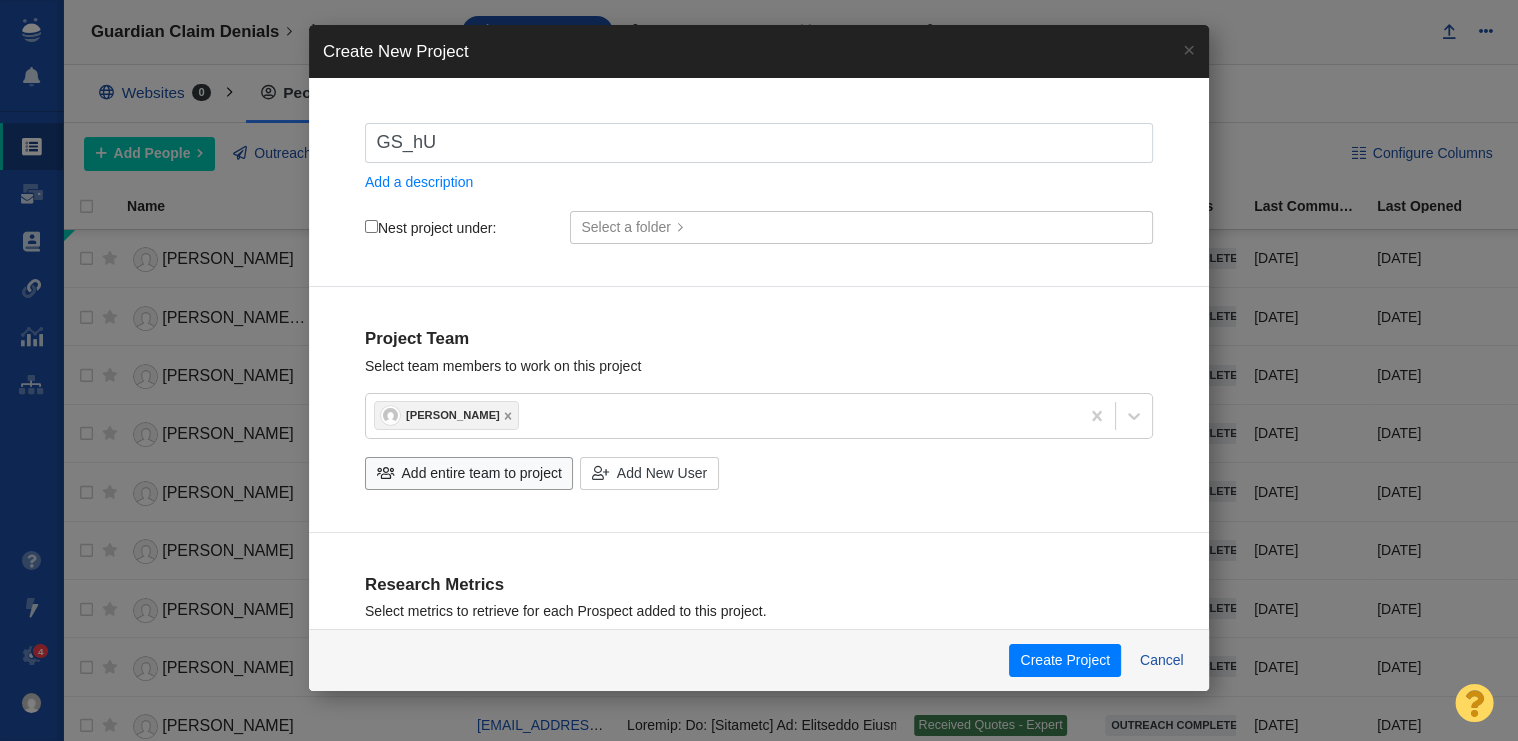 type on "GS_h" 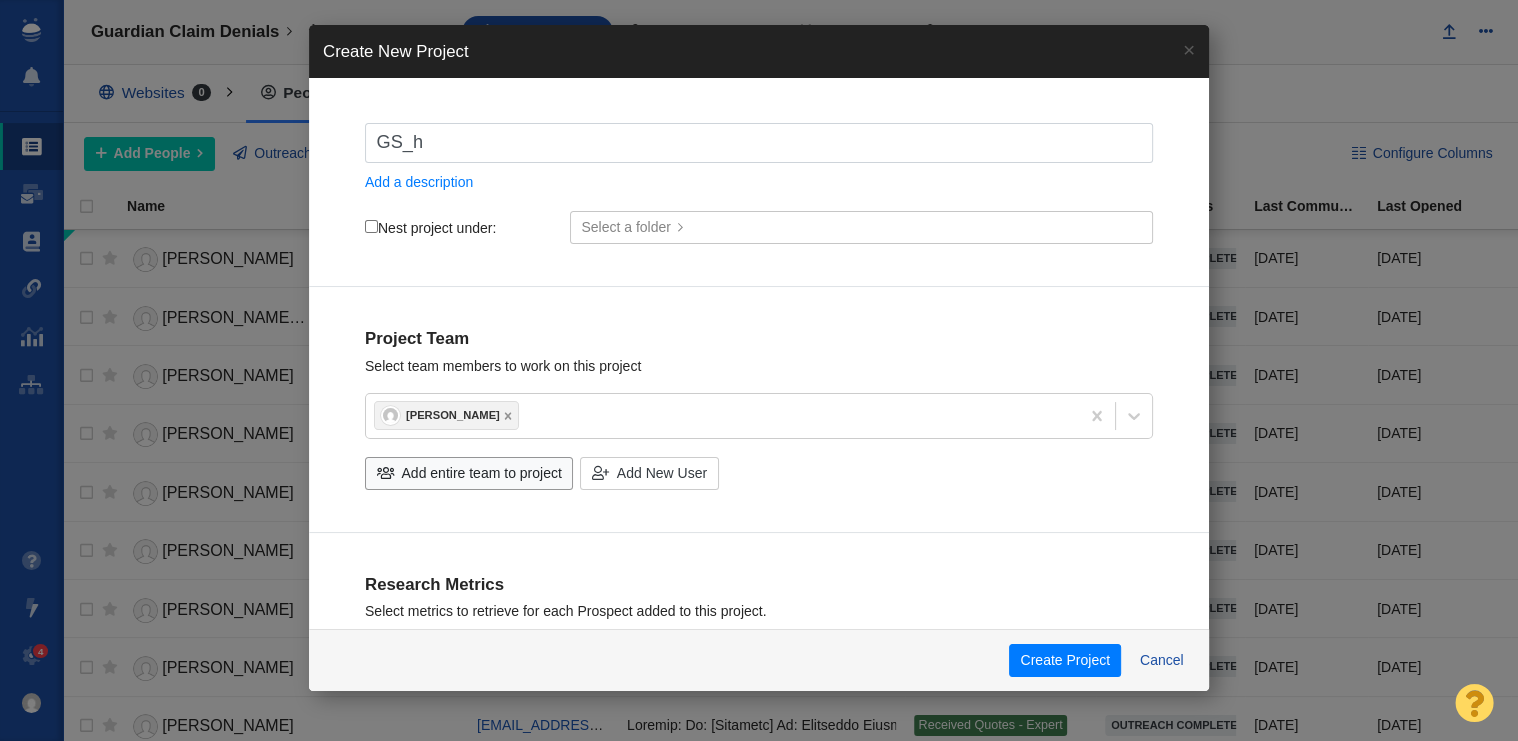type on "GS_" 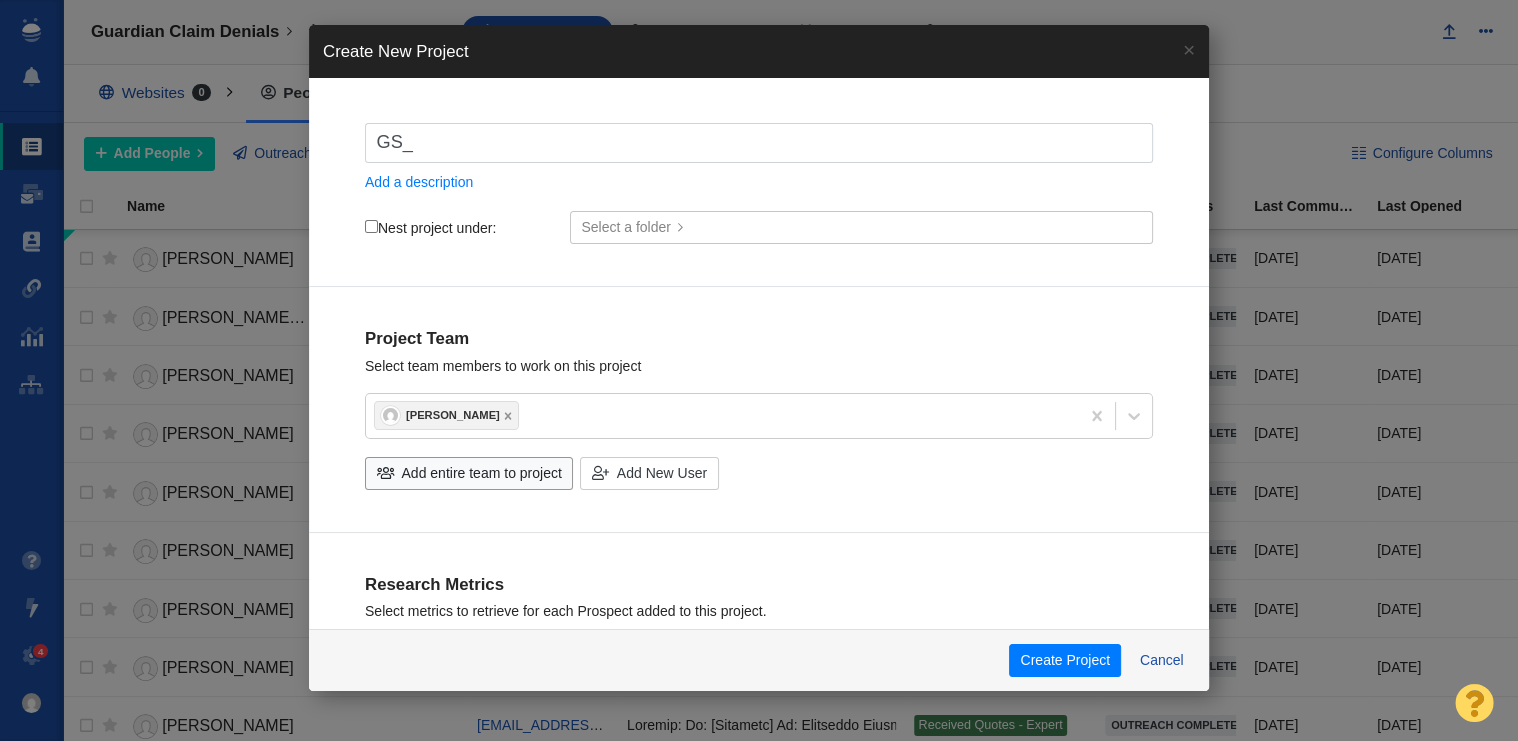 type on "GS_H" 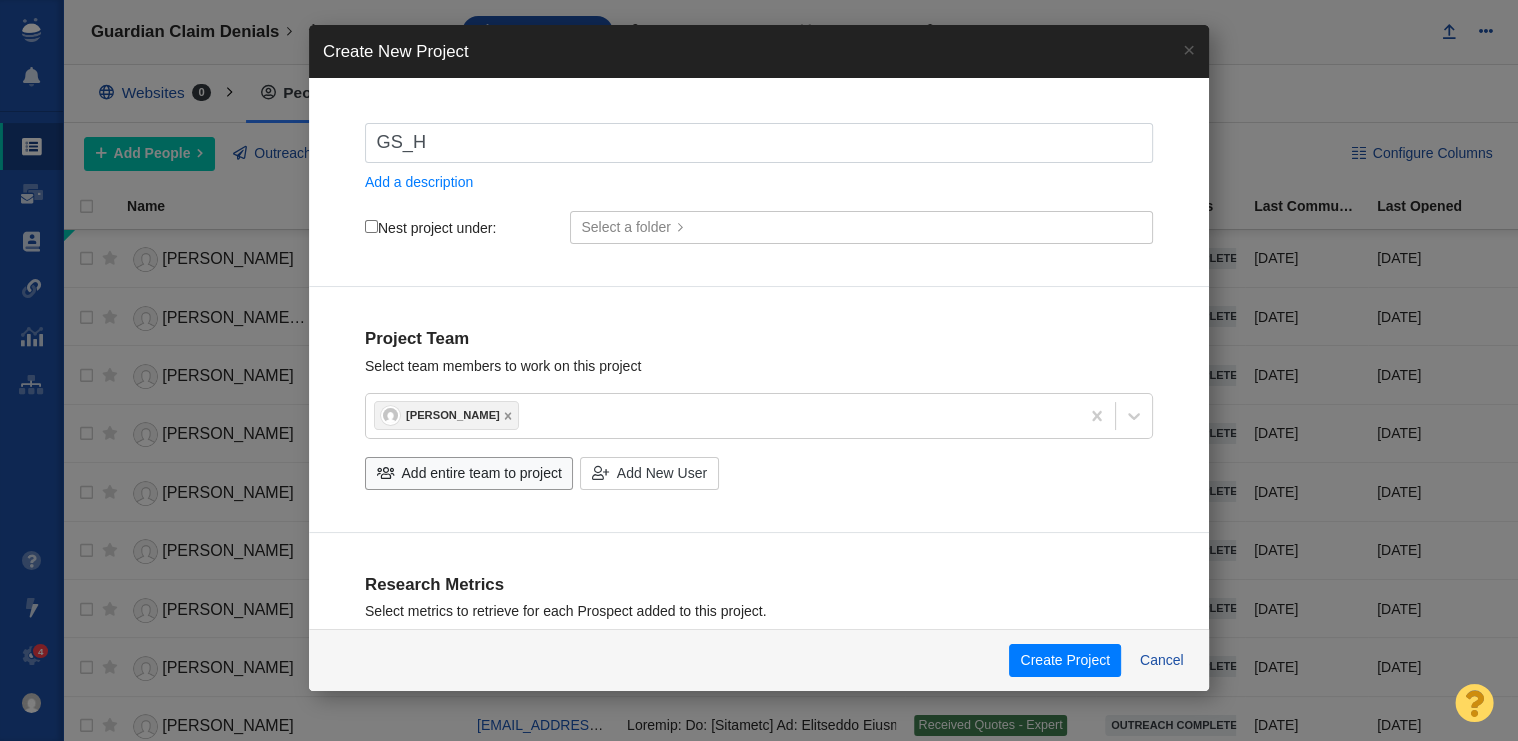 type on "GS_Hu" 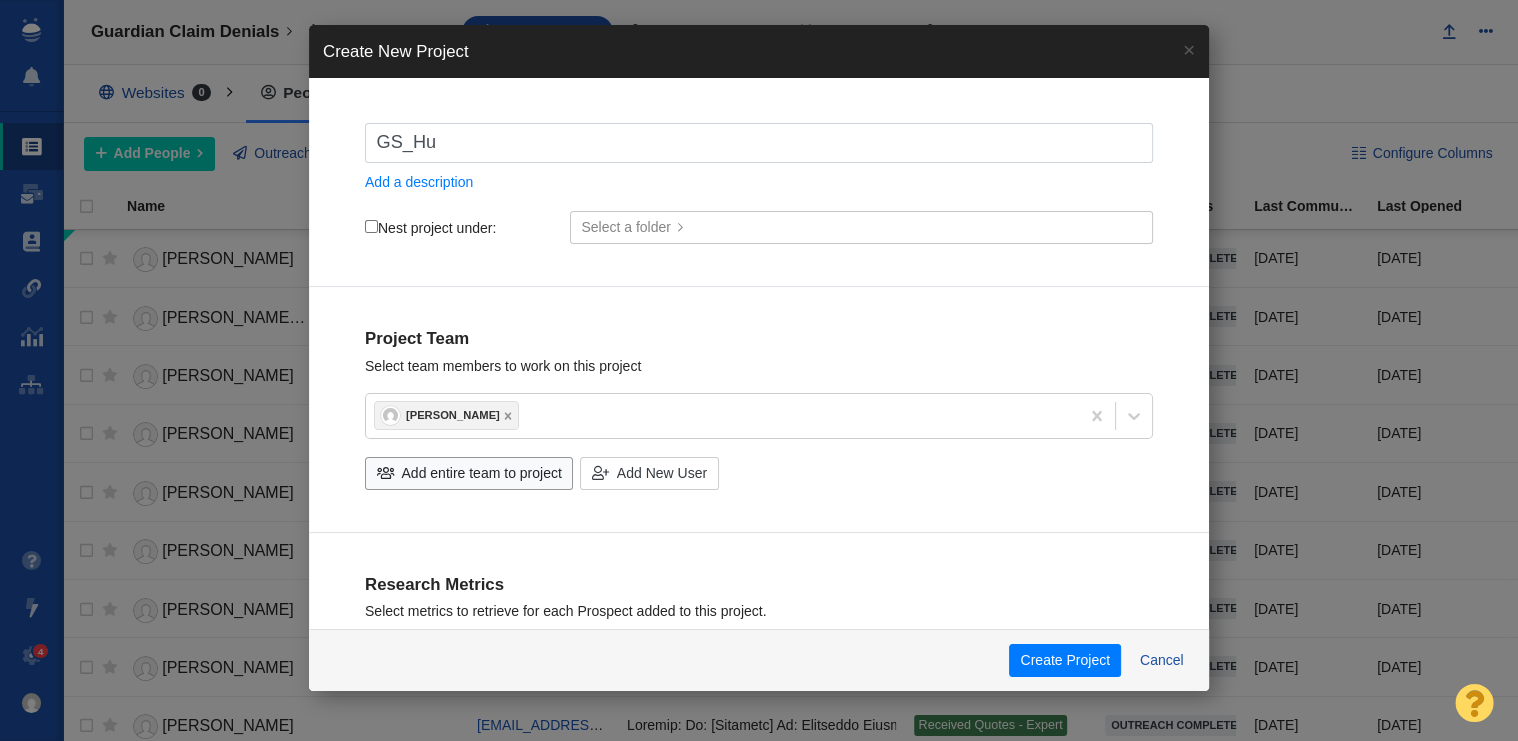 type on "GS_Hur" 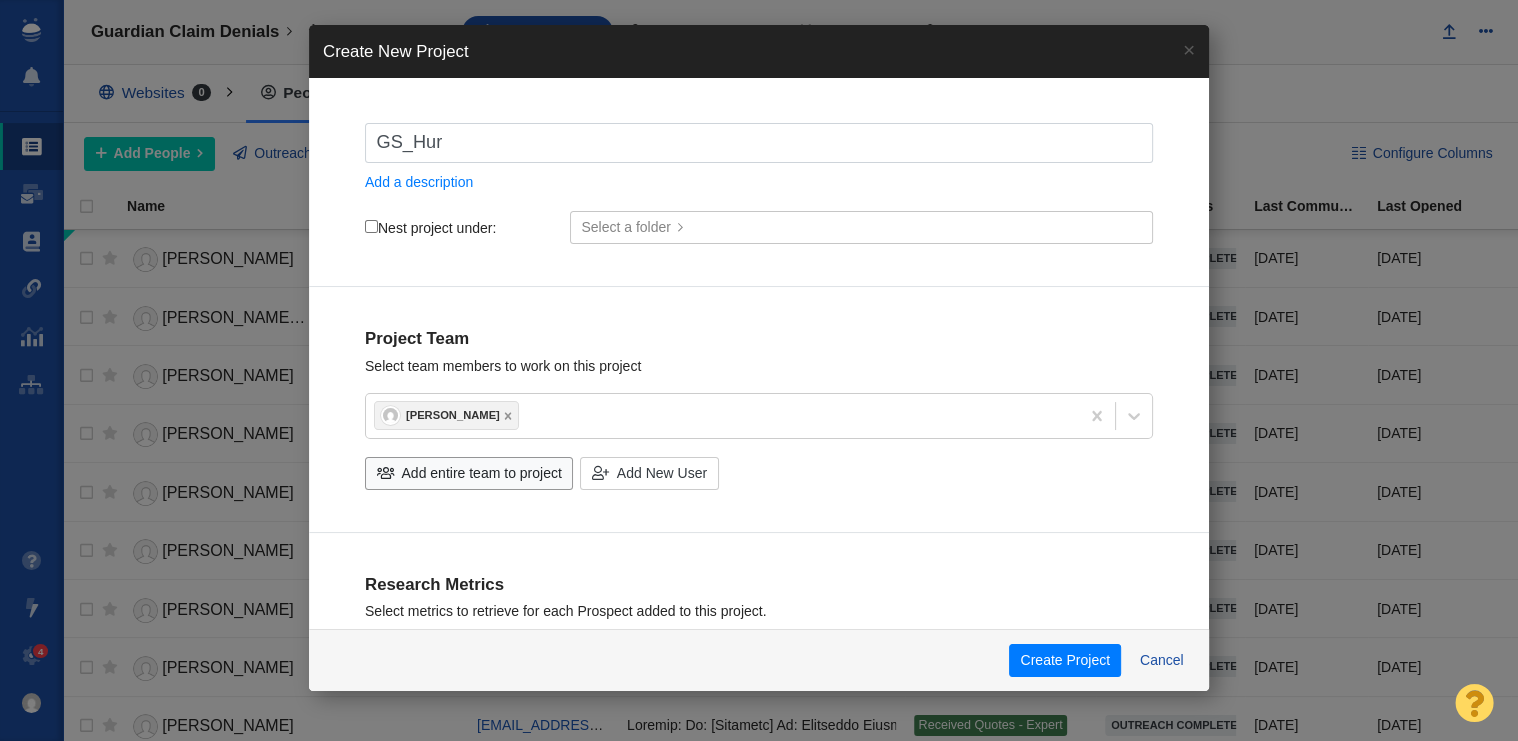 type on "GS_Hurr" 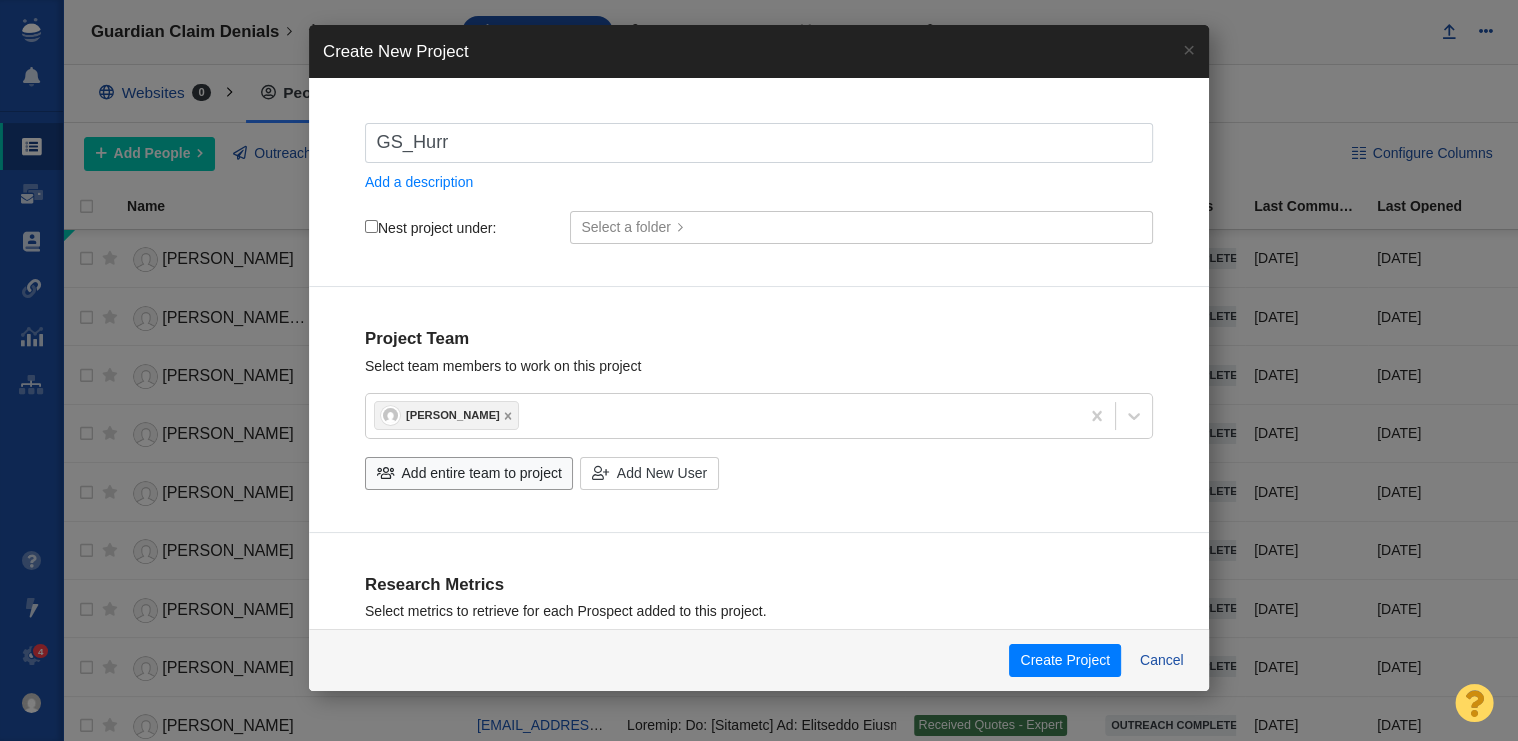 type on "GS_Hurri" 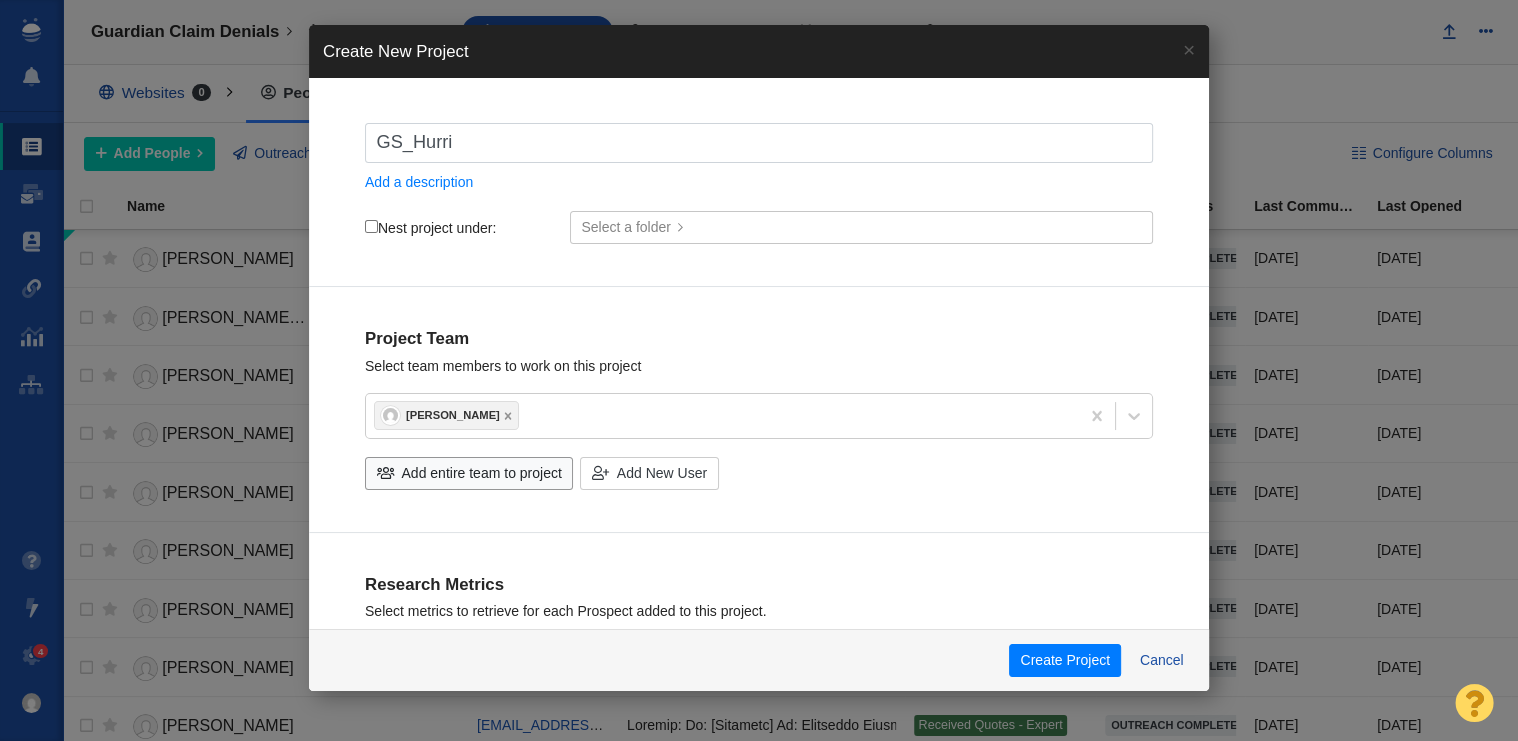 type on "GS_Hurric" 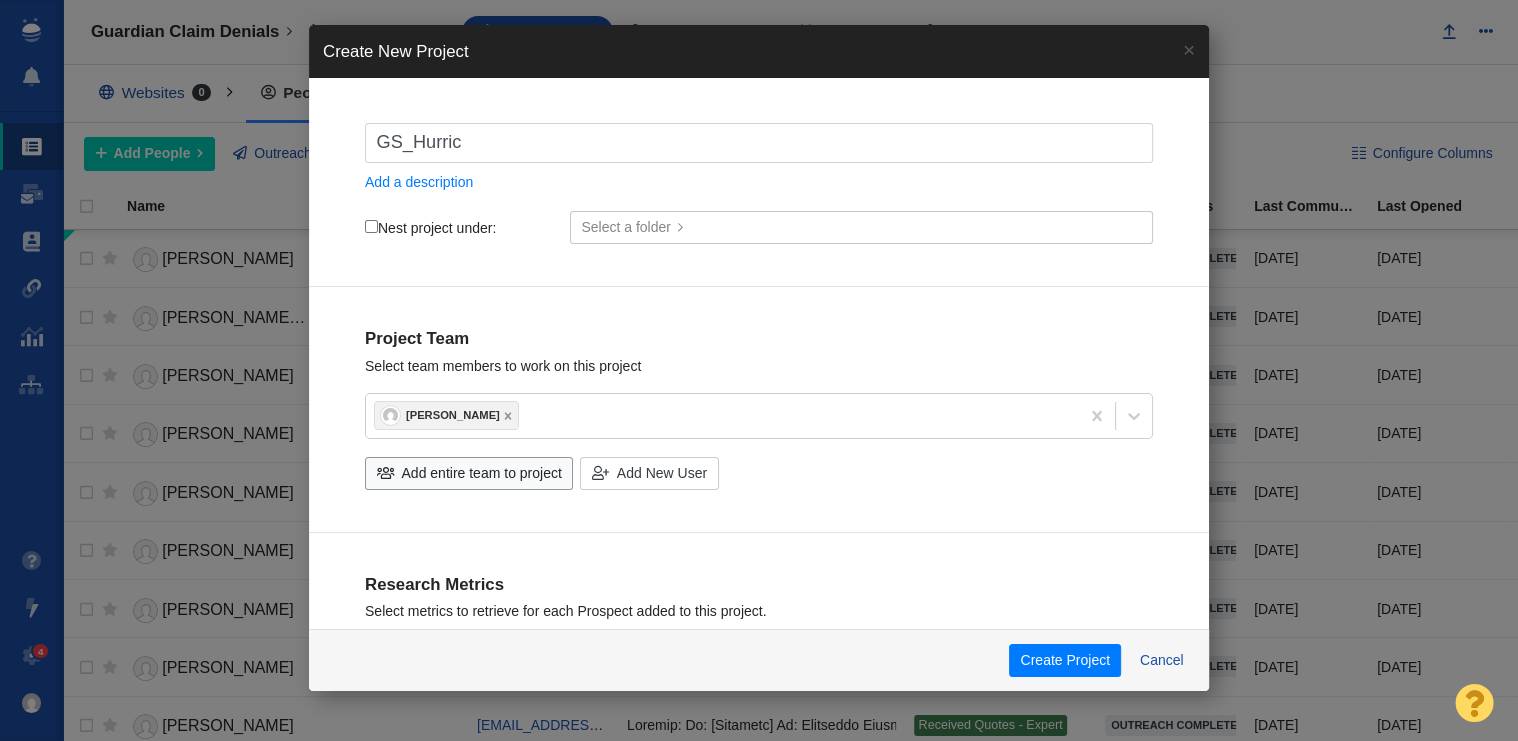 type on "GS_Hurrica" 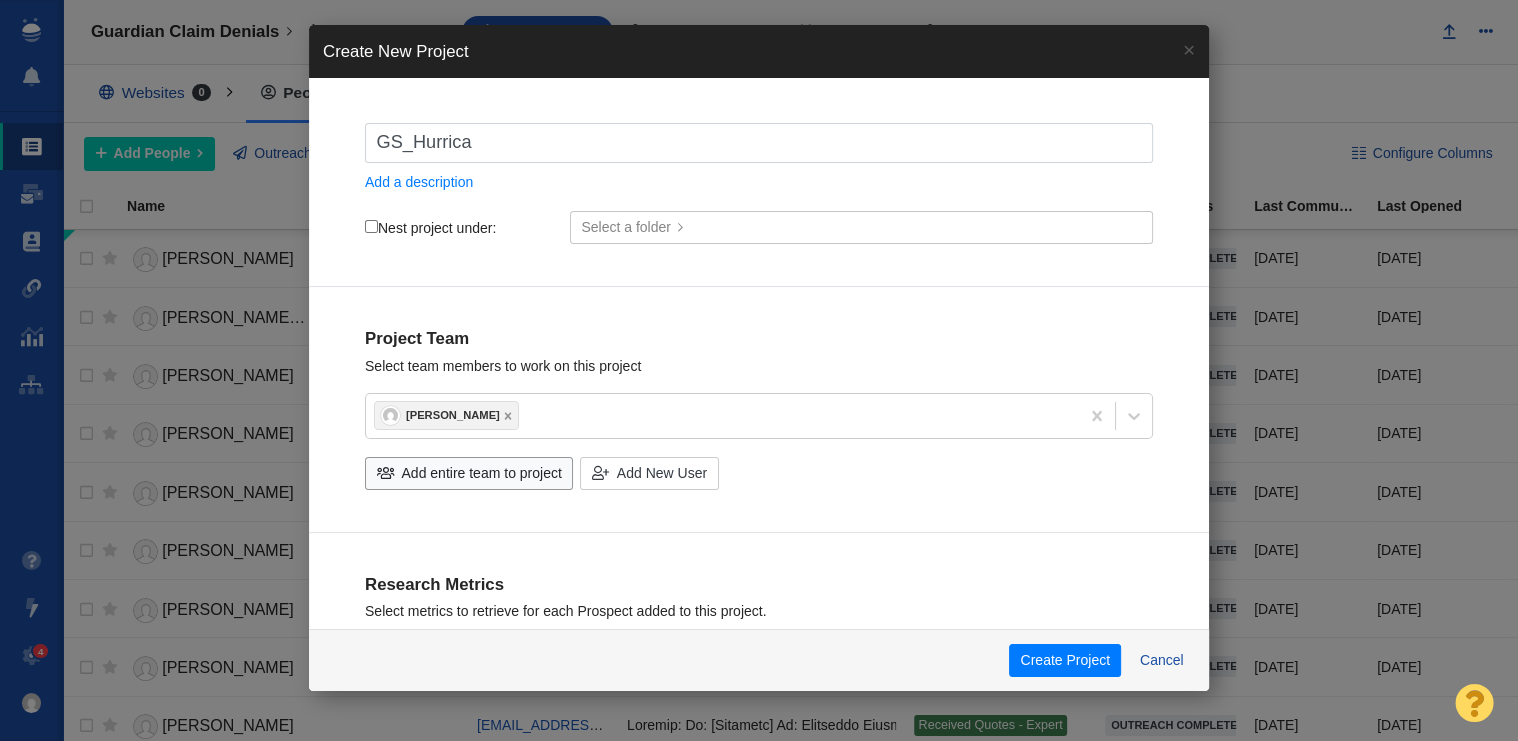 type on "GS_Hurrican" 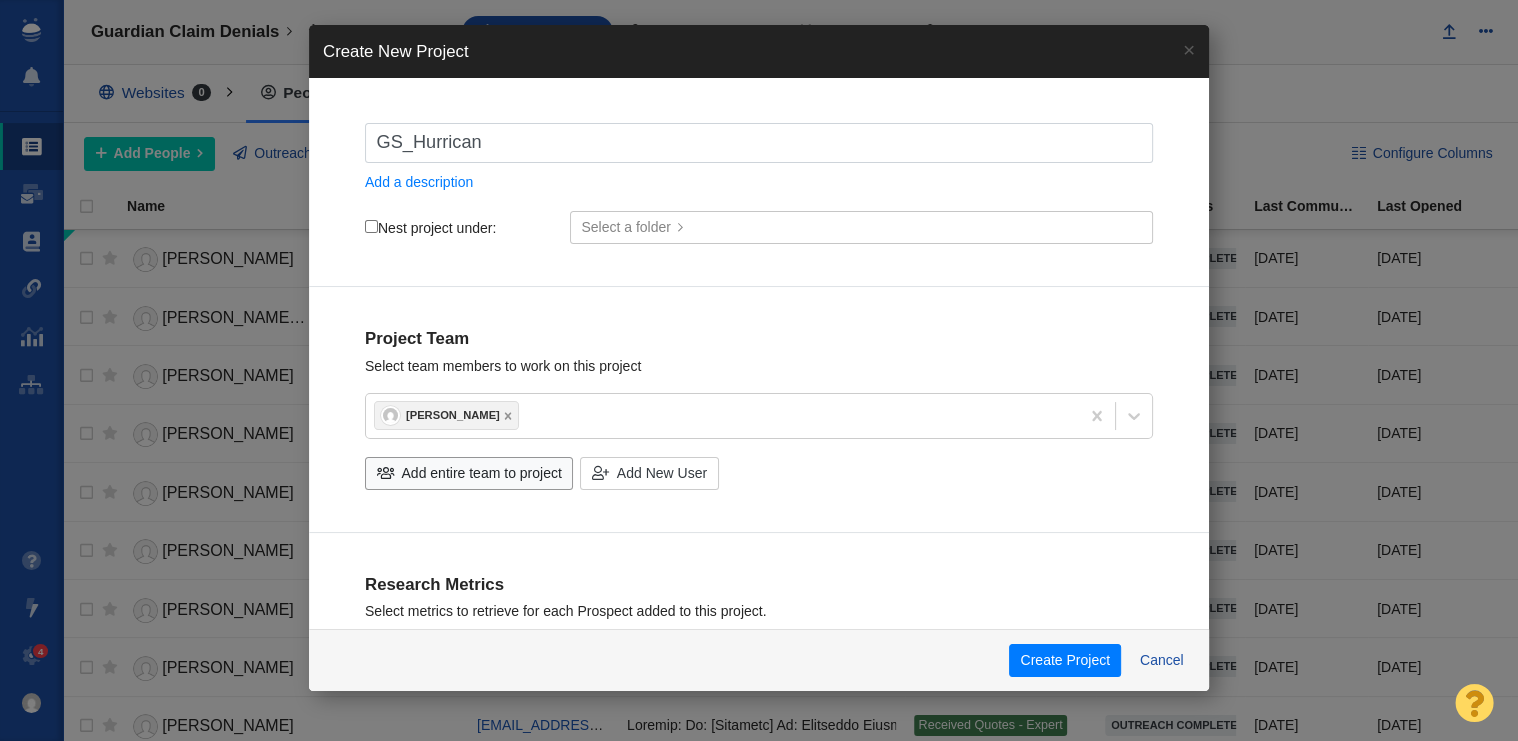 type on "GS_Hurricane" 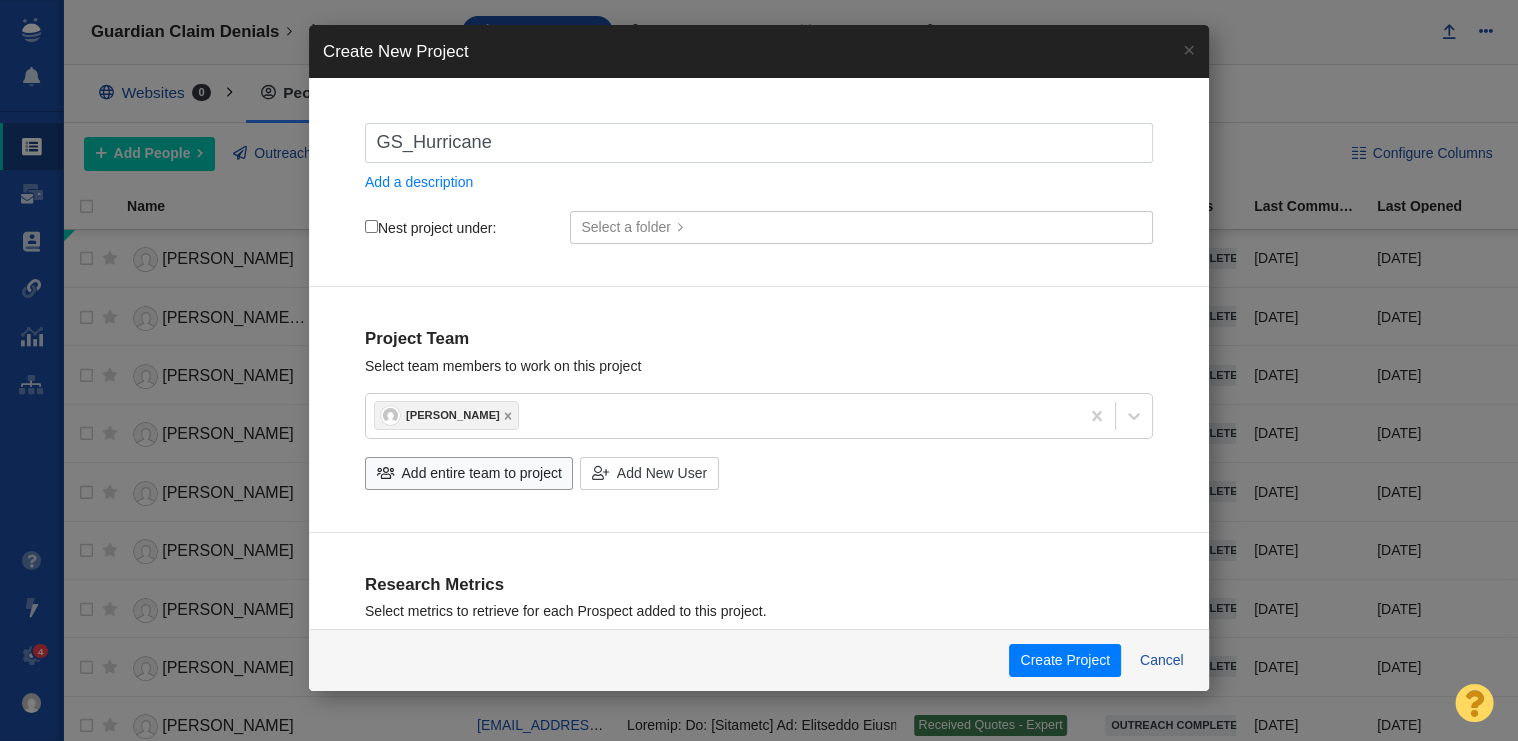 type on "GS_Hurricane" 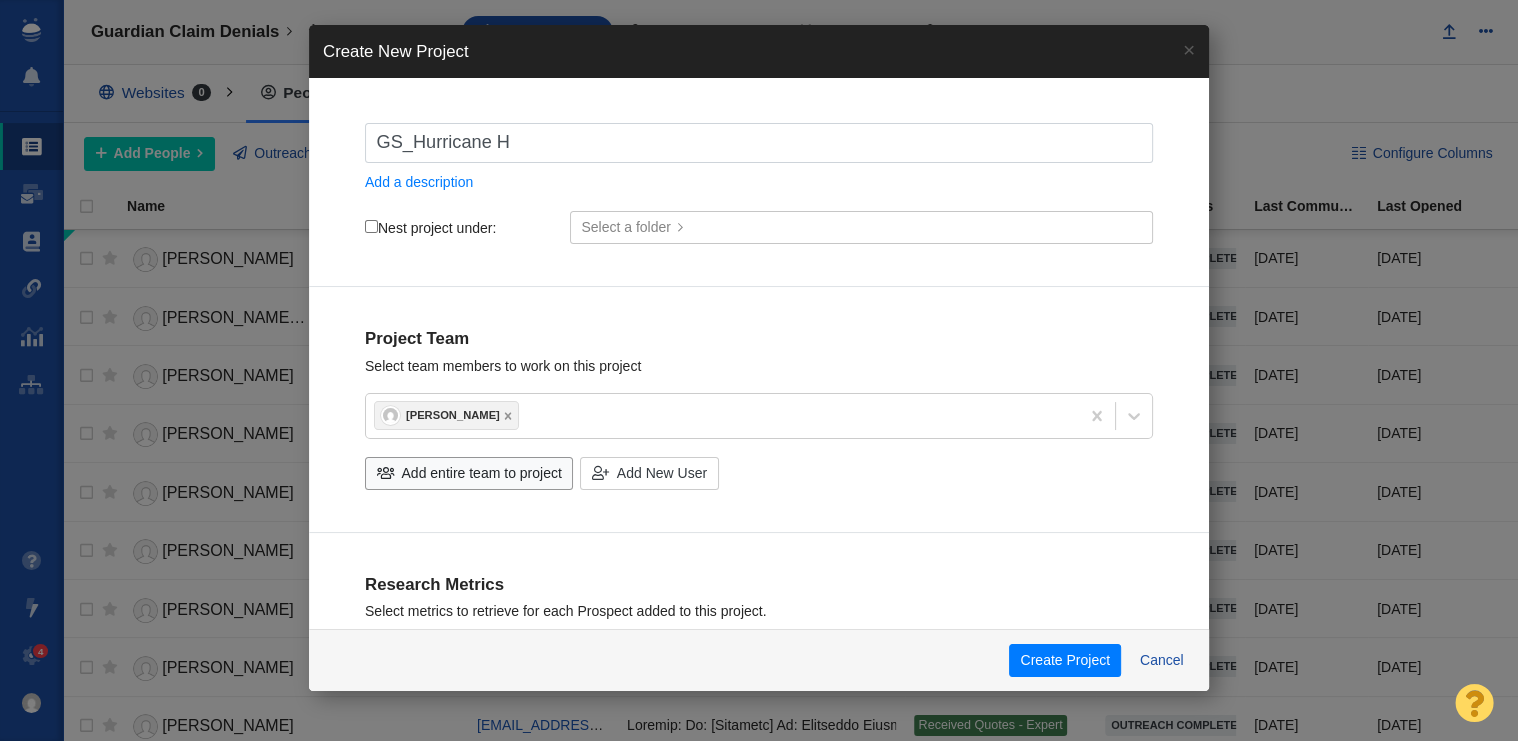 type on "GS_Hurricane Hl" 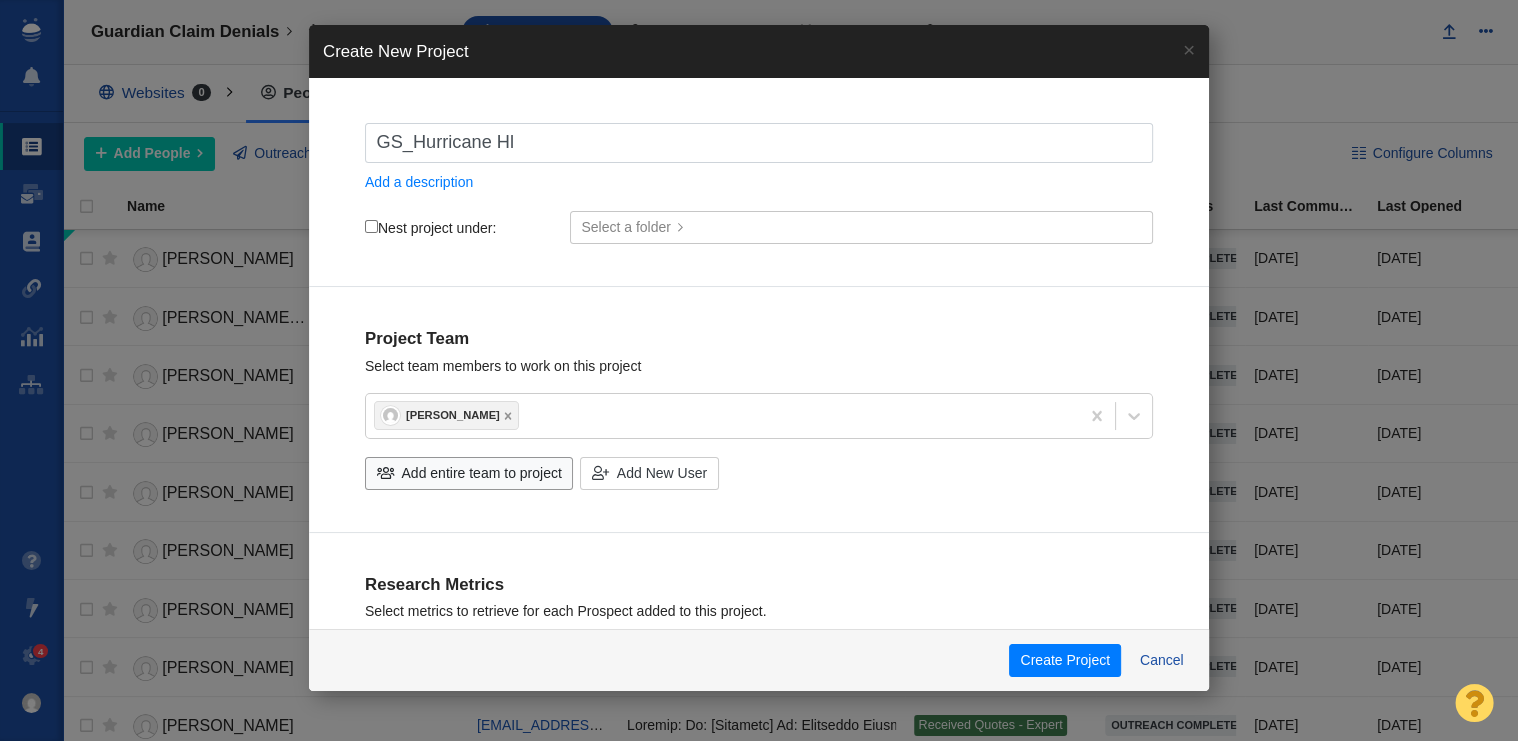 type on "GS_Hurricane Hle" 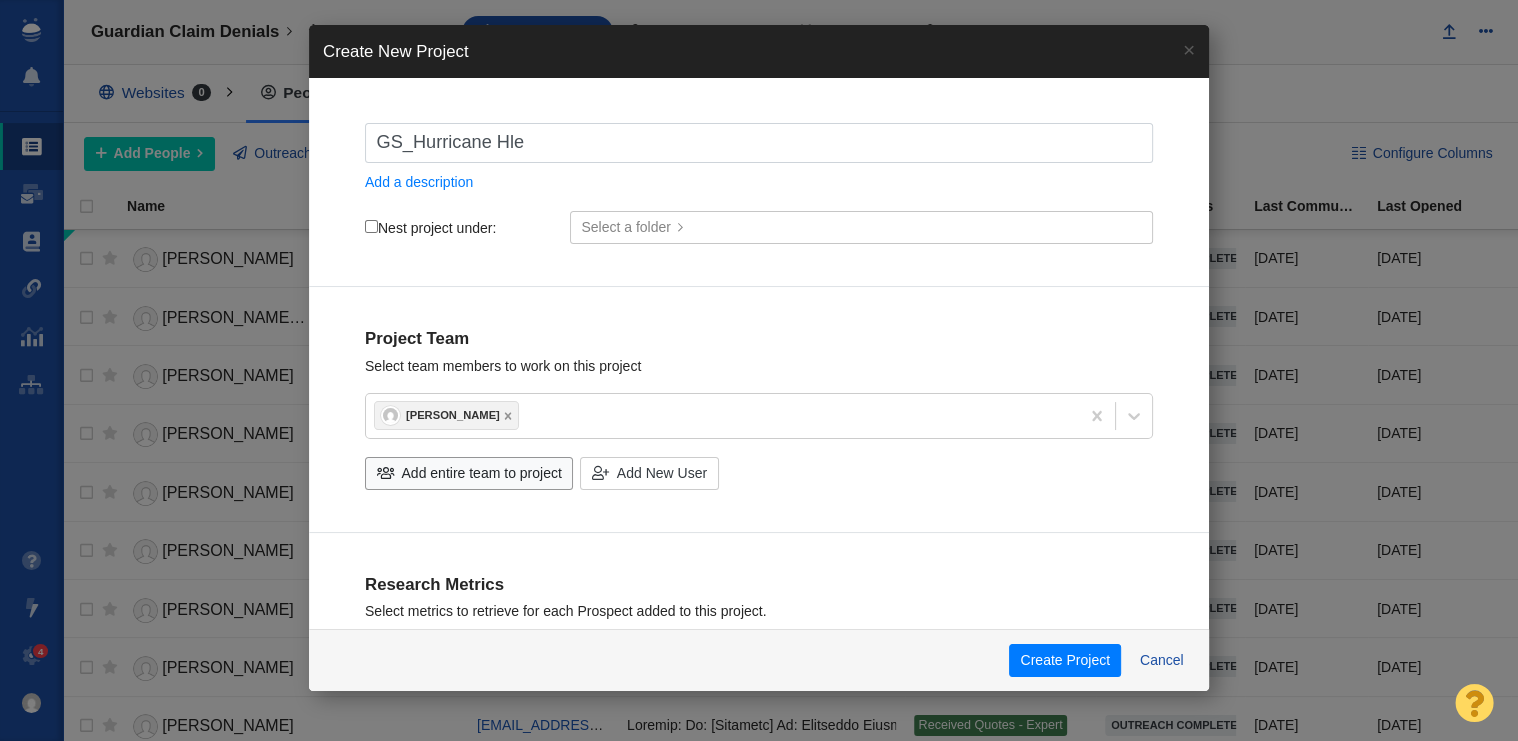type on "GS_Hurricane Hl" 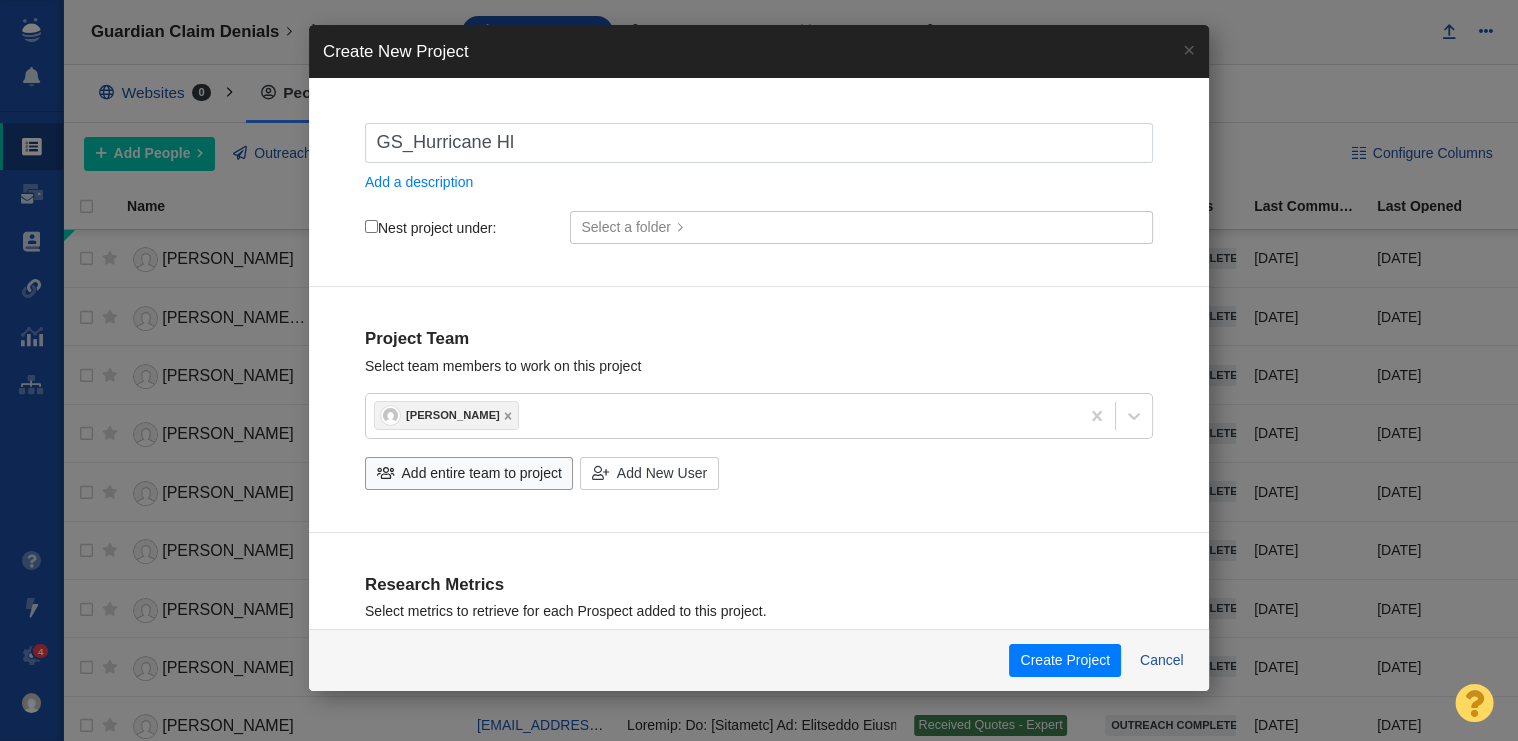 type on "GS_Hurricane H" 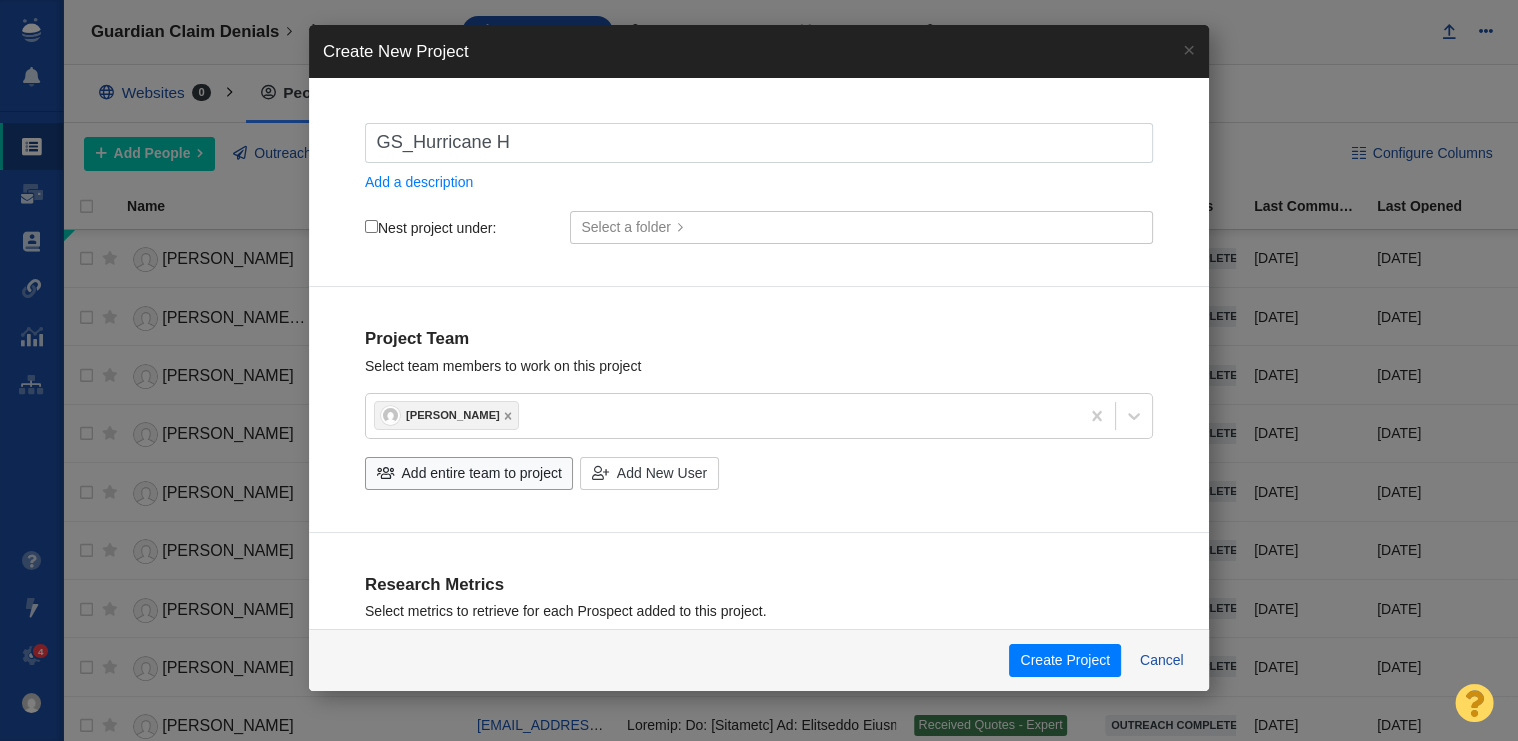 type on "GS_Hurricane He" 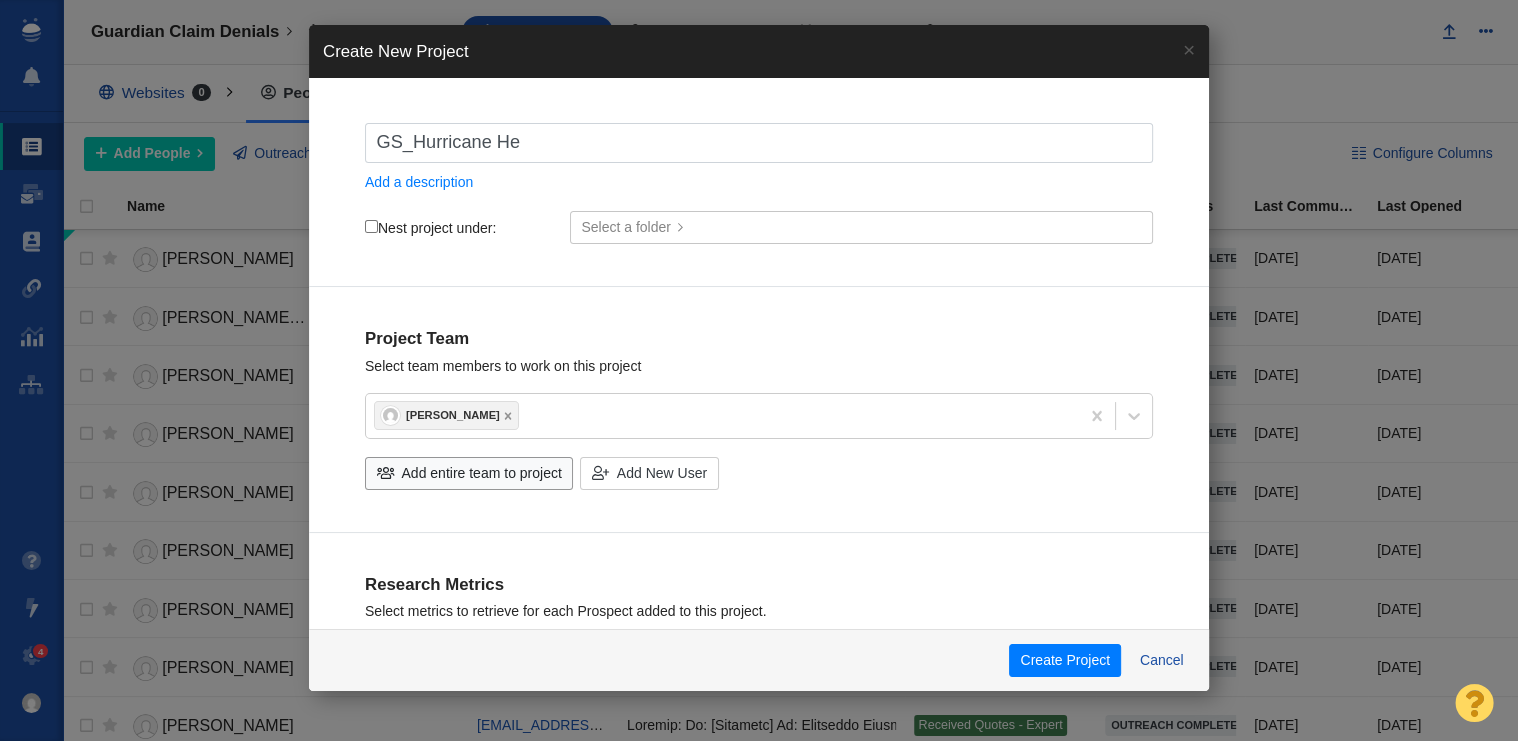 type on "GS_Hurricane Hel" 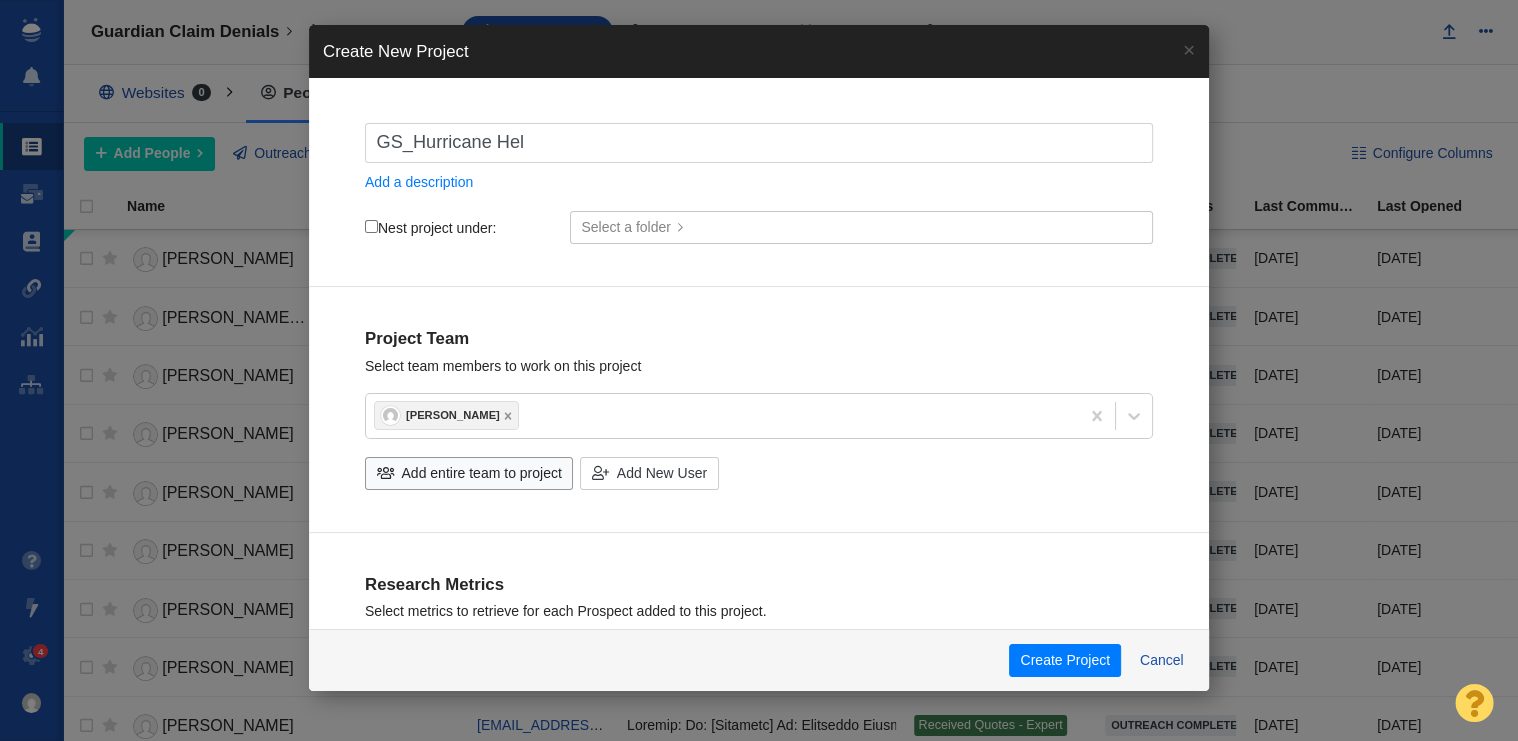 type on "GS_Hurricane Hele" 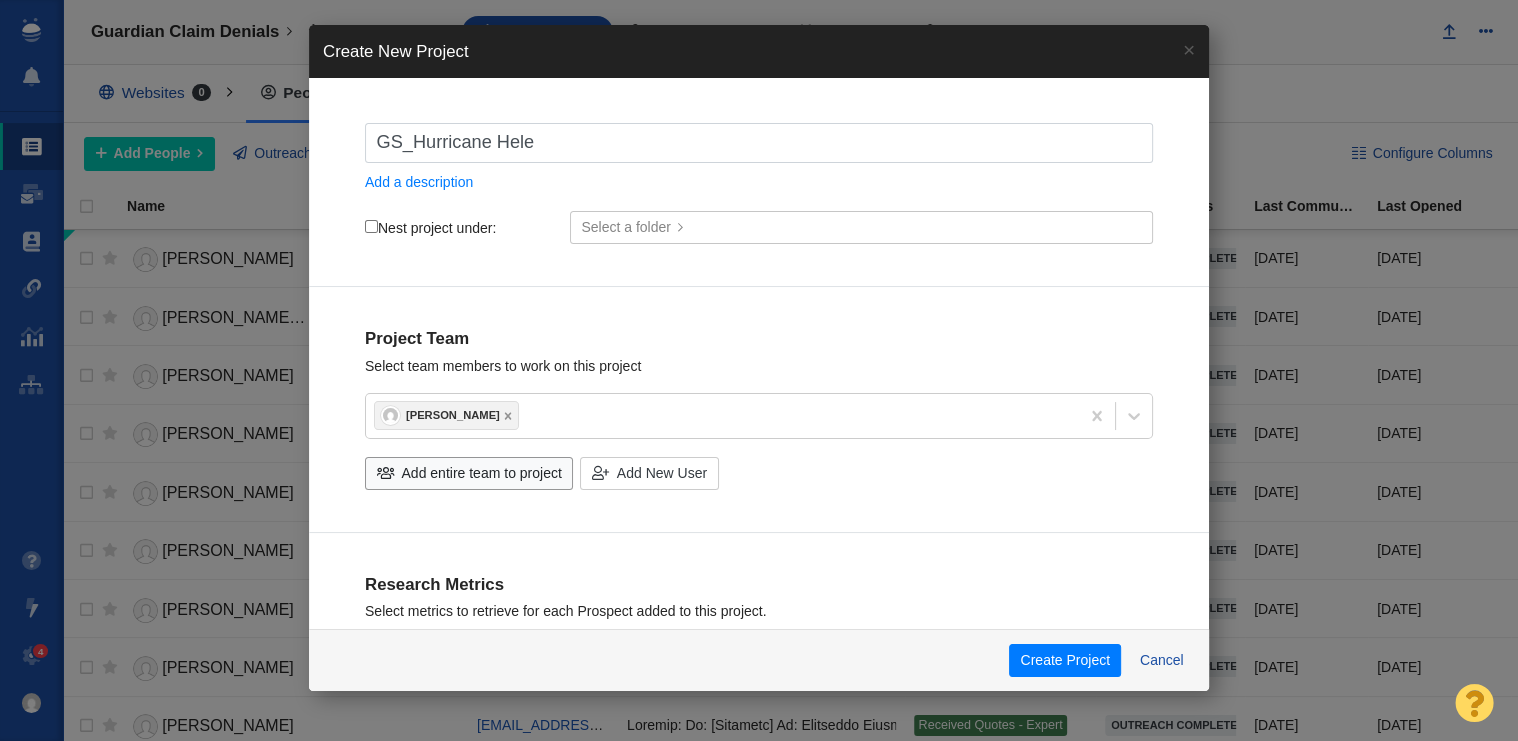 type on "GS_Hurricane Helen" 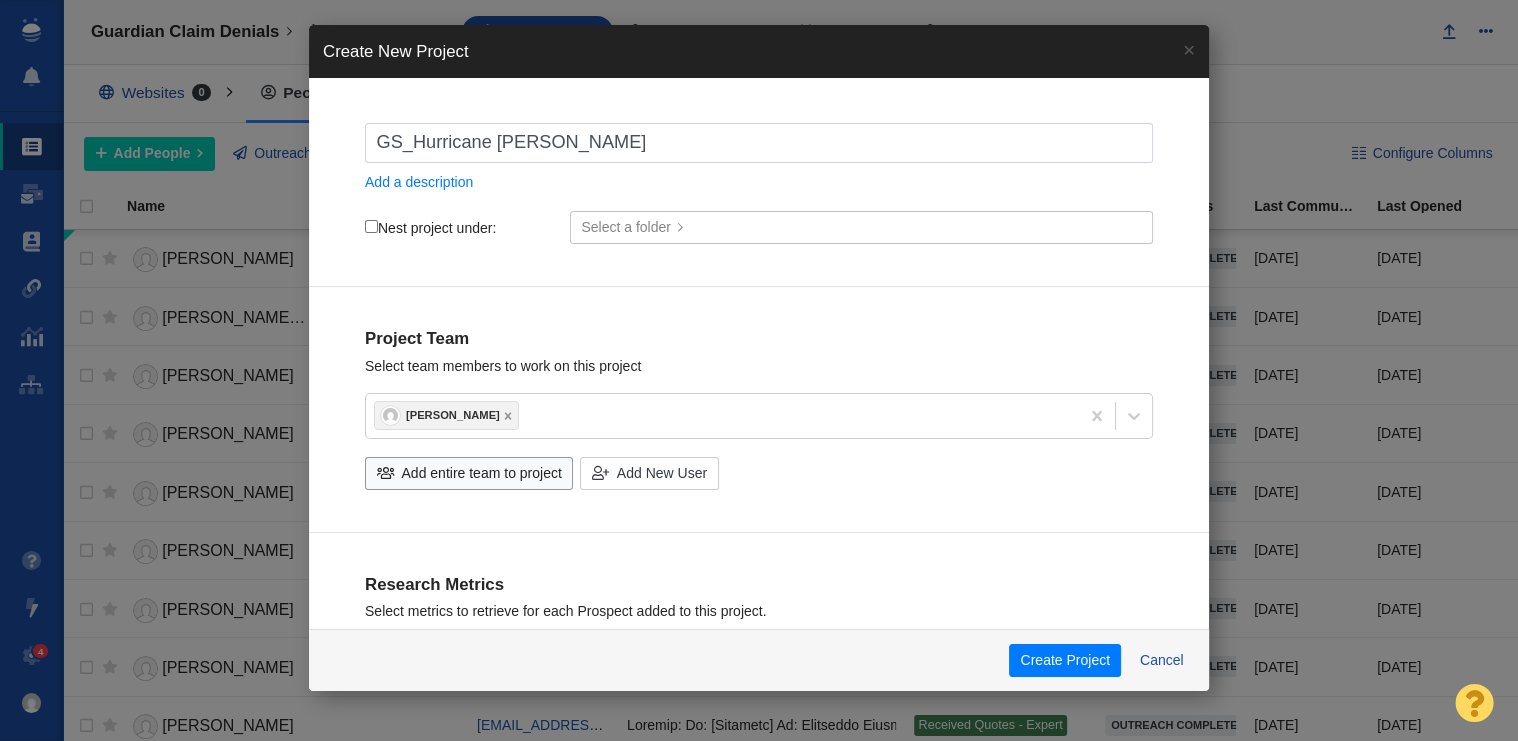 type on "GS_Hurricane Helene" 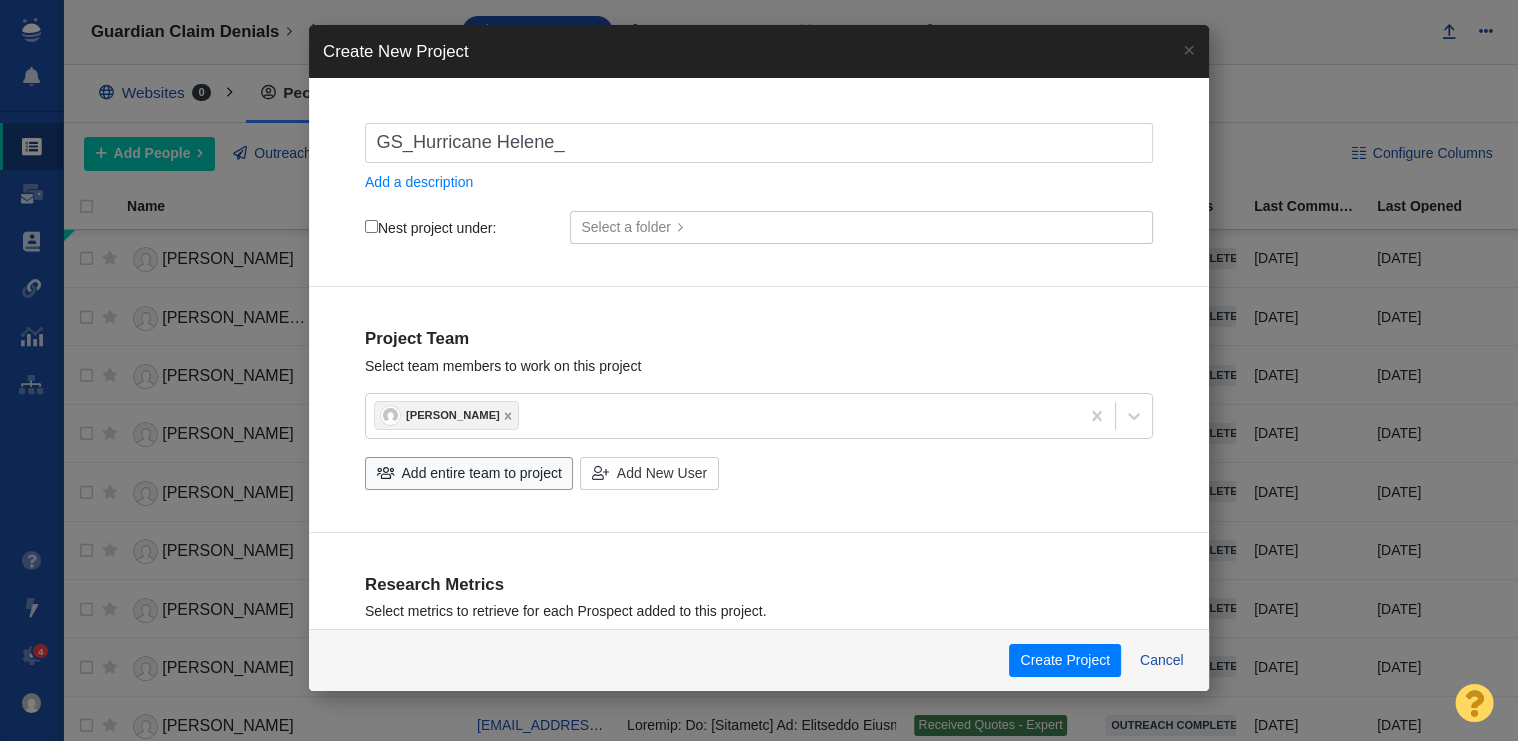 type on "GS_Hurricane Helene_E" 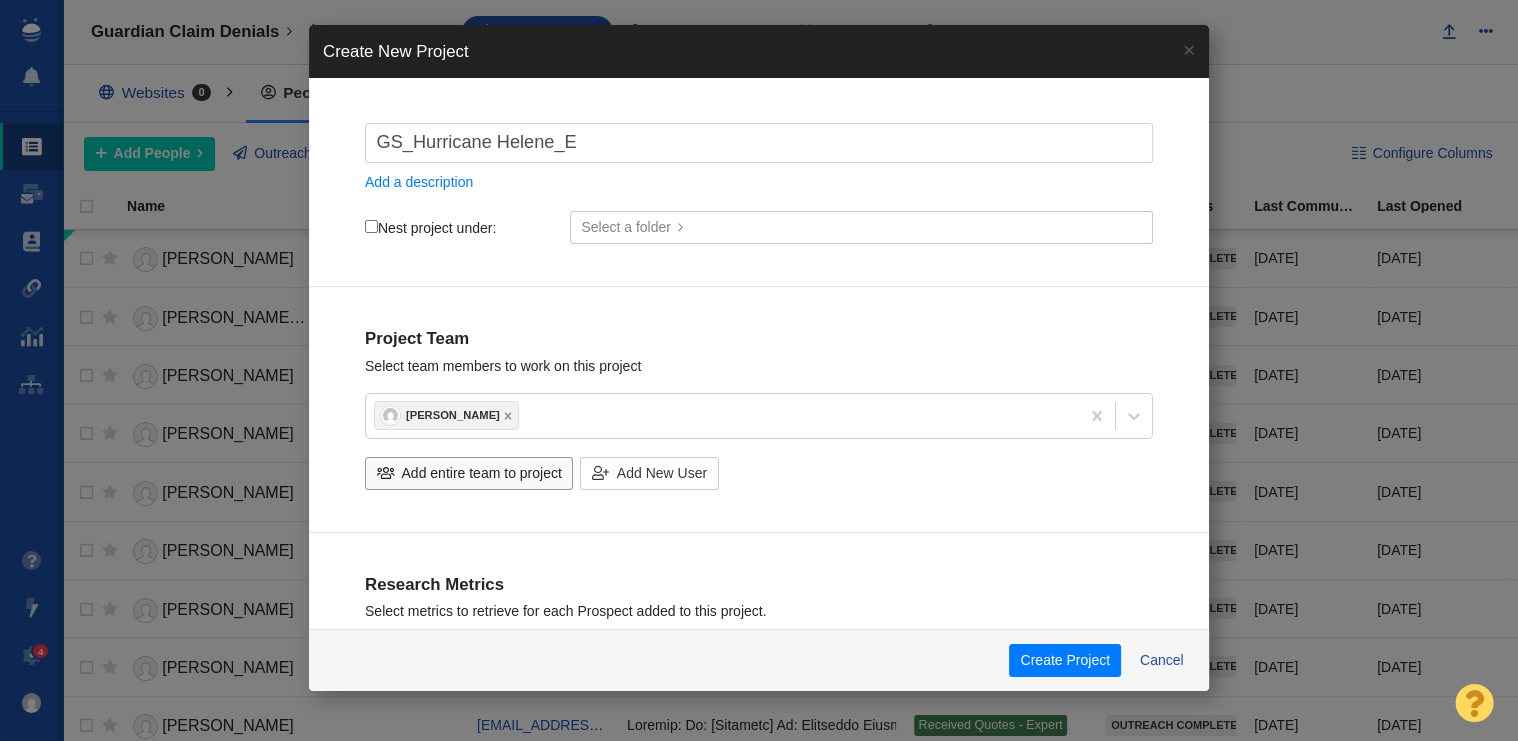 type on "GS_Hurricane Helene_En" 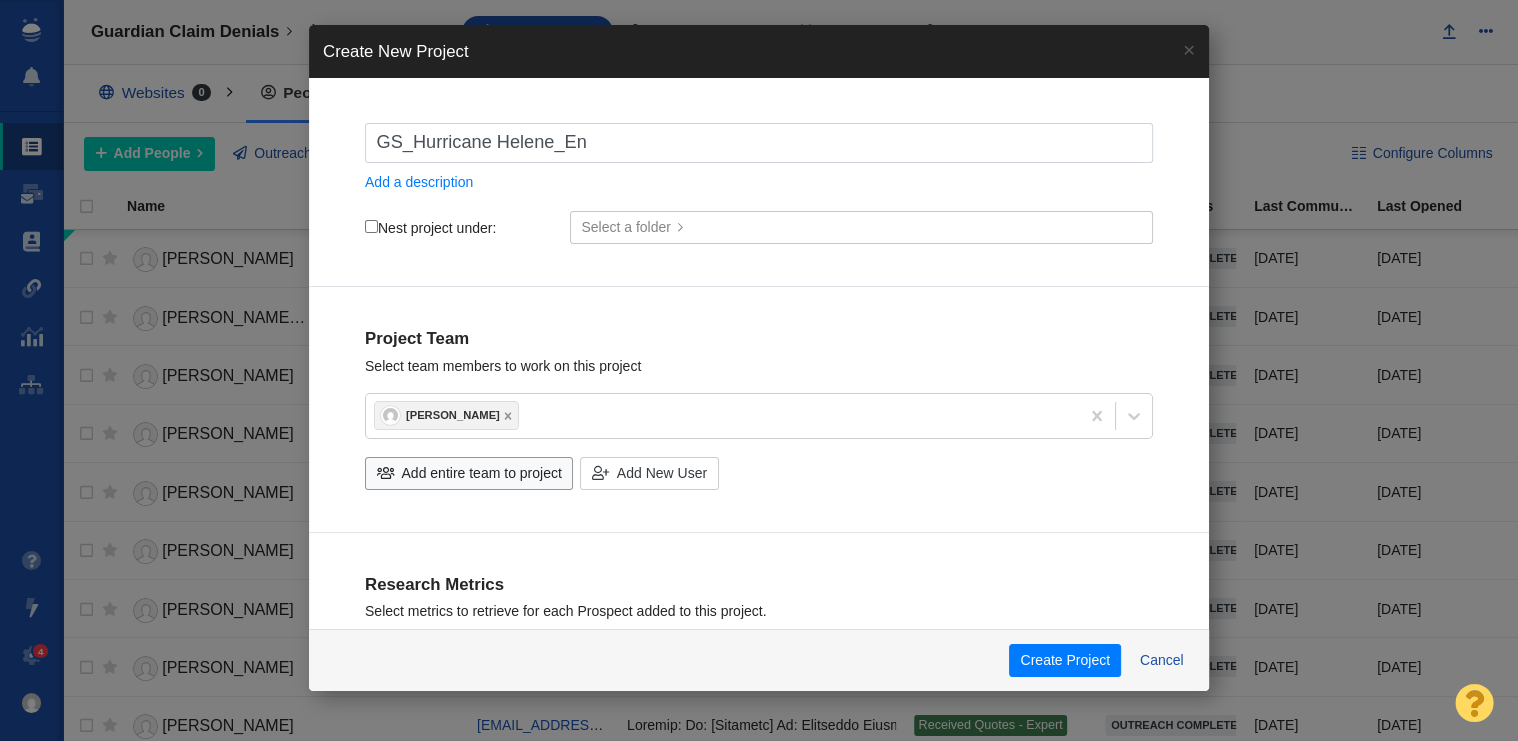 type on "GS_Hurricane Helene_Ent" 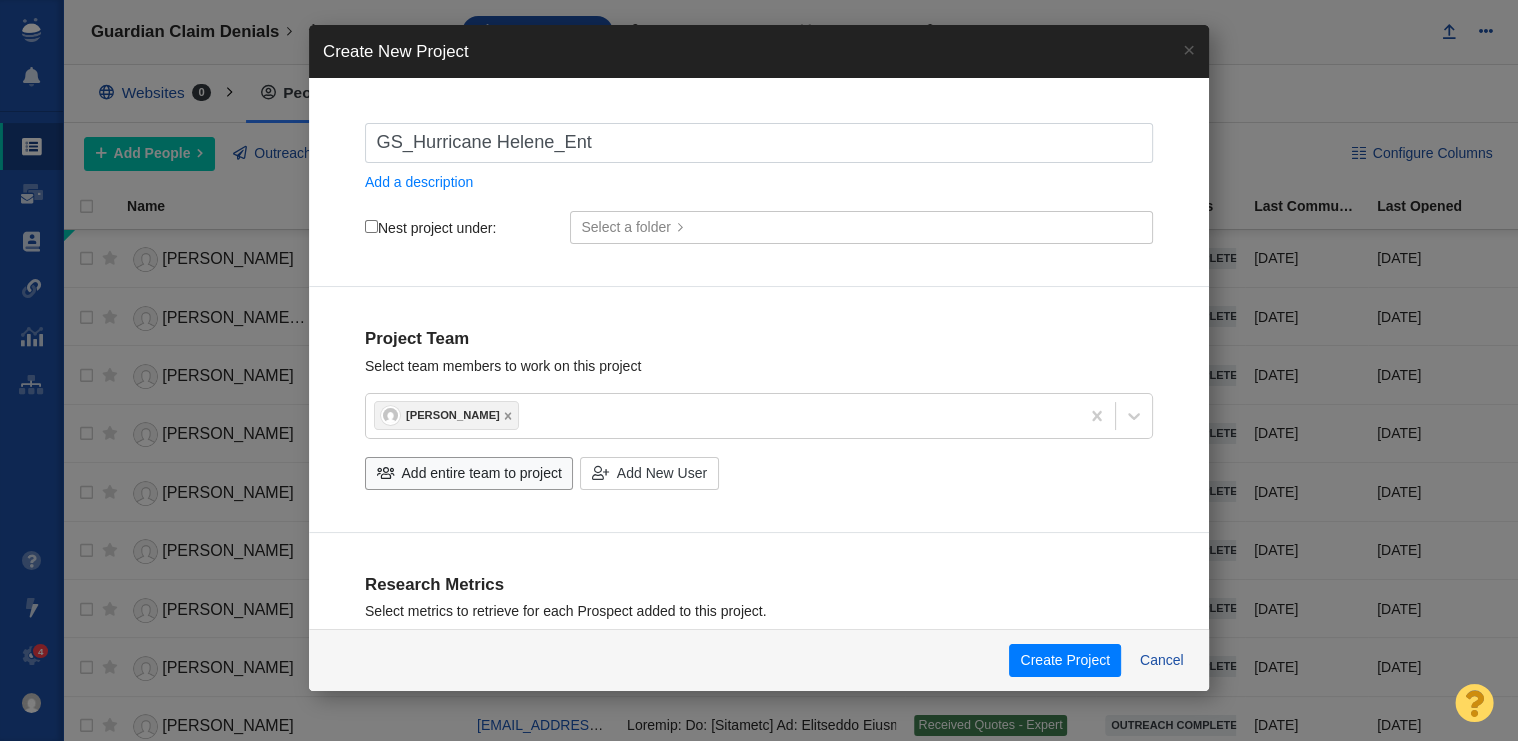 type on "GS_Hurricane Helene_Enti" 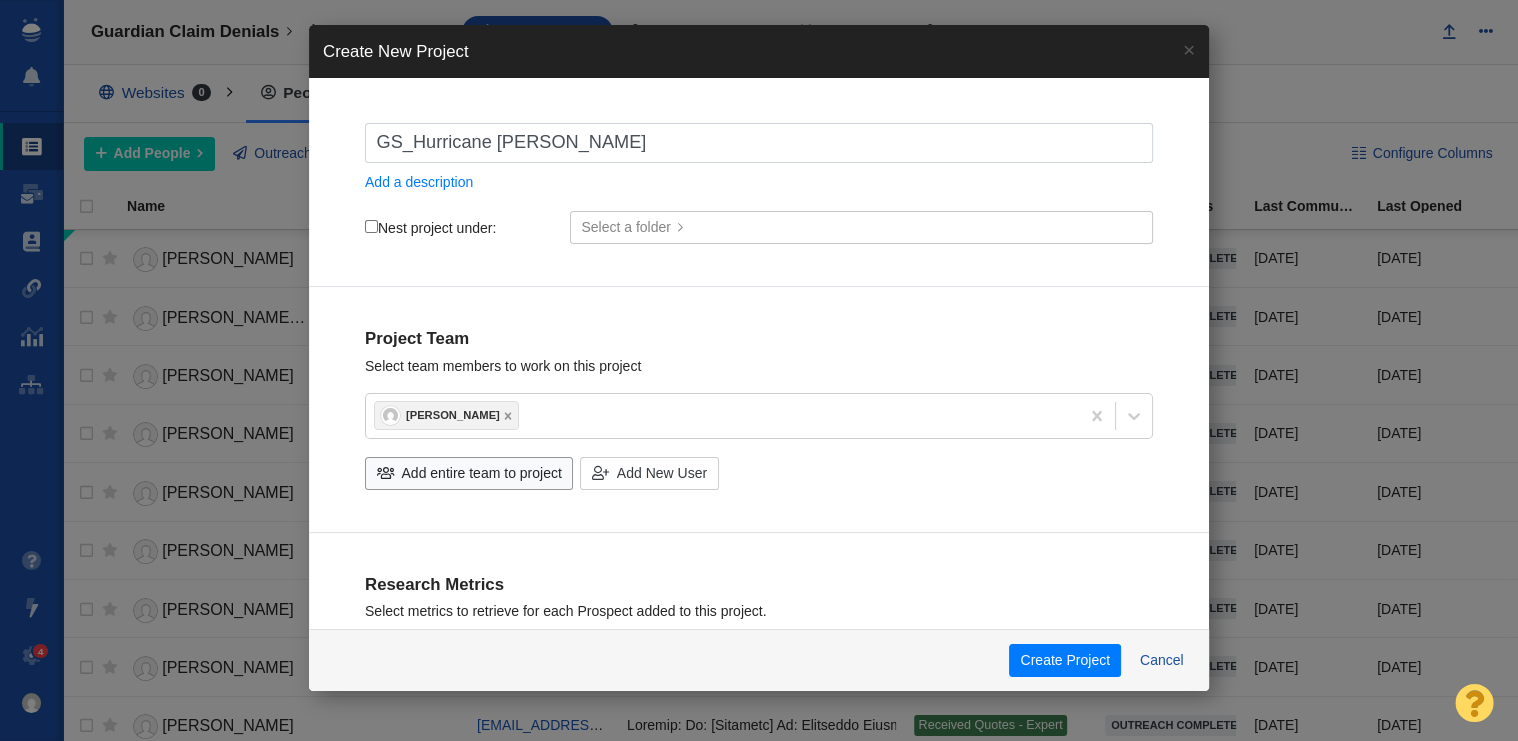 type on "GS_Hurricane Helene_Entit" 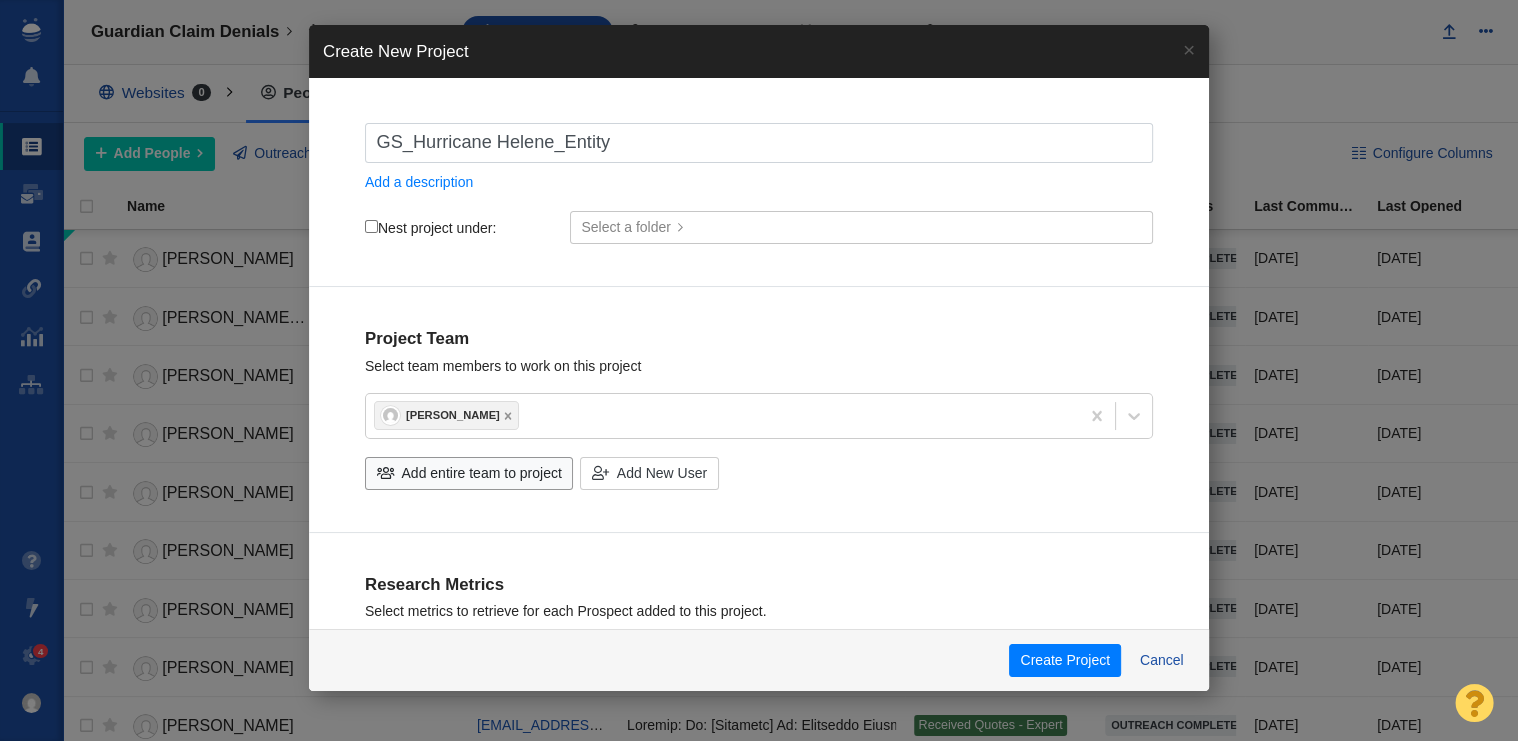 type on "GS_Hurricane Helene_Entity/" 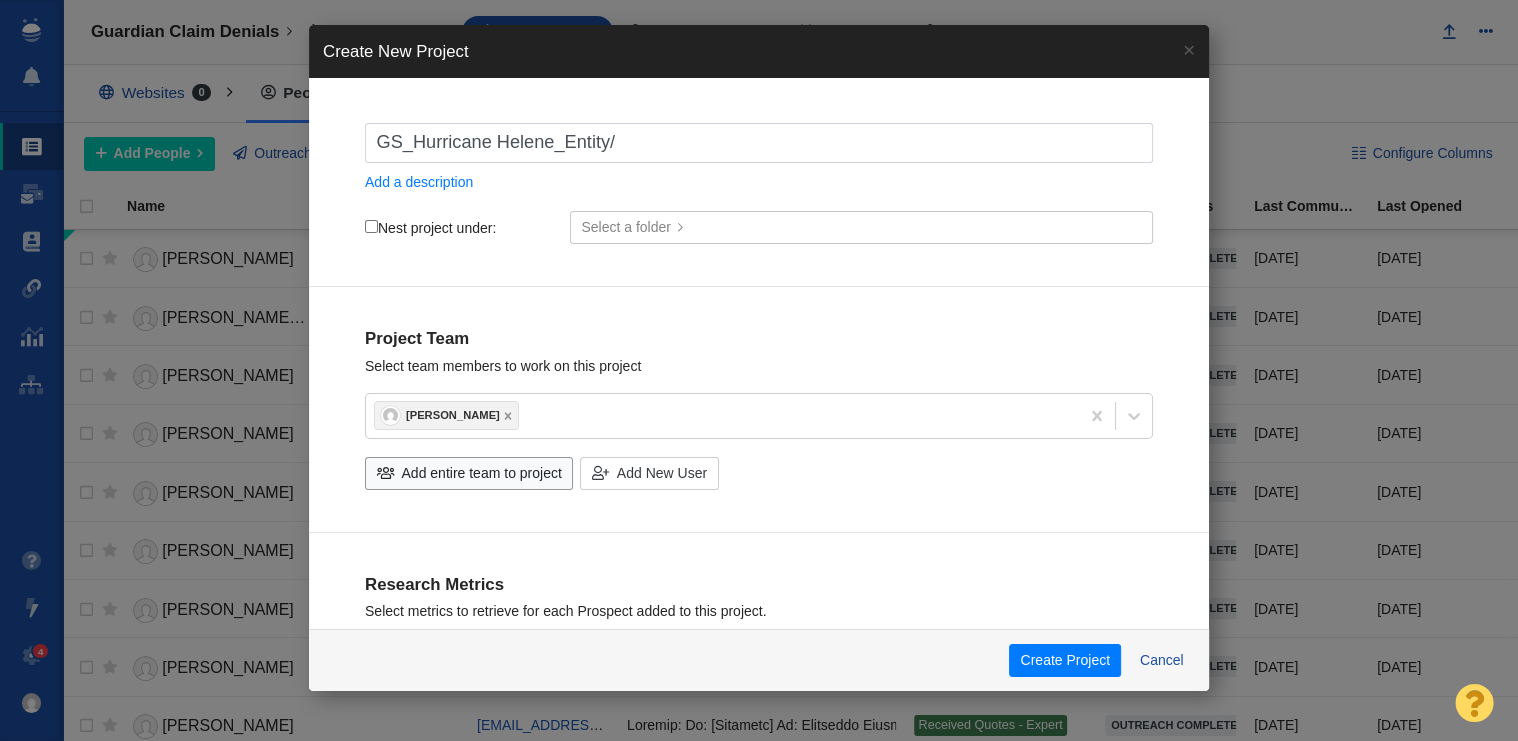 type on "GS_Hurricane Helene_Entity/G" 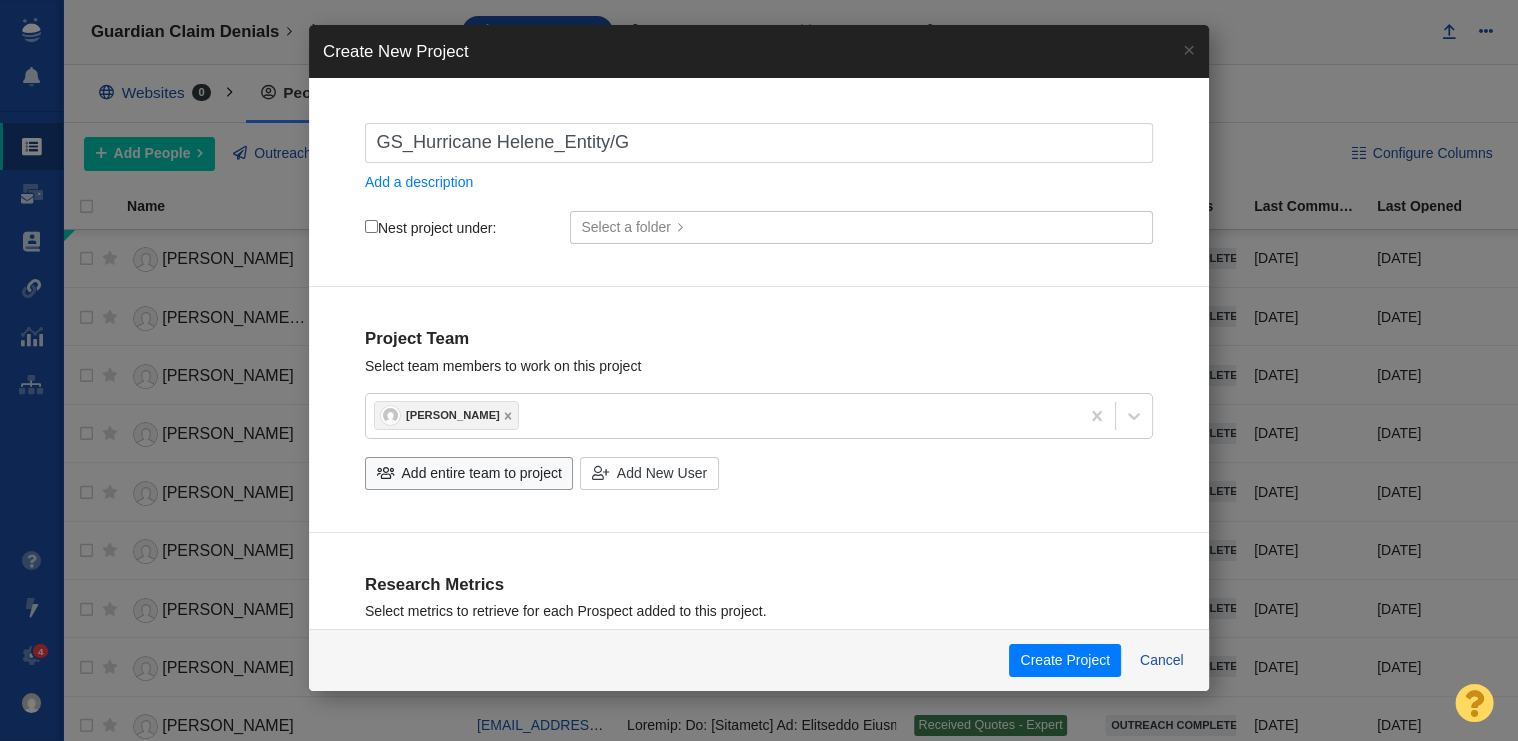type on "GS_Hurricane Helene_Entity/Go" 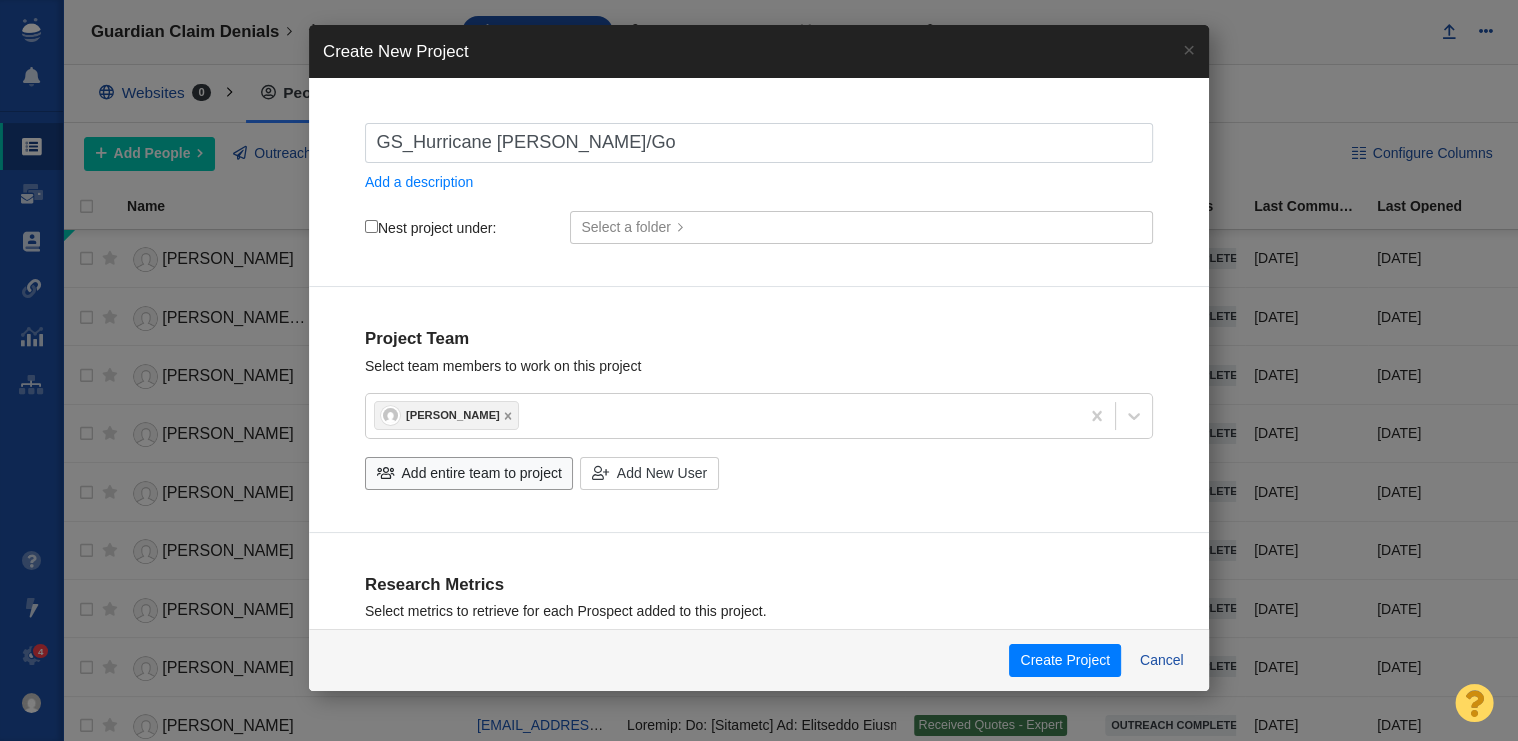 type on "GS_Hurricane Helene_Entity/Gov" 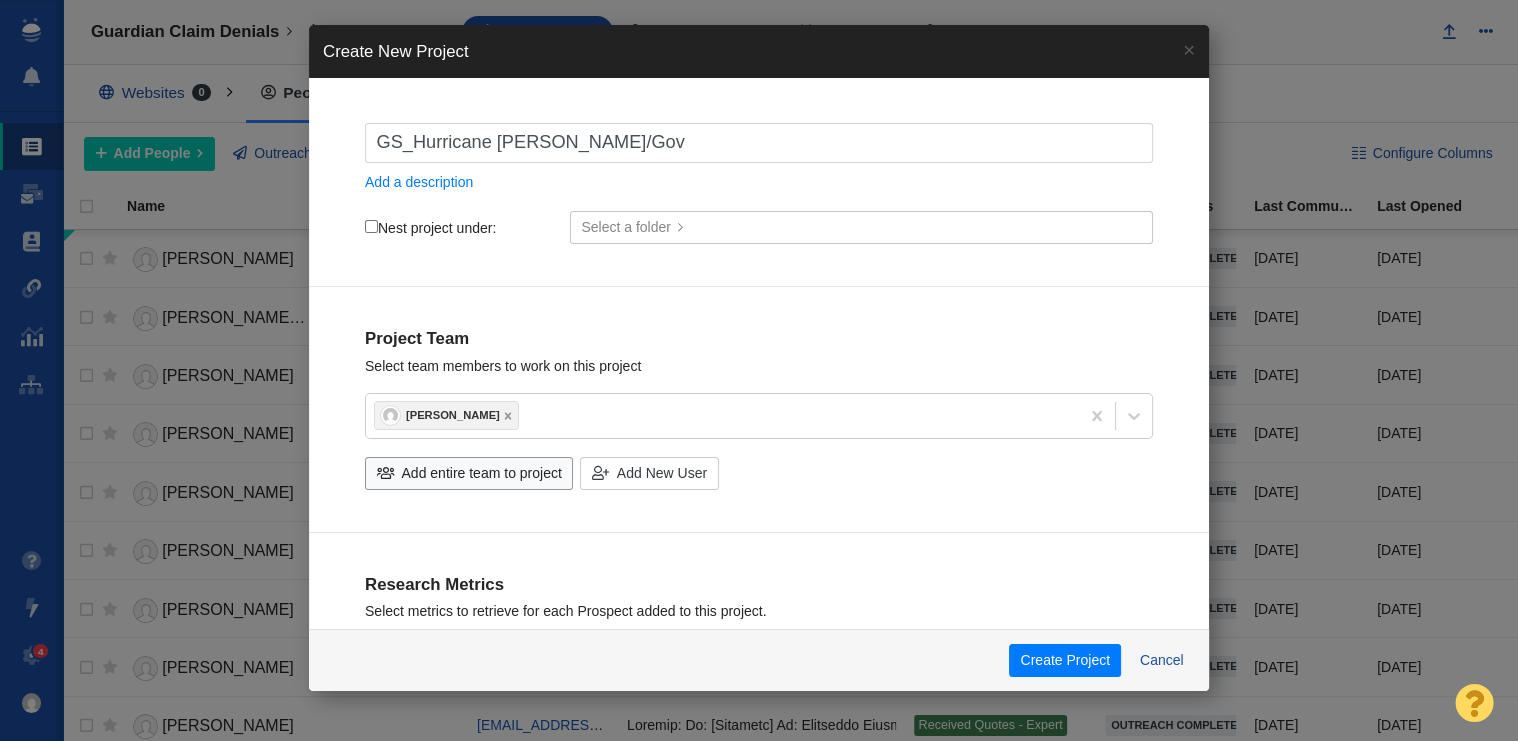 type on "GS_Hurricane Helene_Entity/Govt" 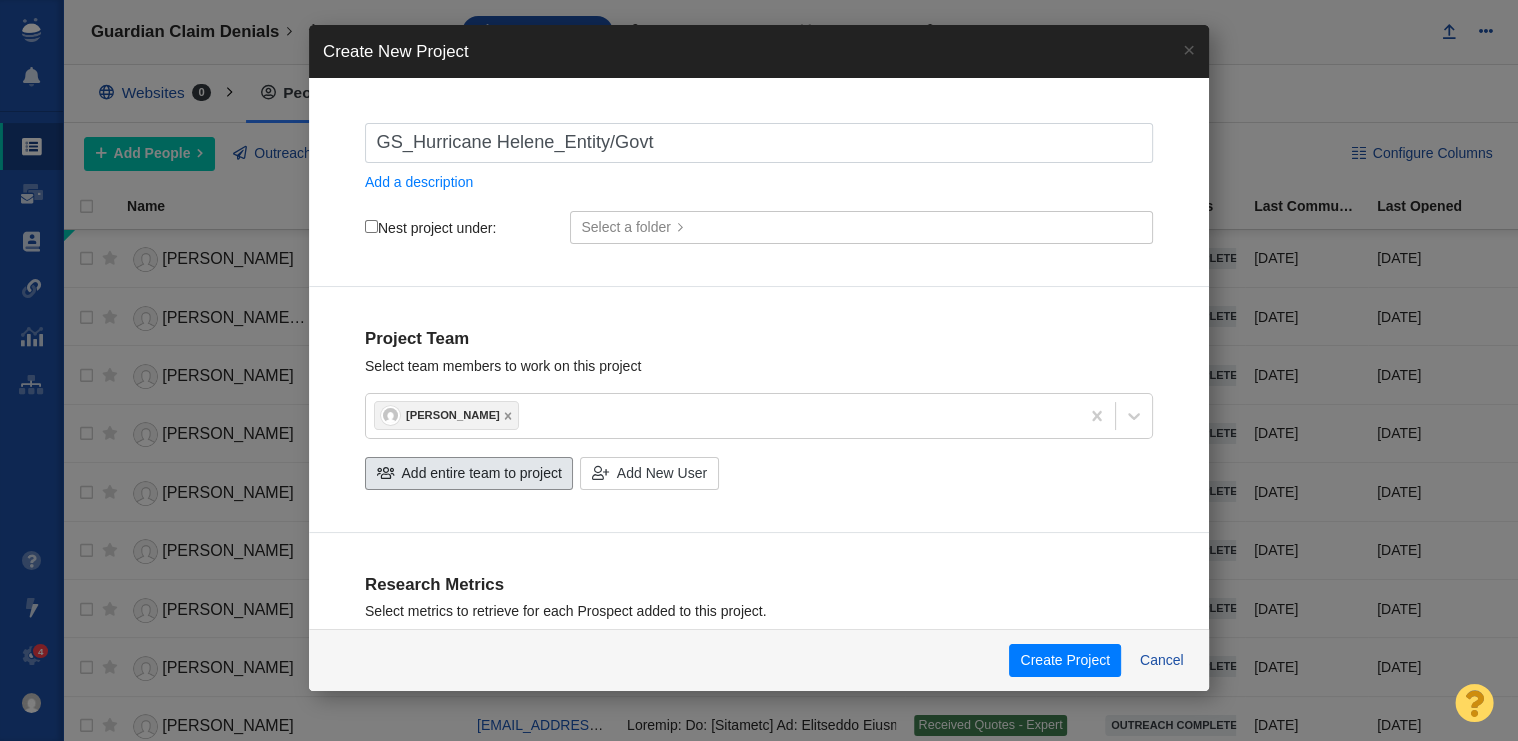 type on "GS_Hurricane Helene_Entity/Govt" 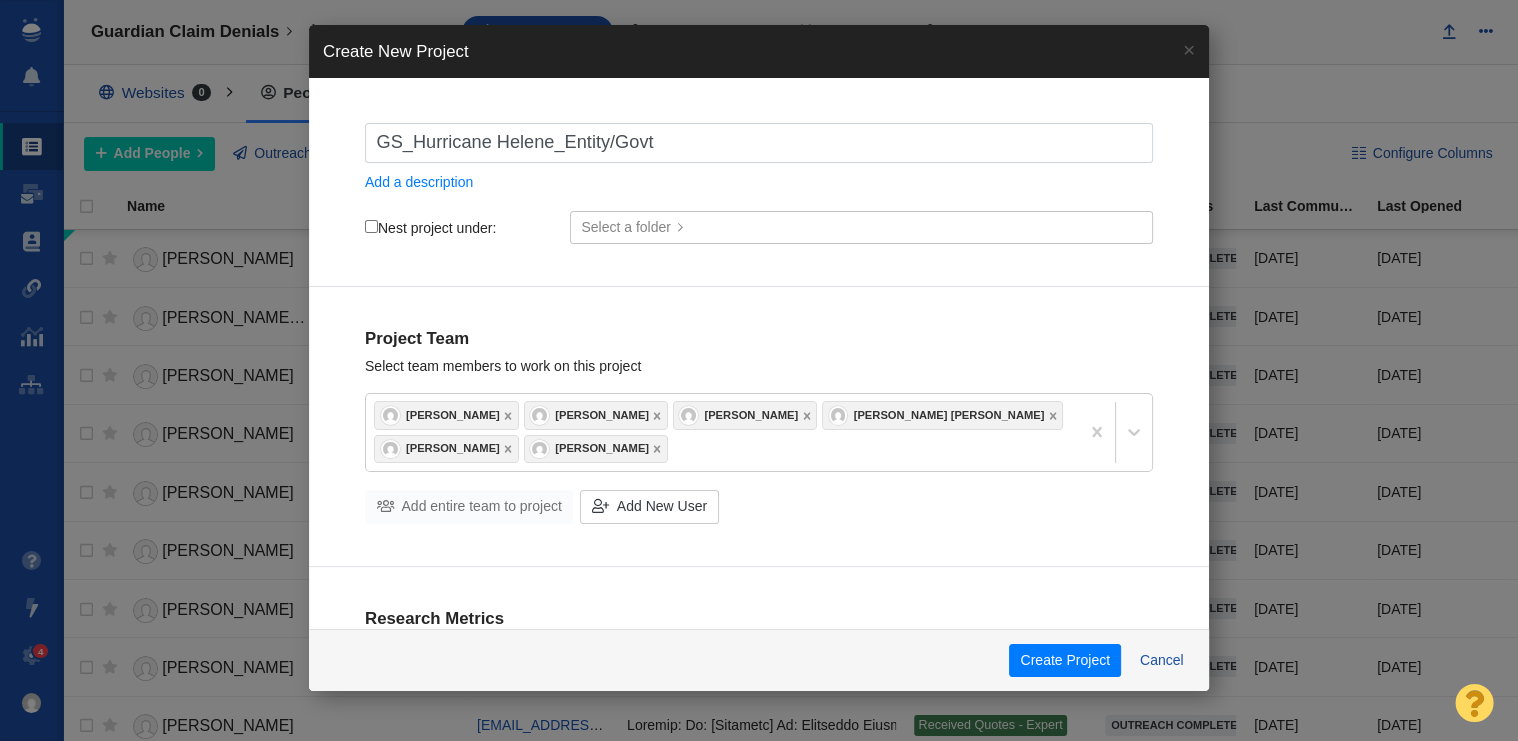 click on "Select a folder" at bounding box center (626, 227) 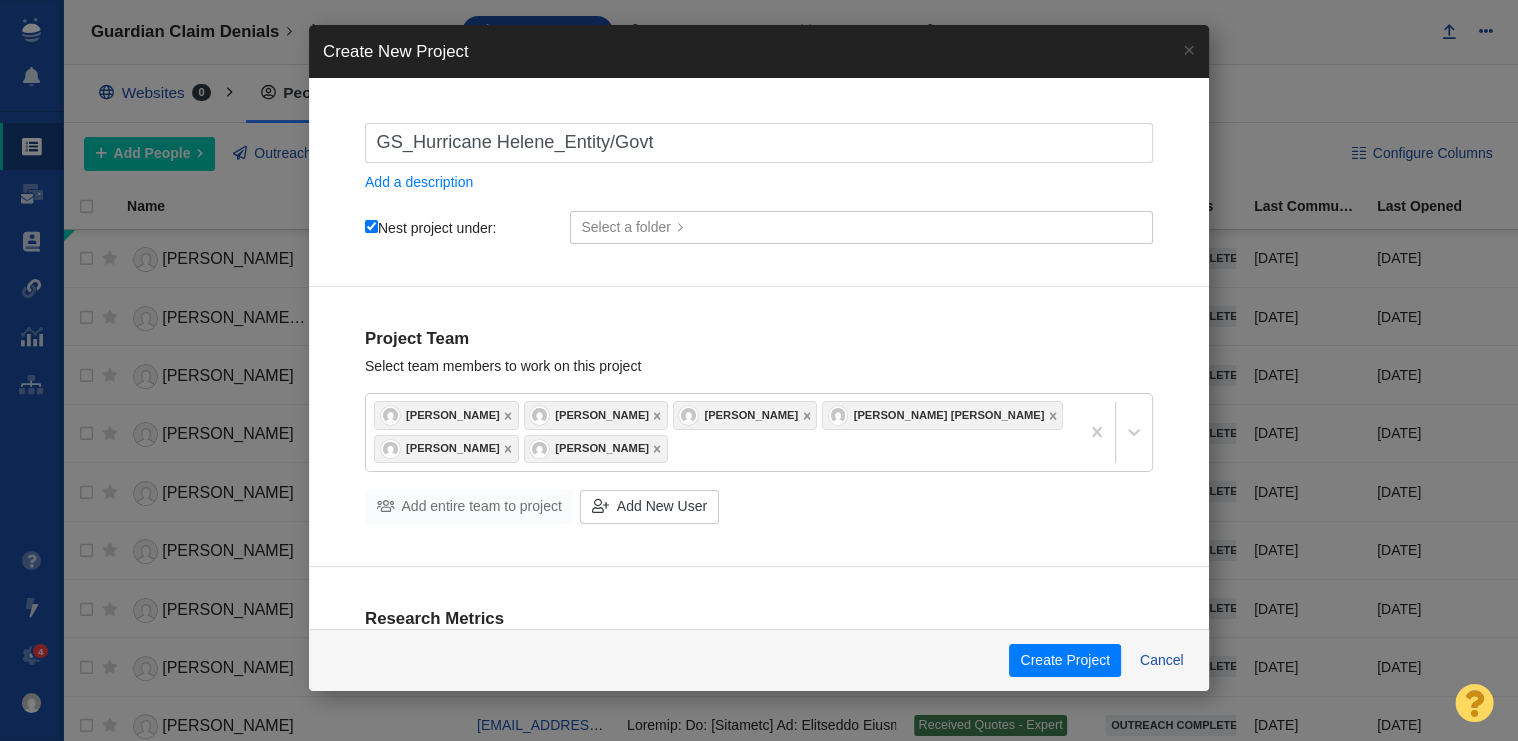 checkbox on "true" 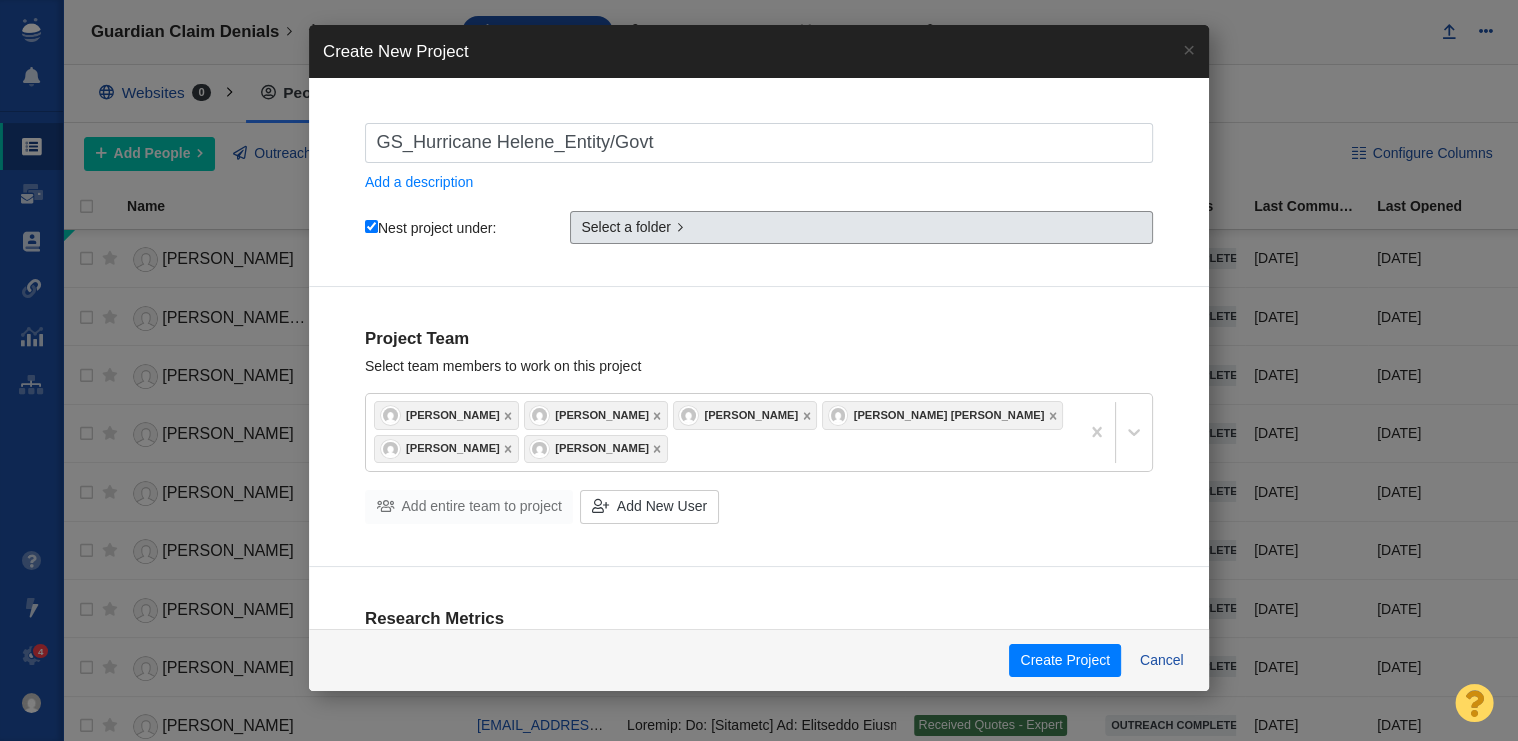 click on "Select a folder" at bounding box center [861, 228] 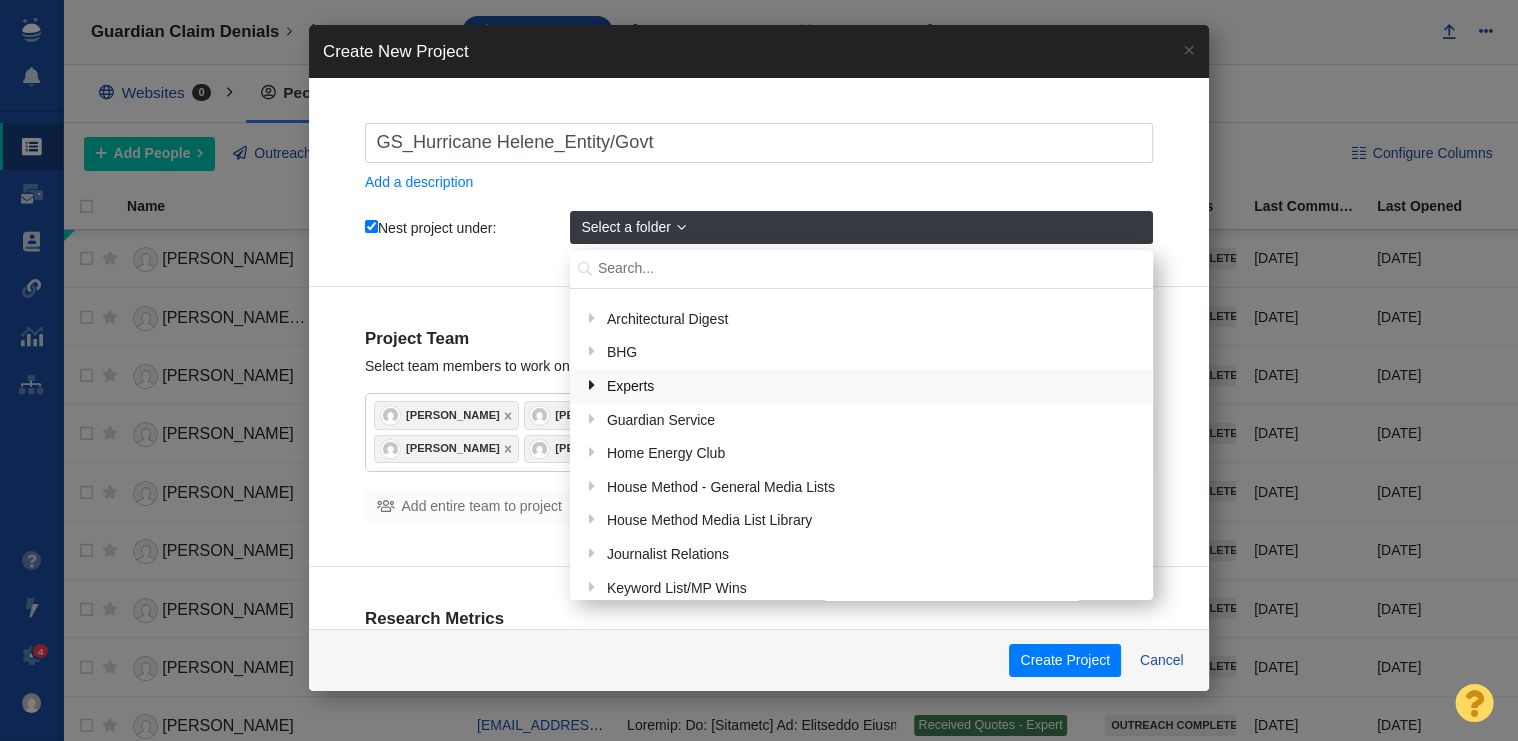 click on "Experts" at bounding box center [871, 386] 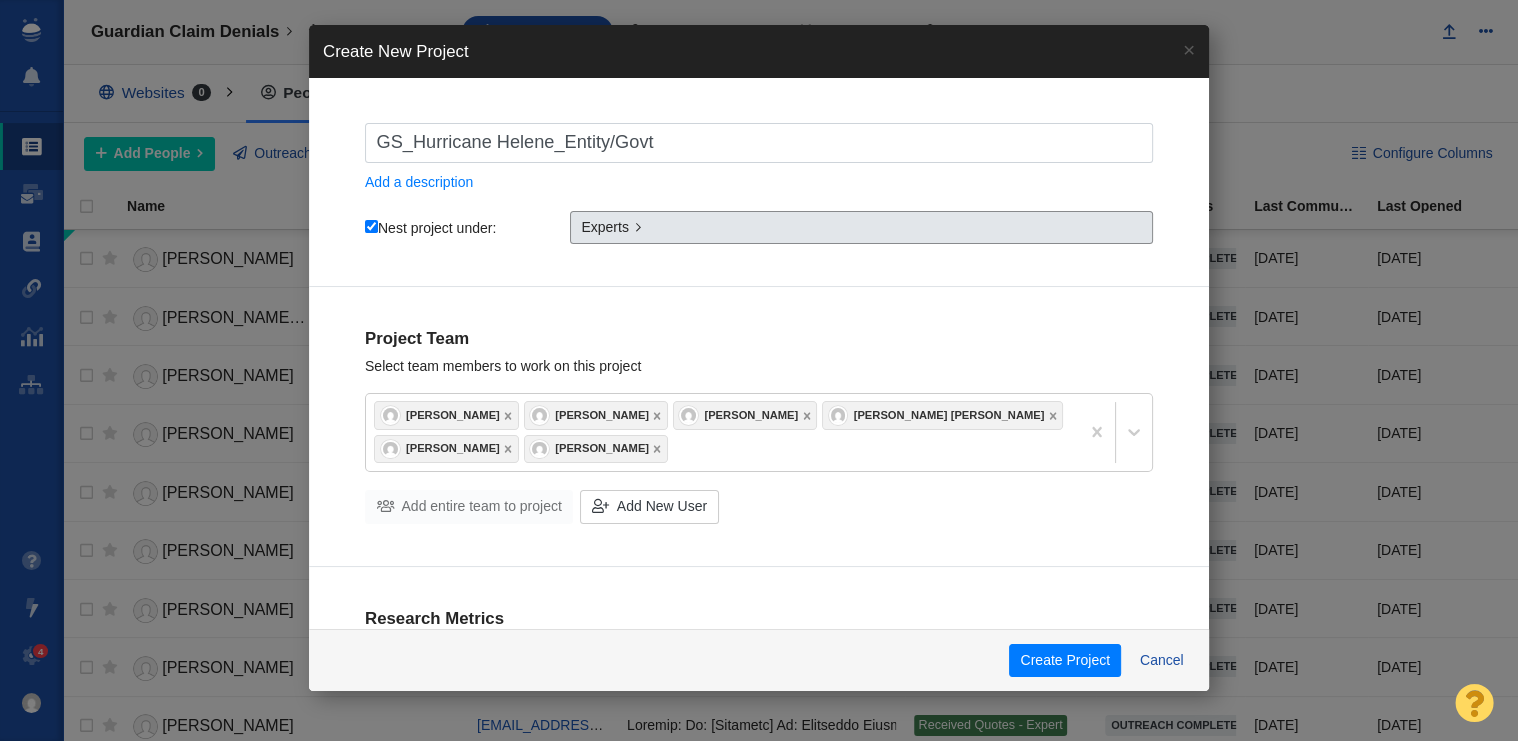 click on "Experts" at bounding box center [861, 228] 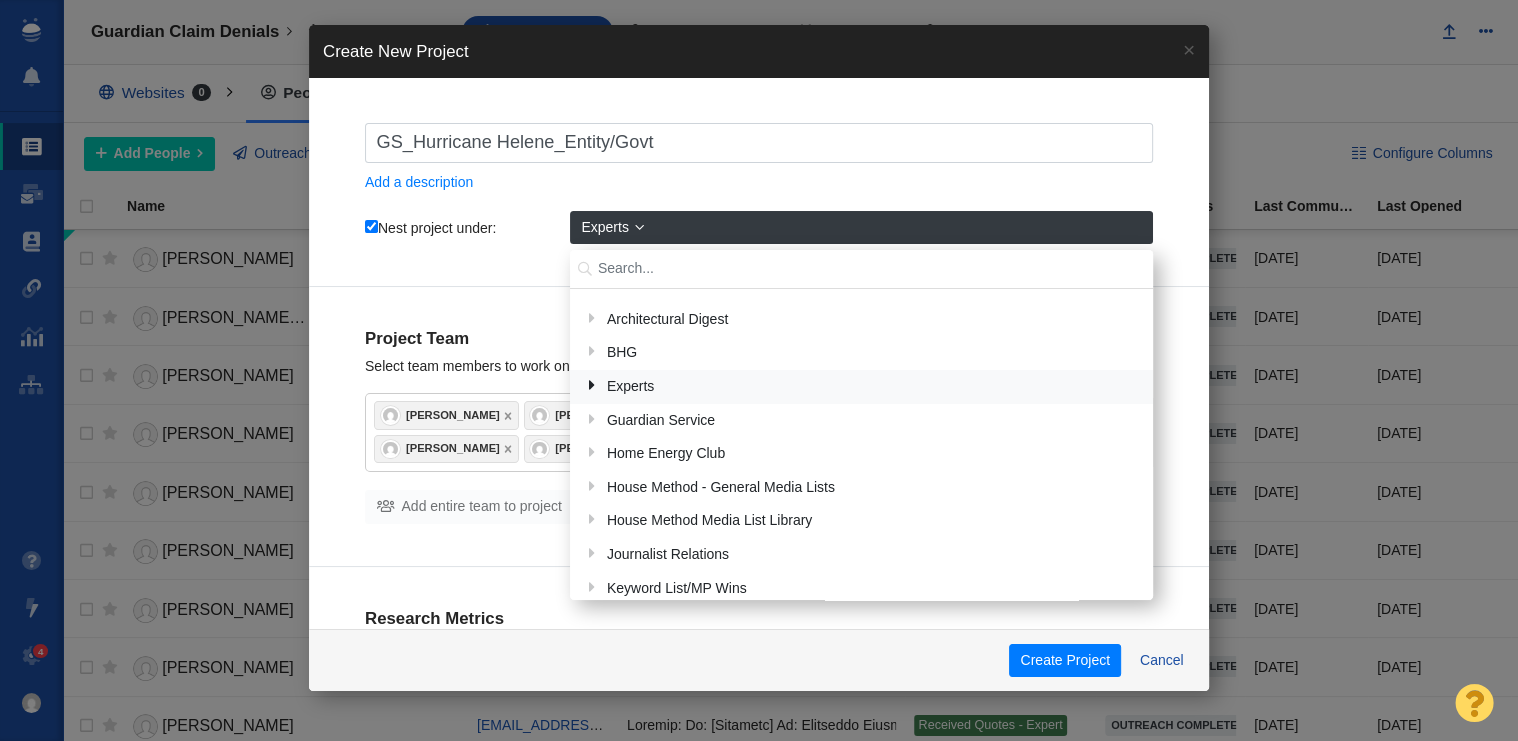 click at bounding box center [585, 385] 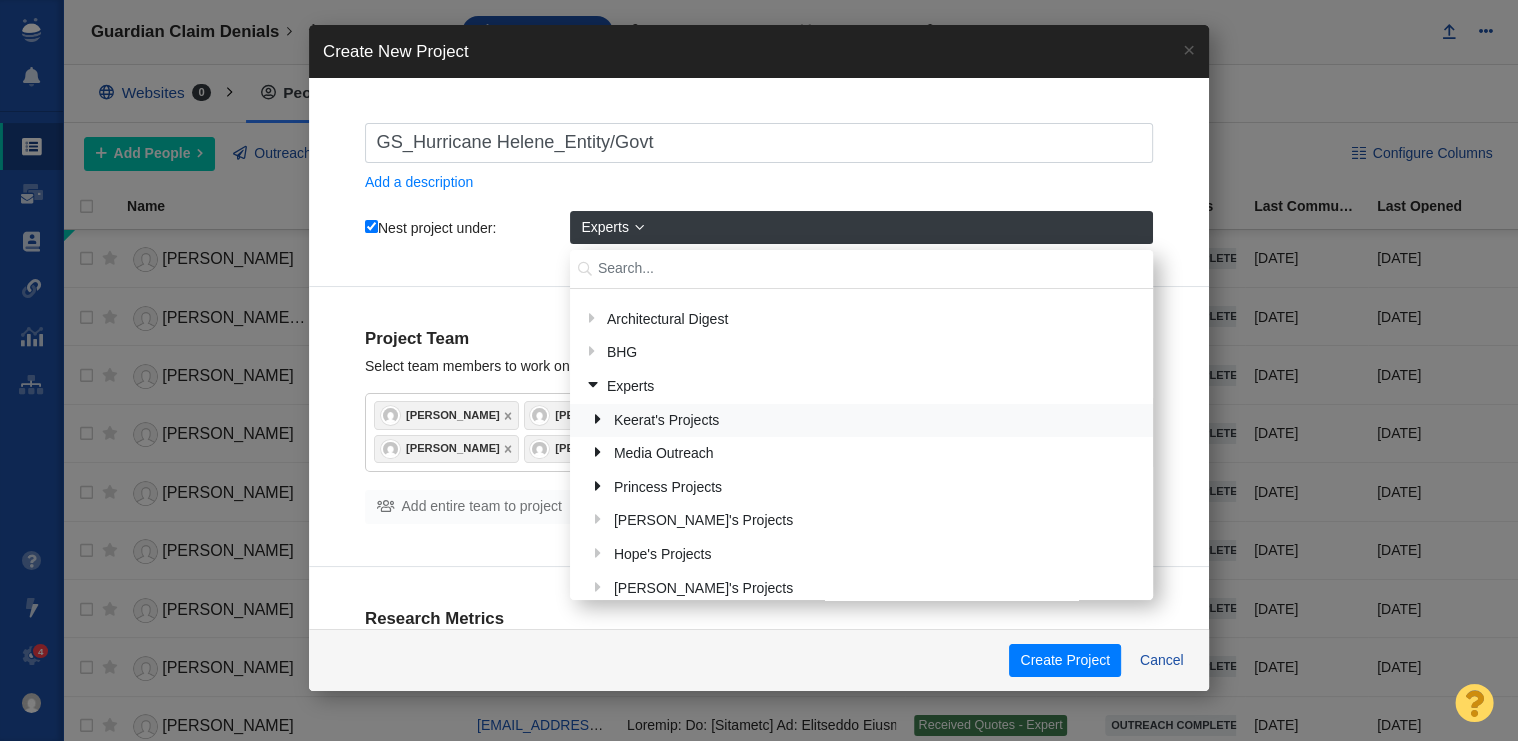 click at bounding box center [591, 419] 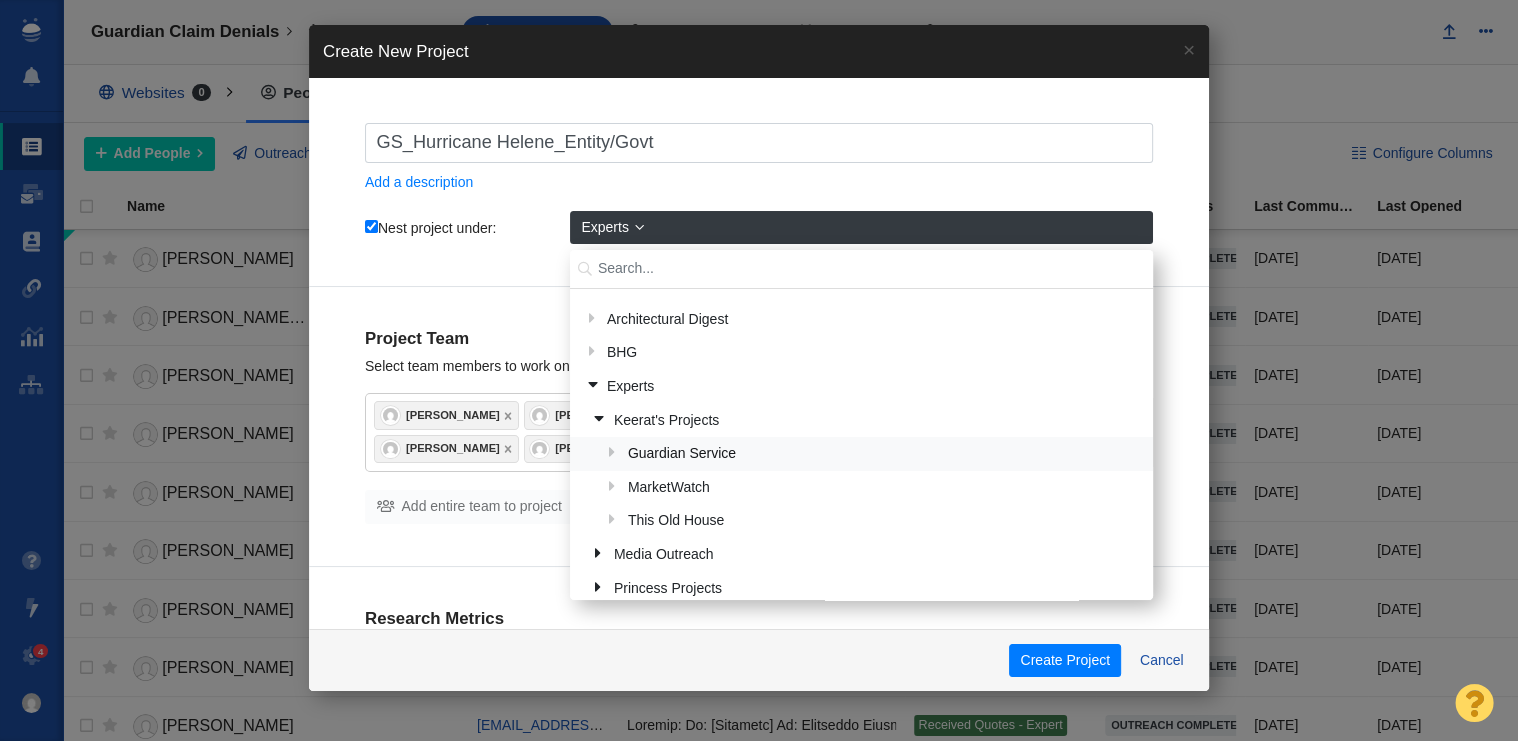 click on "Guardian Service" at bounding box center [881, 454] 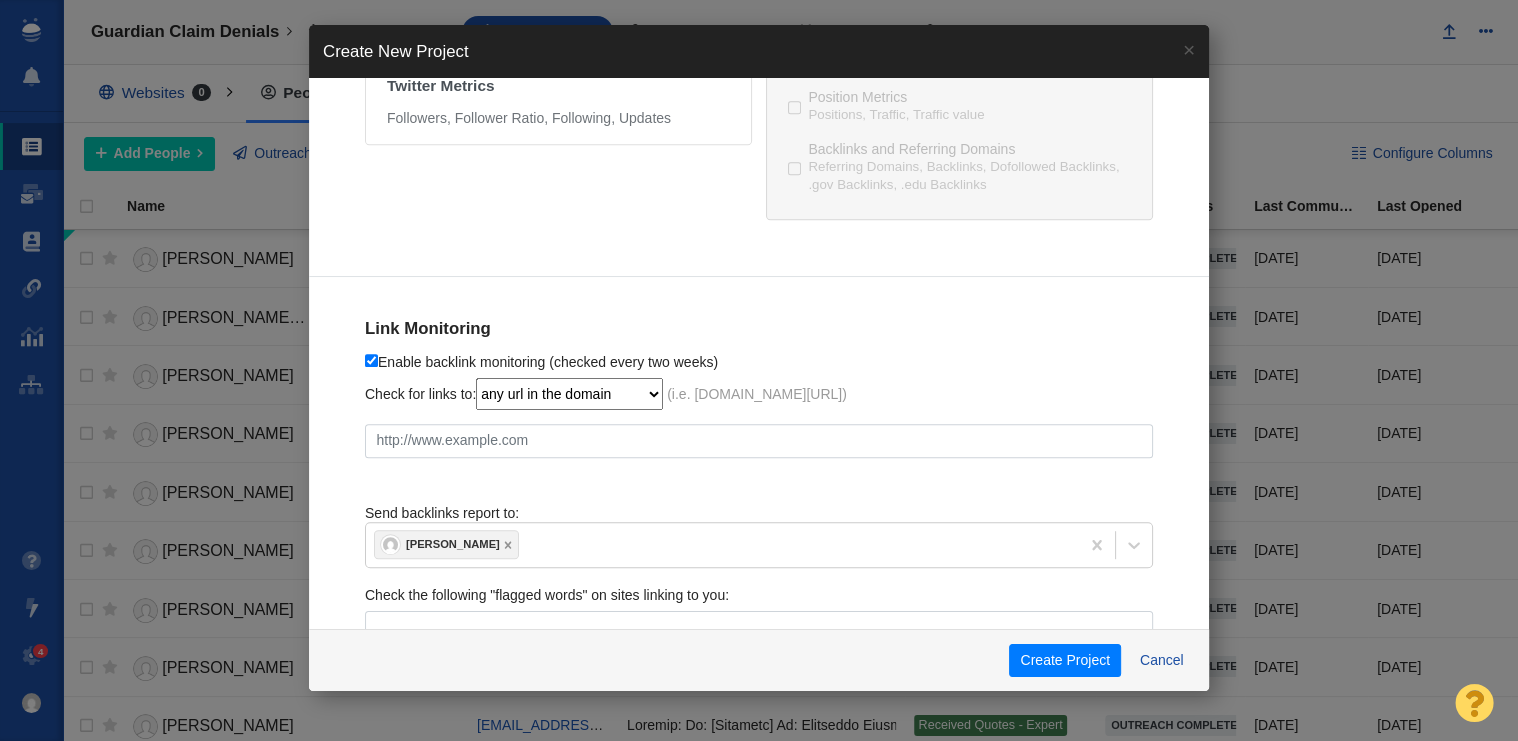 scroll, scrollTop: 972, scrollLeft: 0, axis: vertical 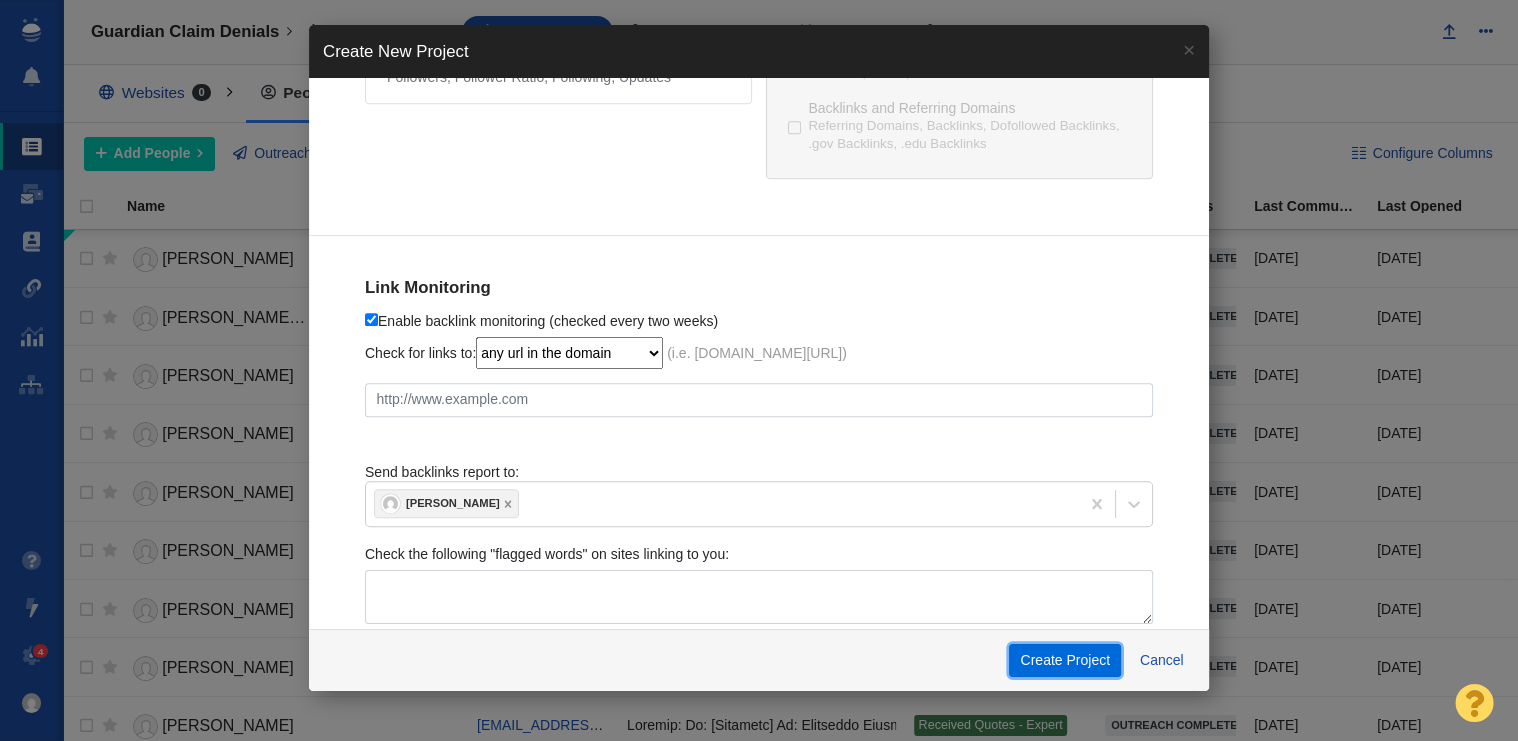click on "Create Project" at bounding box center (1065, 661) 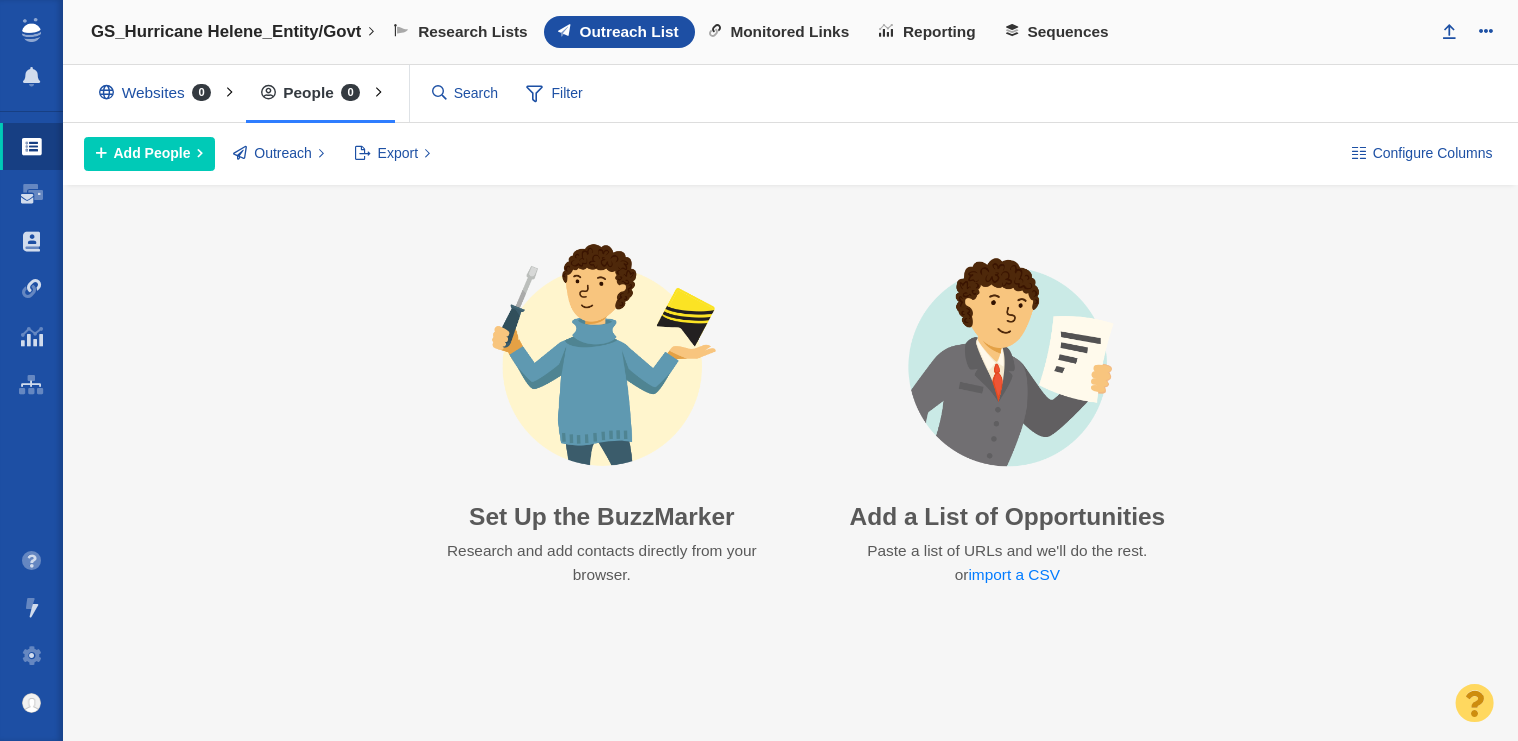 scroll, scrollTop: 0, scrollLeft: 0, axis: both 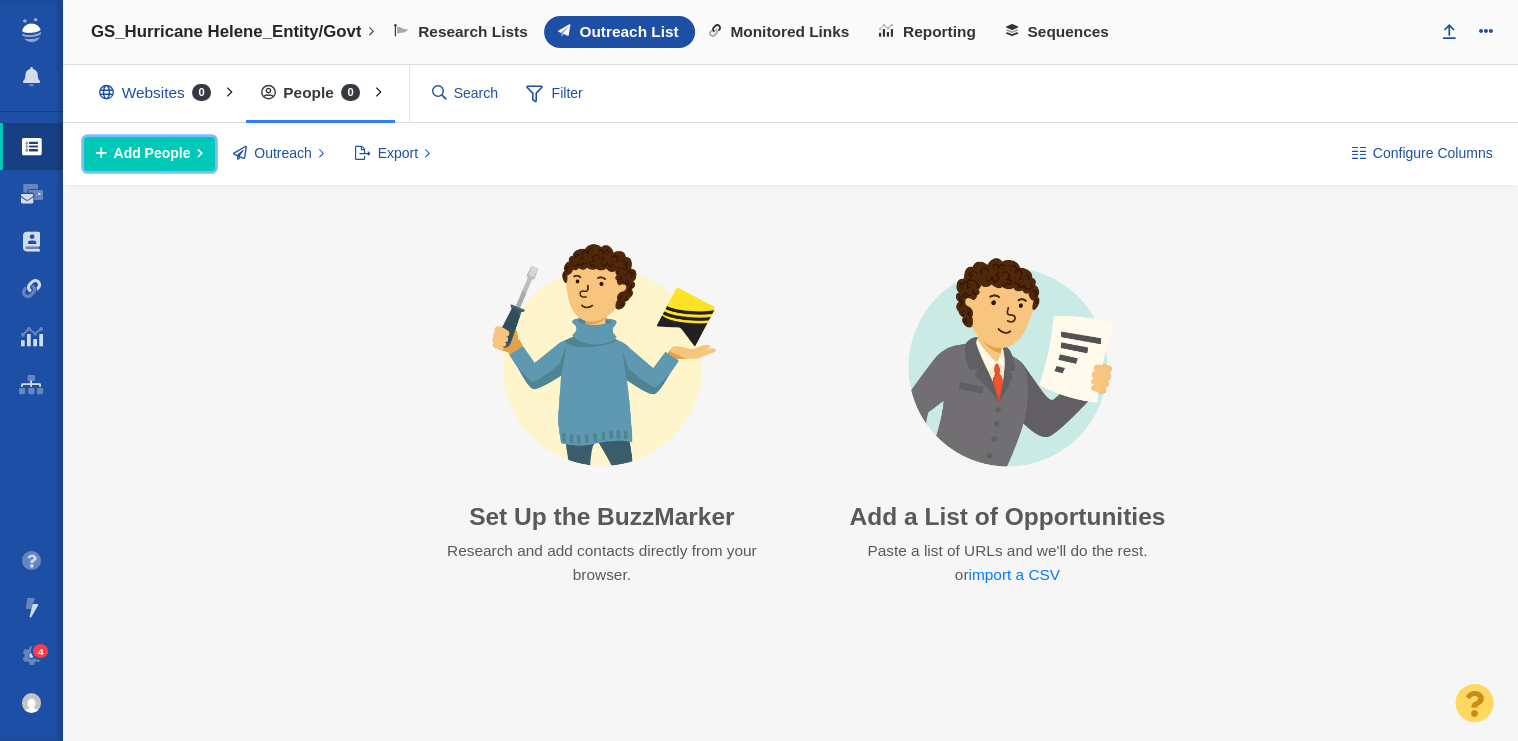 click on "Add People" at bounding box center [152, 153] 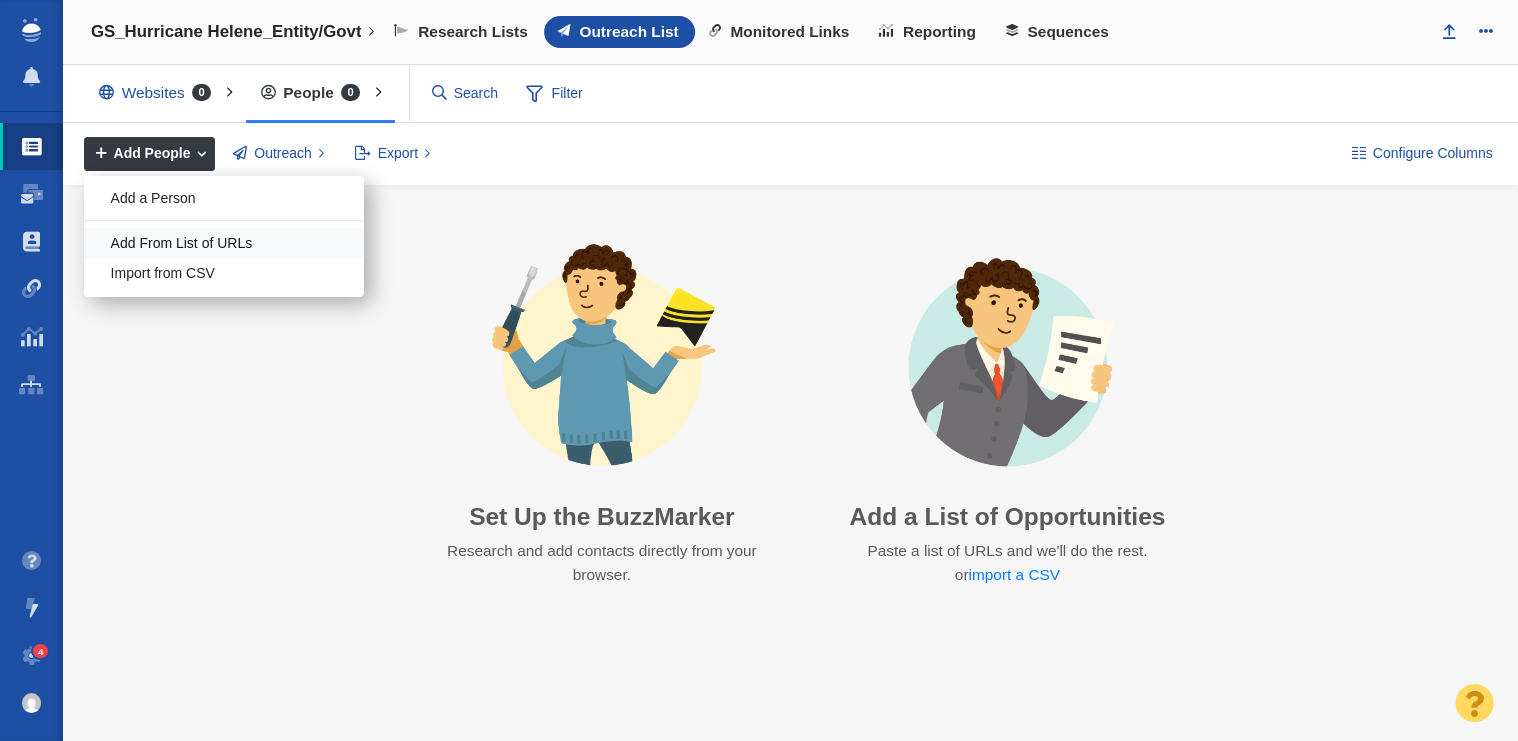 click on "Add From List of URLs" at bounding box center (224, 243) 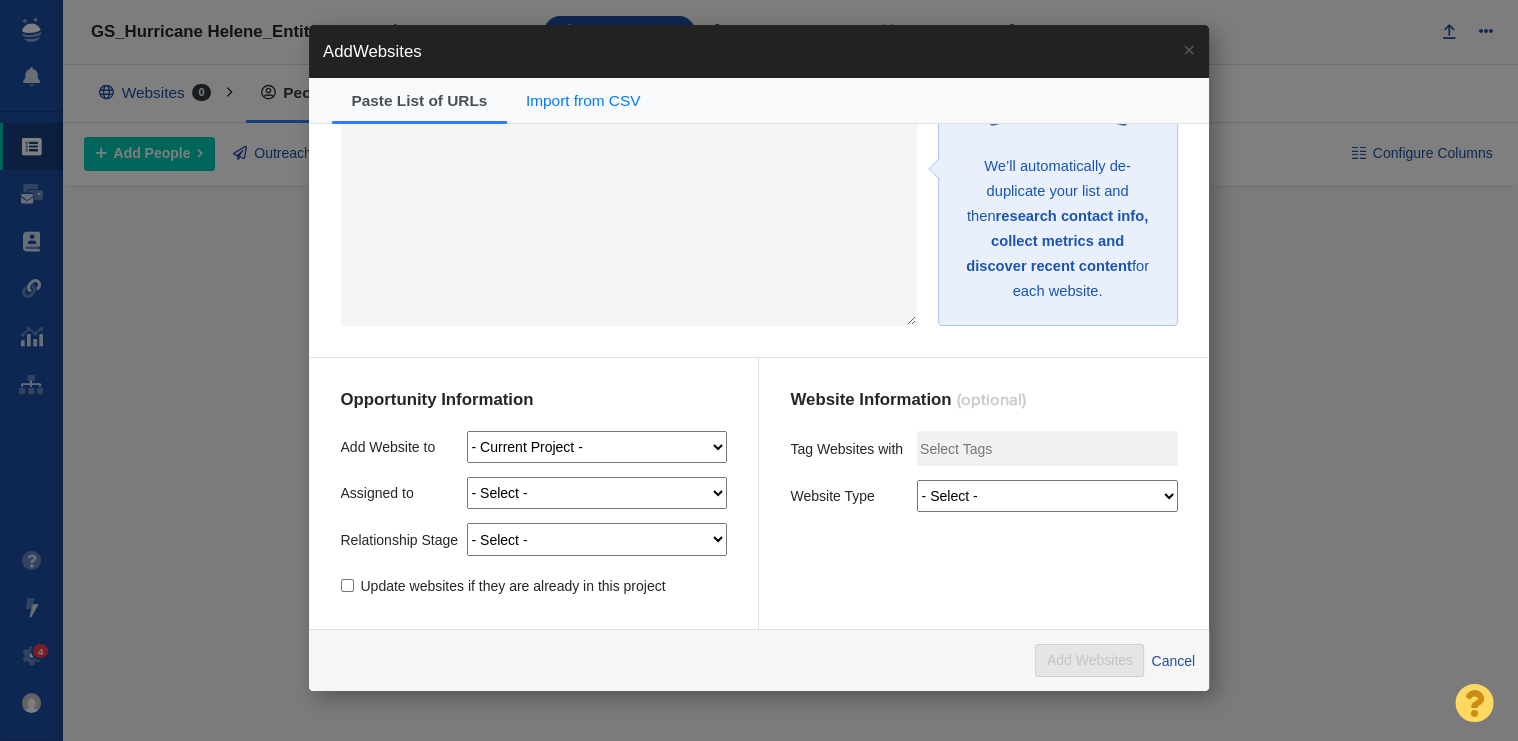 scroll, scrollTop: 0, scrollLeft: 0, axis: both 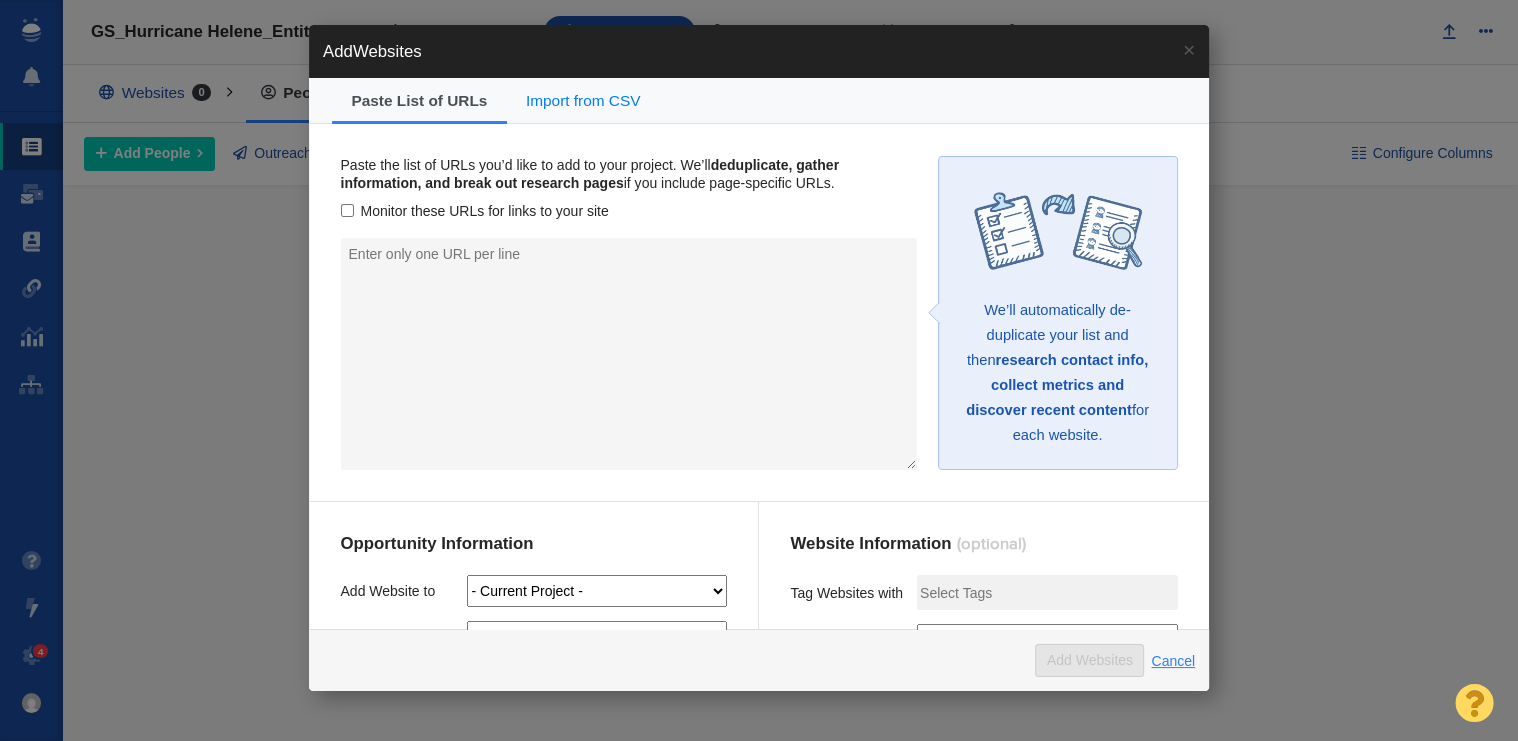 click on "Cancel" at bounding box center [1173, 661] 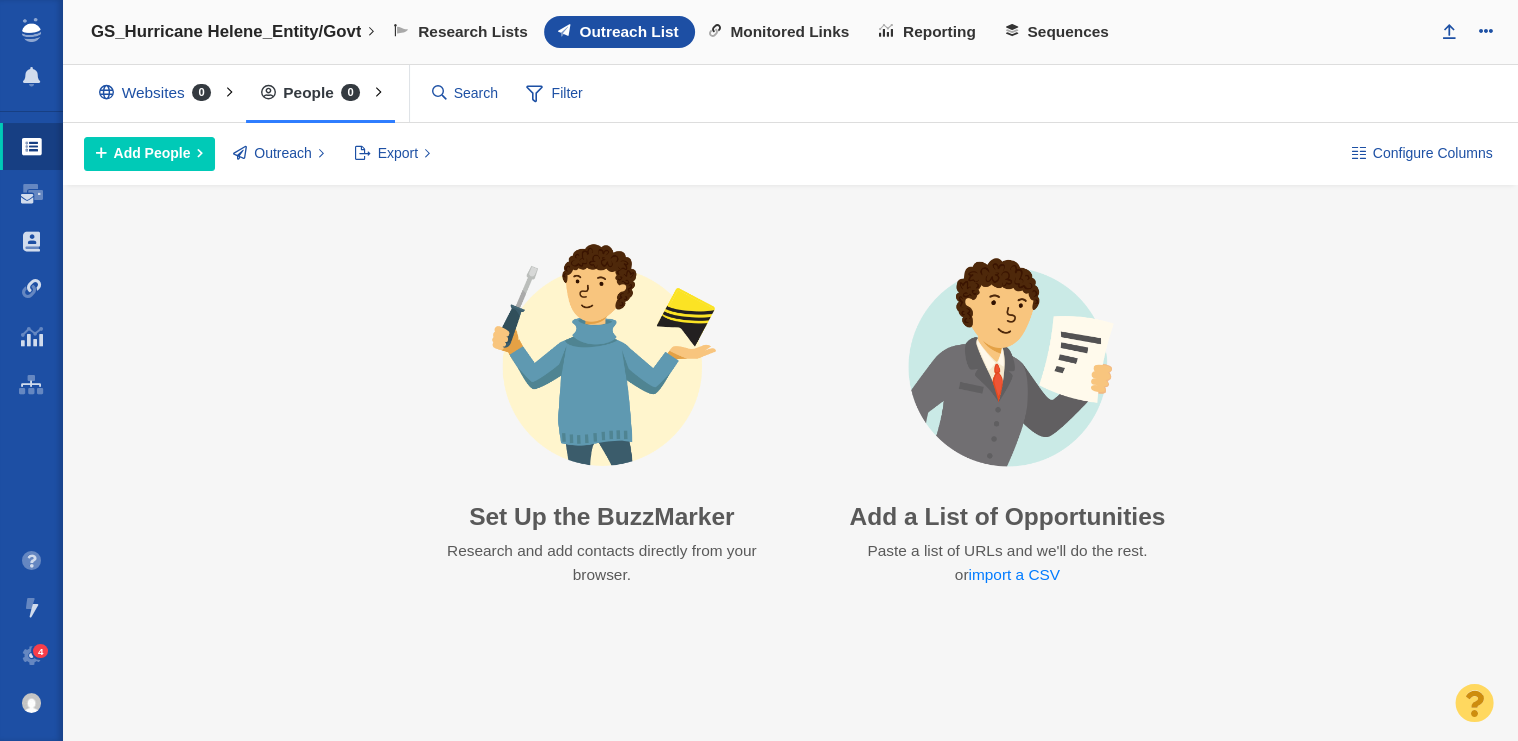 click on "Set Up the BuzzMarker
Research and add contacts directly from your browser.
Add a List of Opportunities
Paste a list of URLs and we'll do the rest. or  import a CSV
Find Influencers & Bloggers
Search and add contacts from our database of influencers." at bounding box center [790, 421] 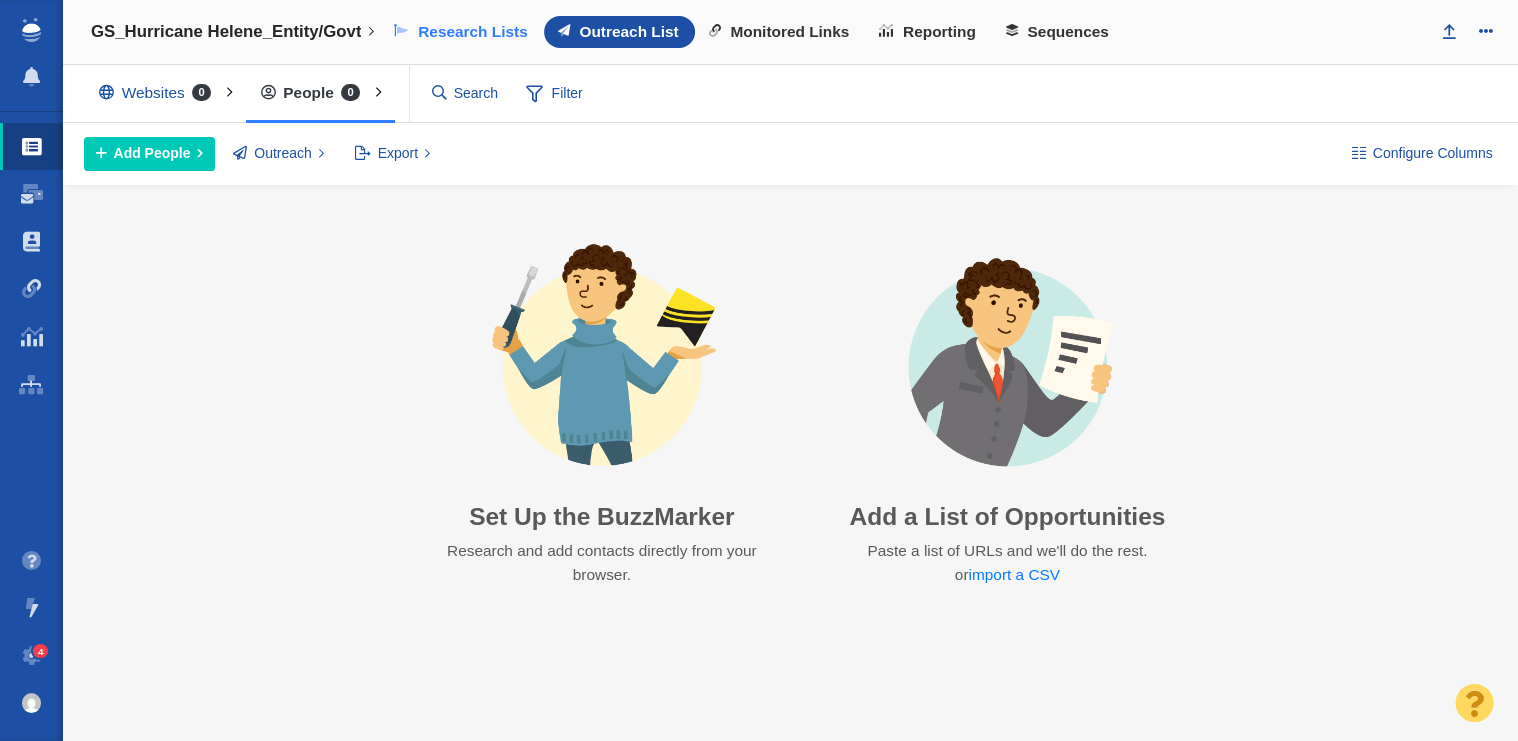 click on "Research Lists" at bounding box center [473, 32] 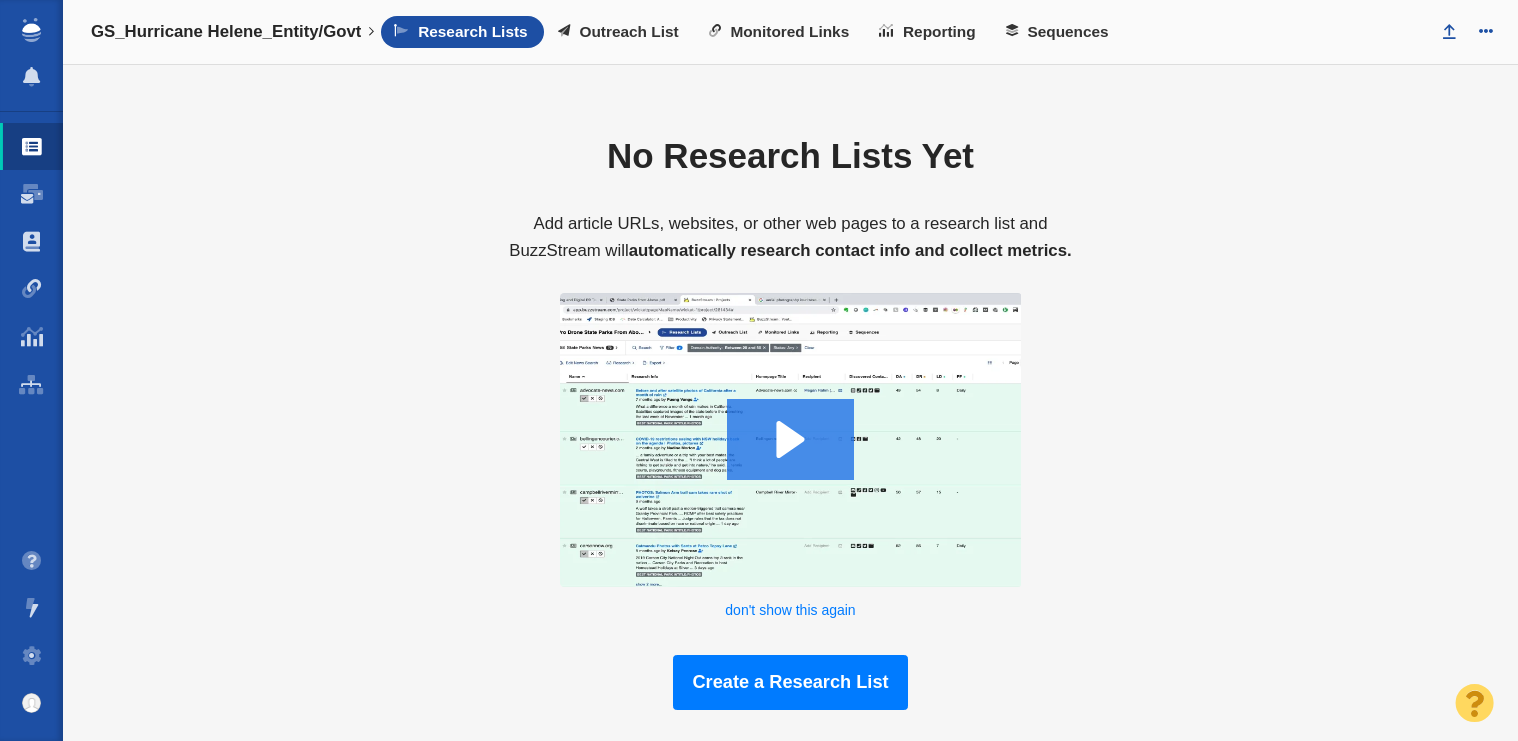 scroll, scrollTop: 0, scrollLeft: 0, axis: both 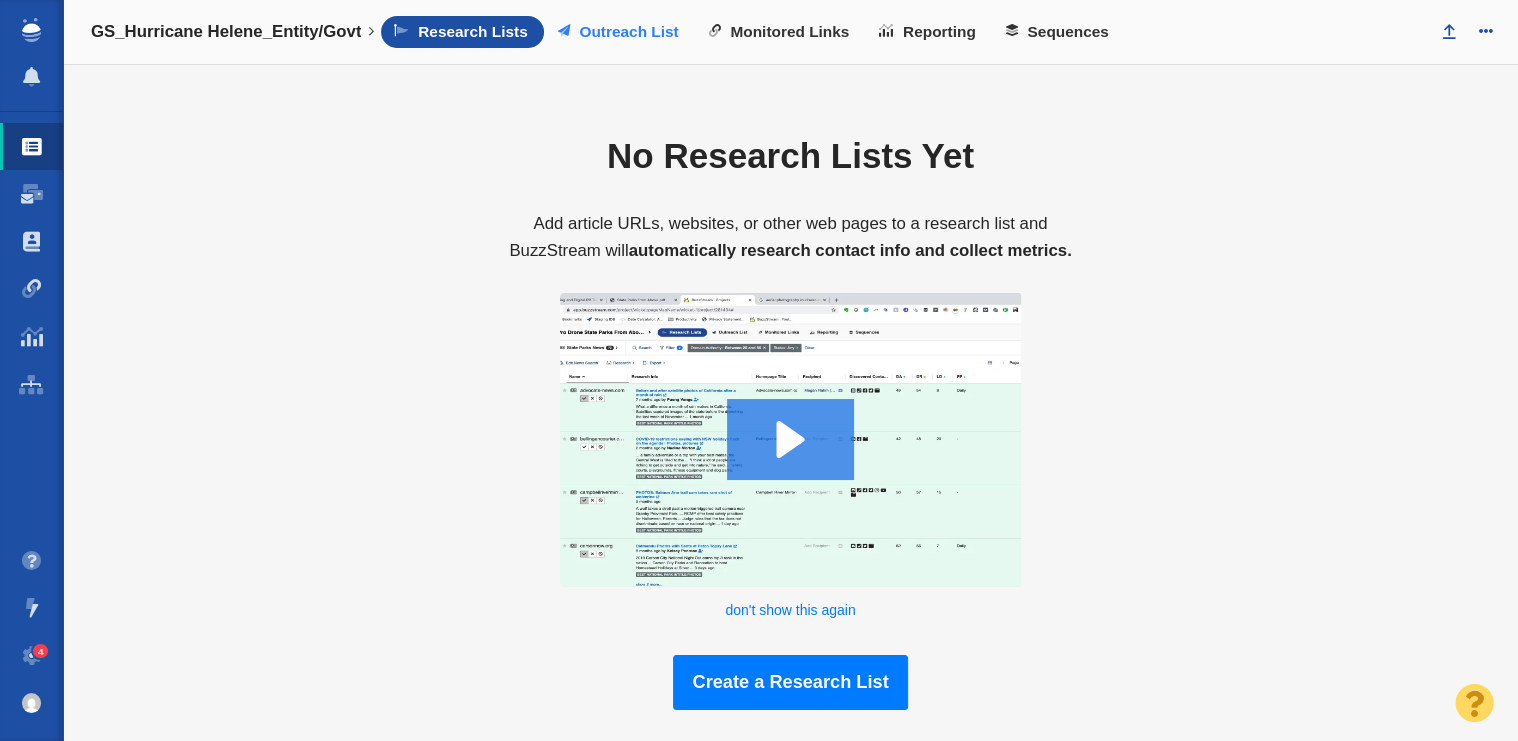 click on "Outreach List" at bounding box center (628, 32) 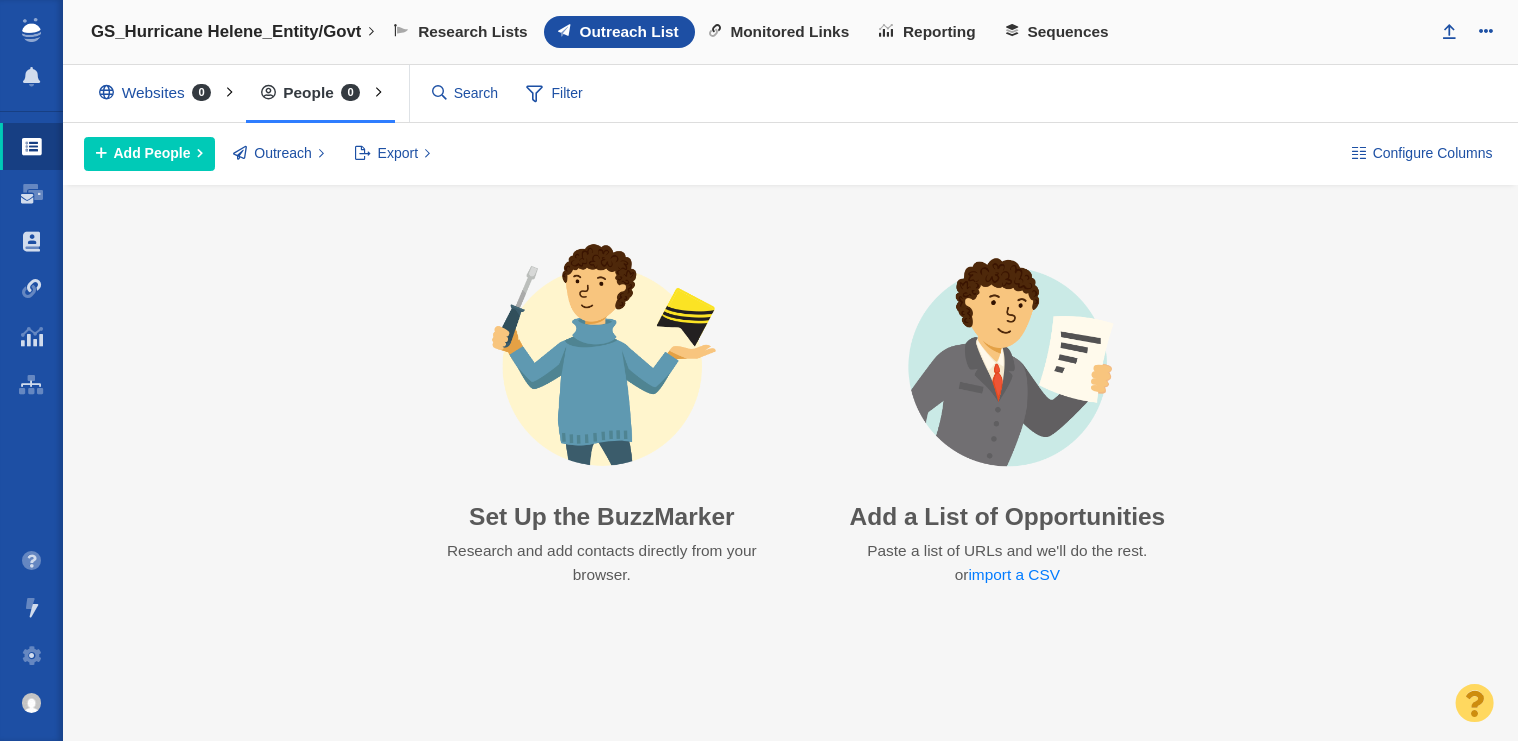 scroll, scrollTop: 0, scrollLeft: 0, axis: both 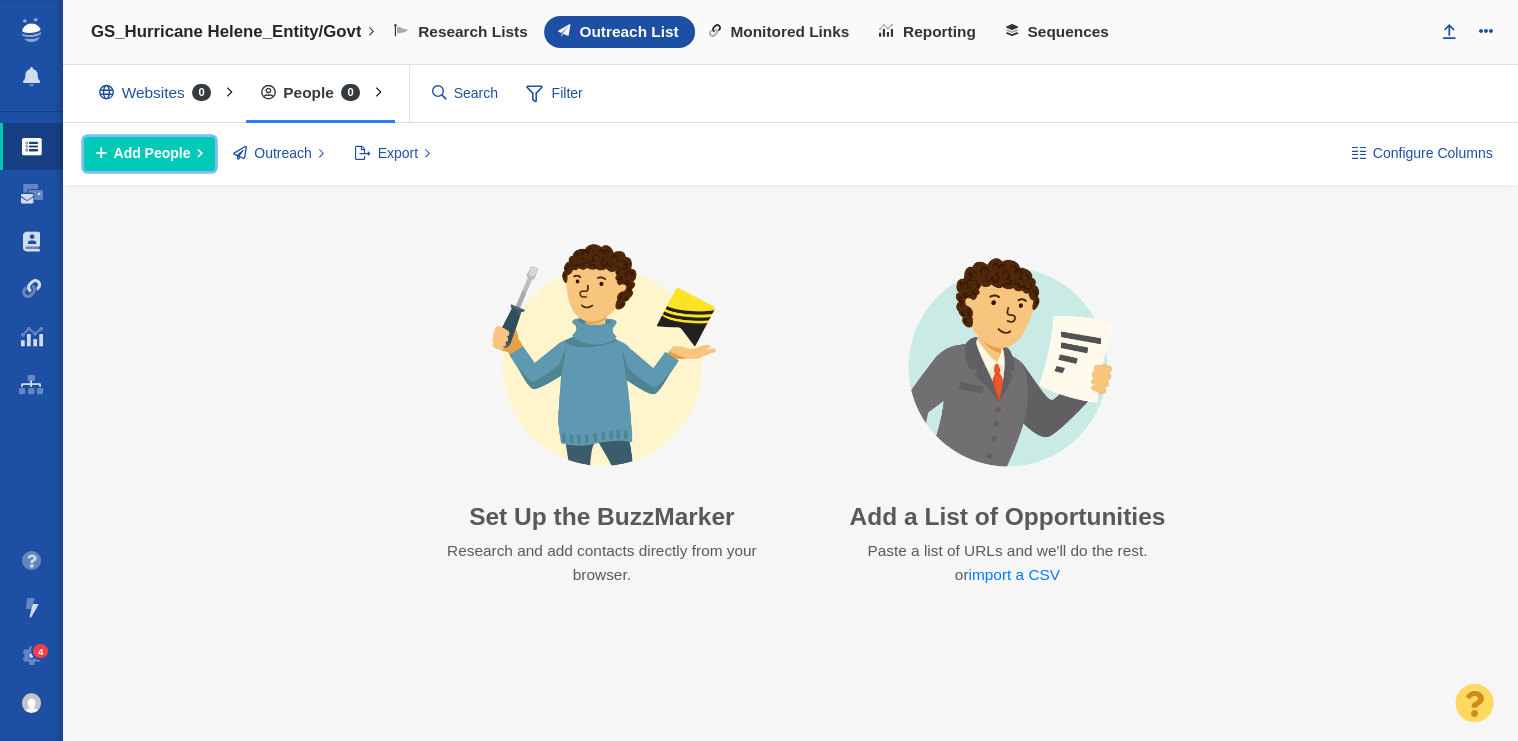 click on "Add People" at bounding box center (152, 153) 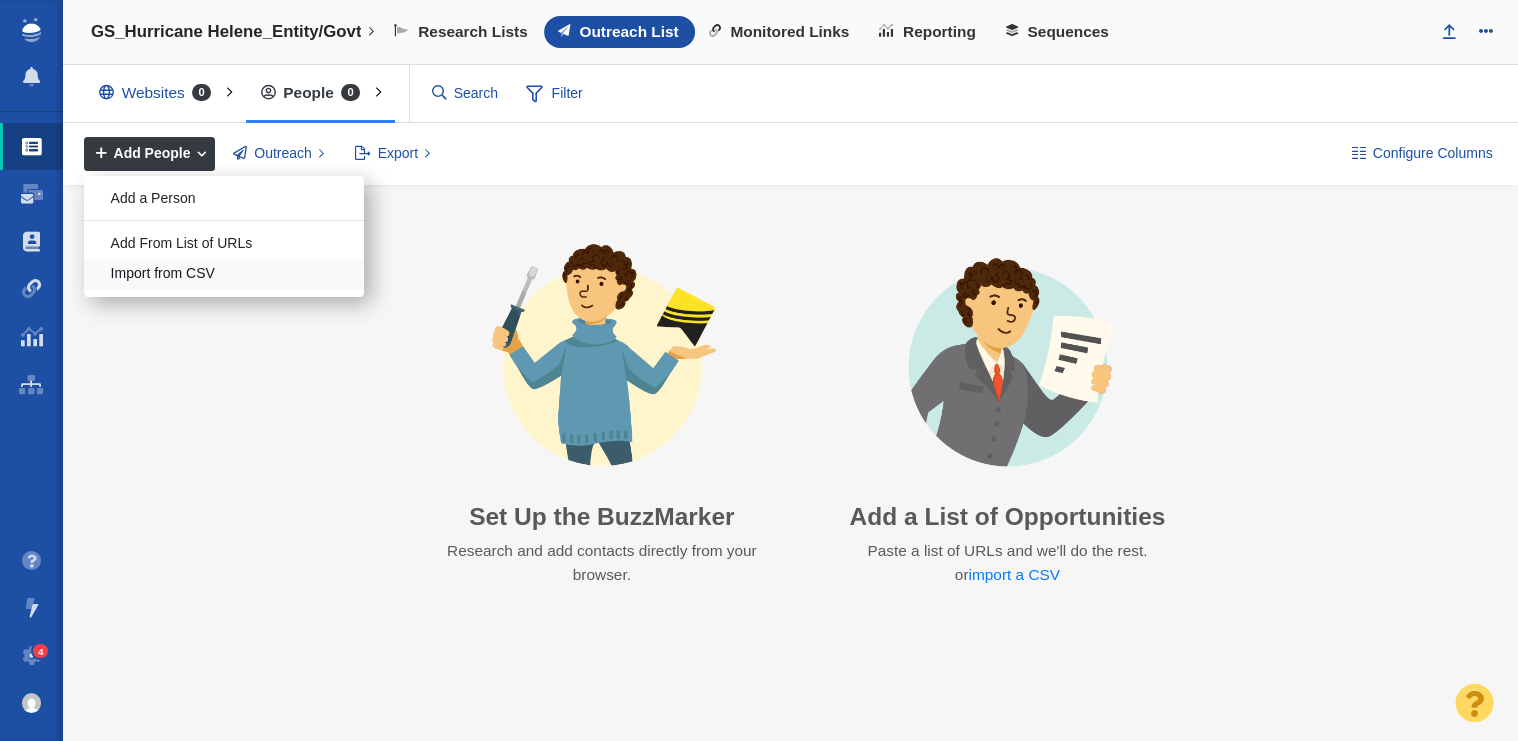 click on "Import from CSV" at bounding box center (224, 274) 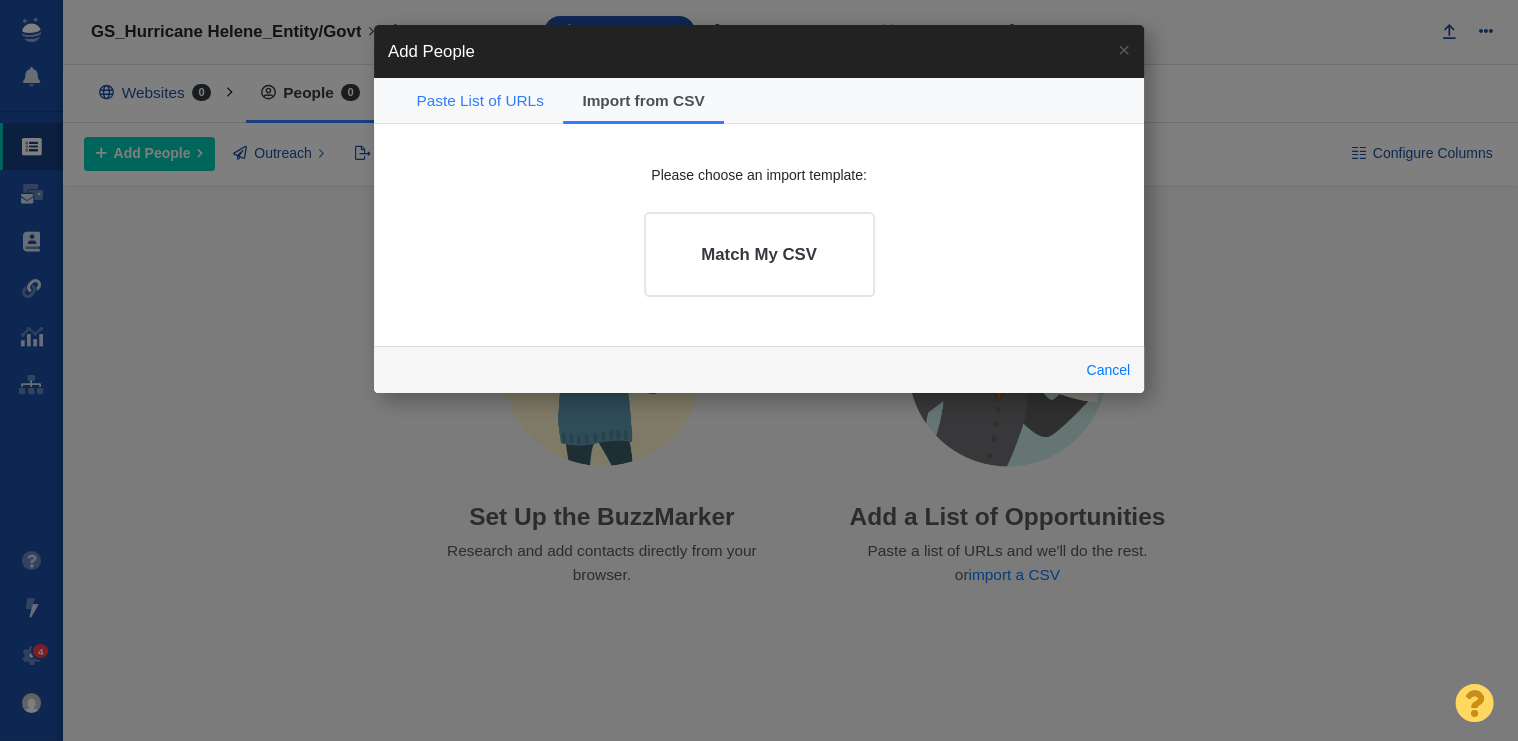 click on "Paste List of URLs" at bounding box center [480, 101] 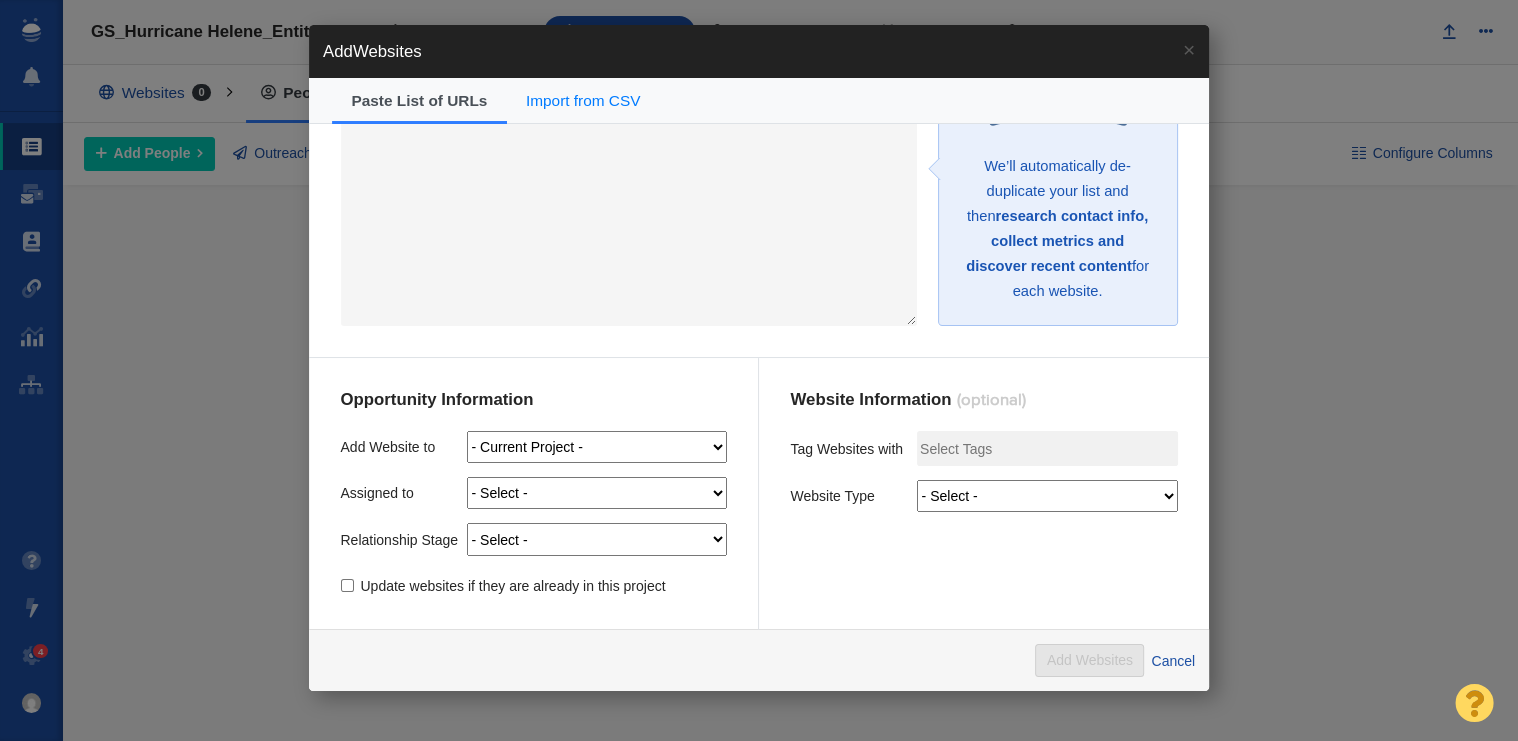 scroll, scrollTop: 0, scrollLeft: 0, axis: both 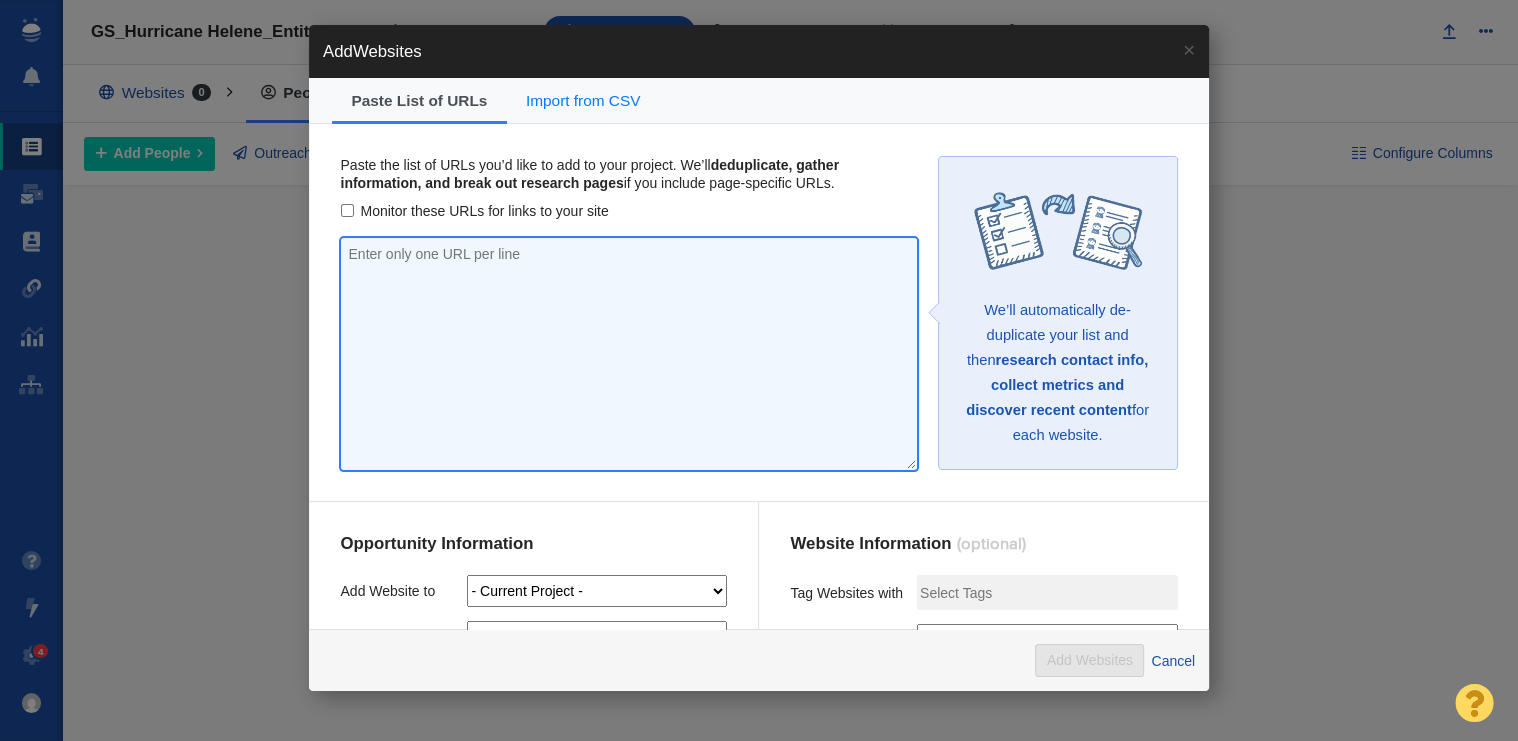 click at bounding box center (629, 354) 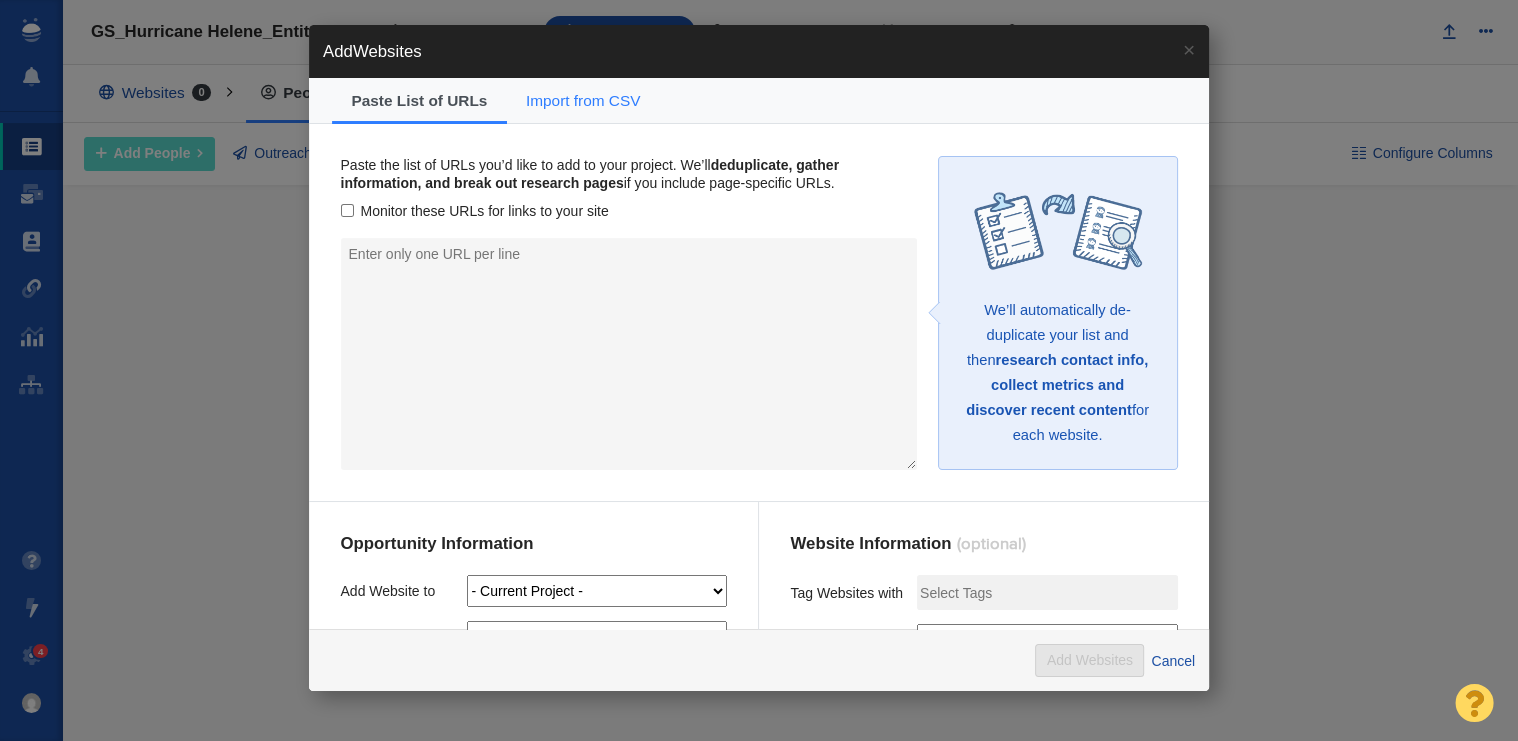 click on "Import from CSV" at bounding box center (583, 101) 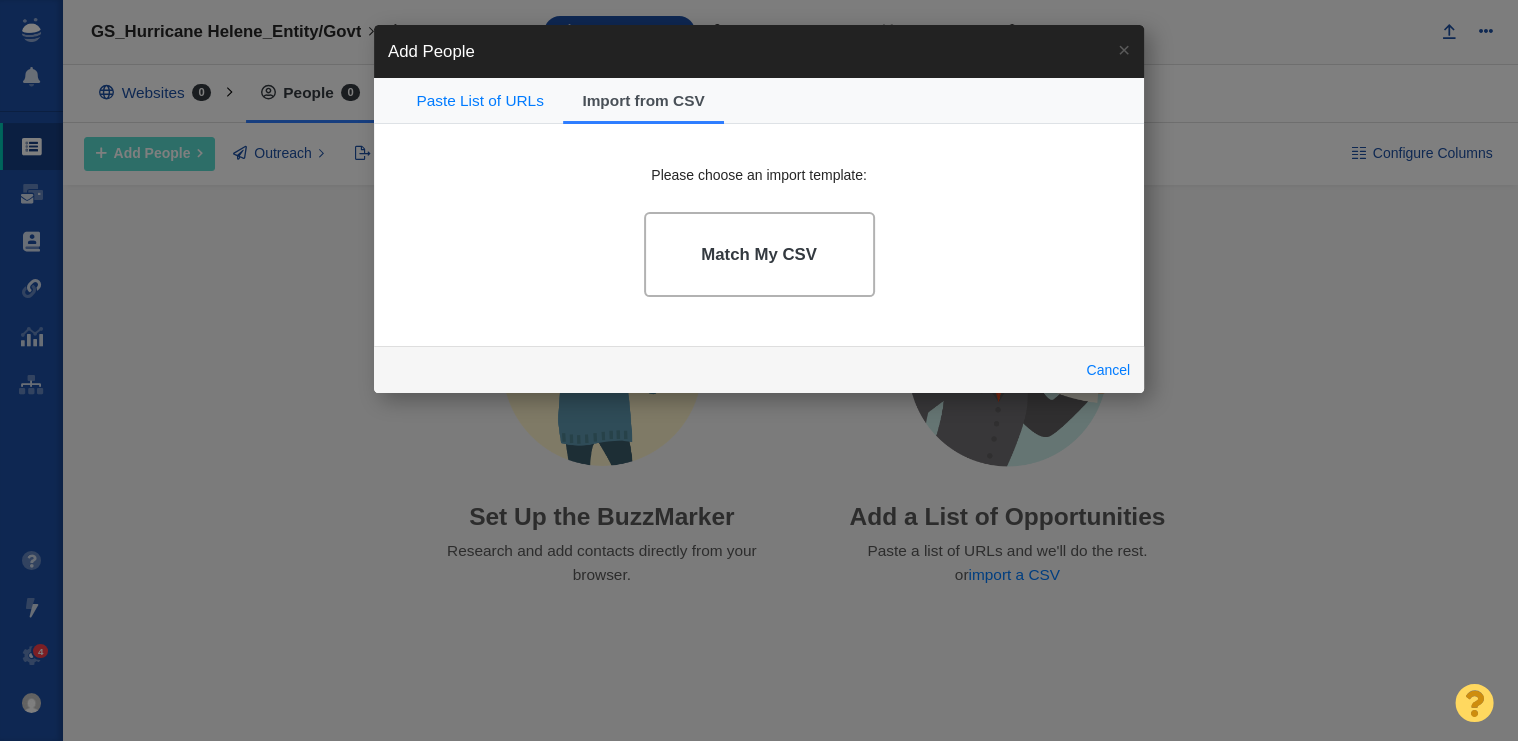 click on "Match My CSV" at bounding box center (759, 254) 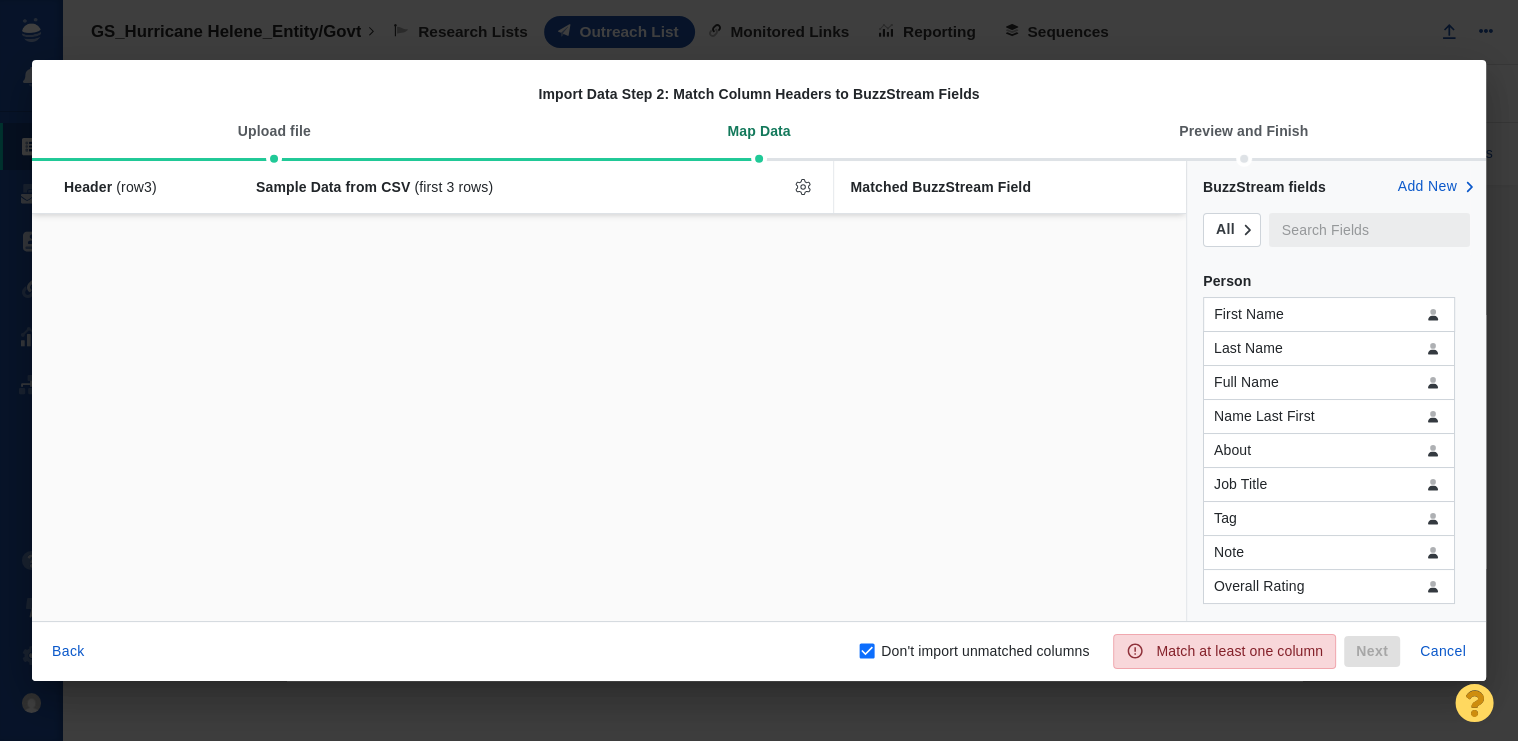 checkbox on "false" 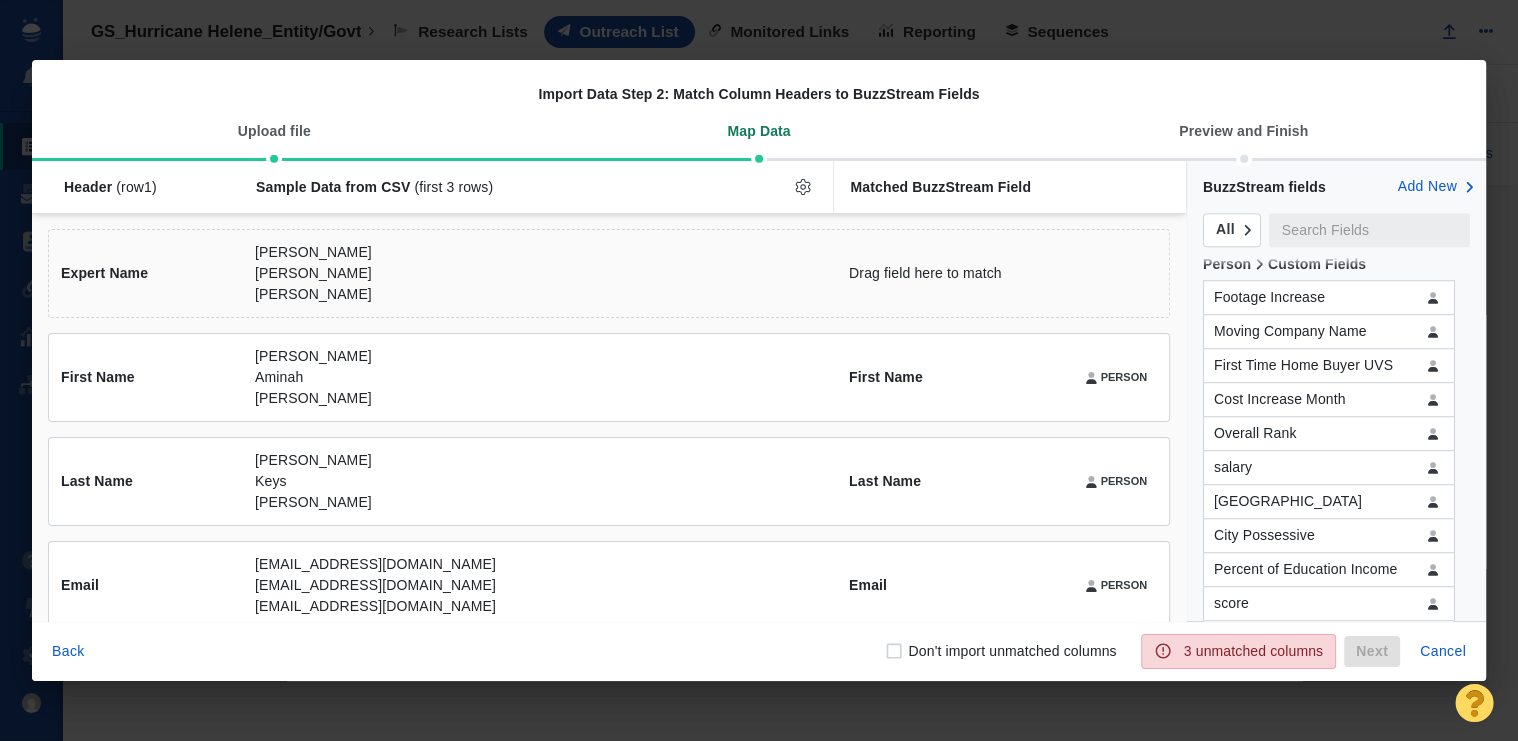 scroll, scrollTop: 1310, scrollLeft: 0, axis: vertical 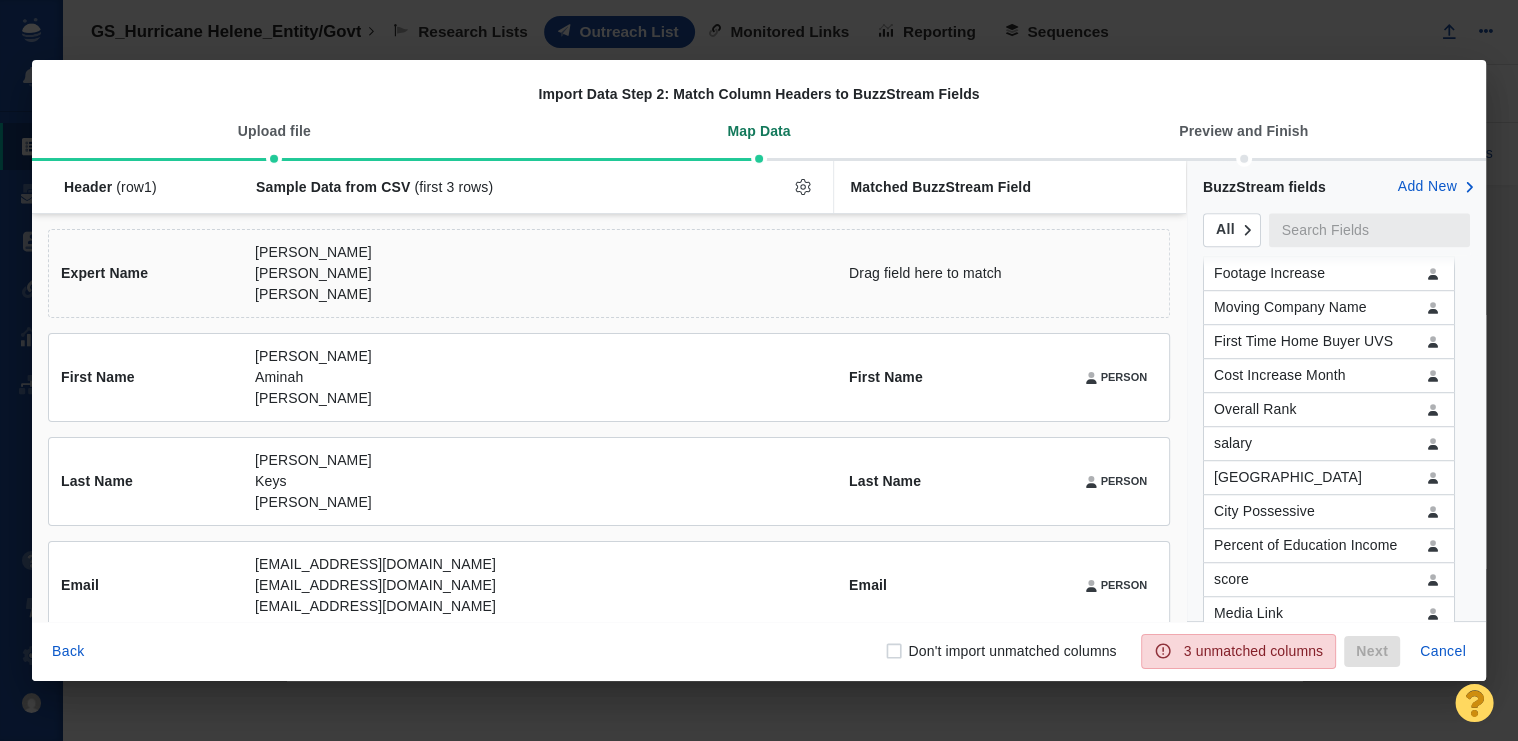 click at bounding box center [1369, 230] 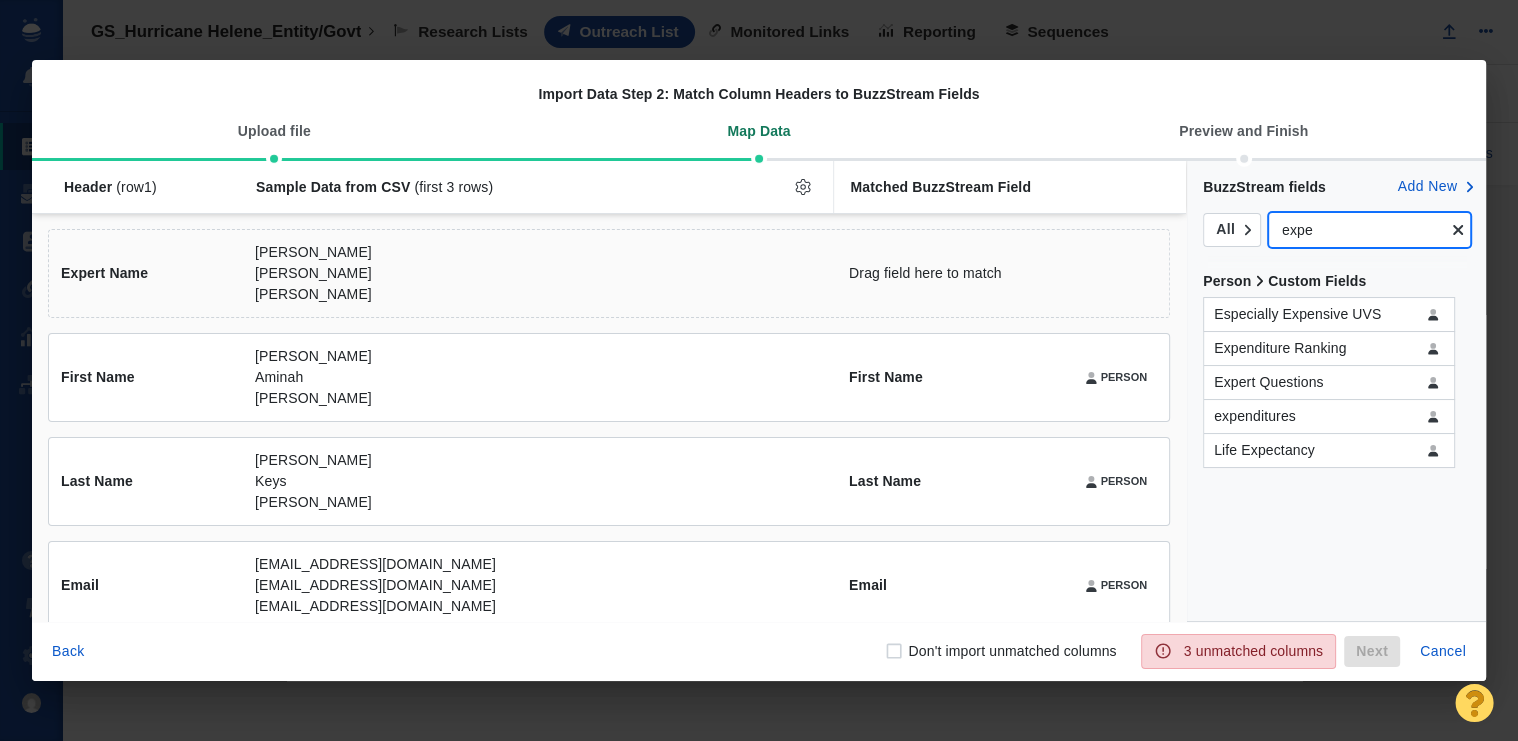 scroll, scrollTop: 0, scrollLeft: 0, axis: both 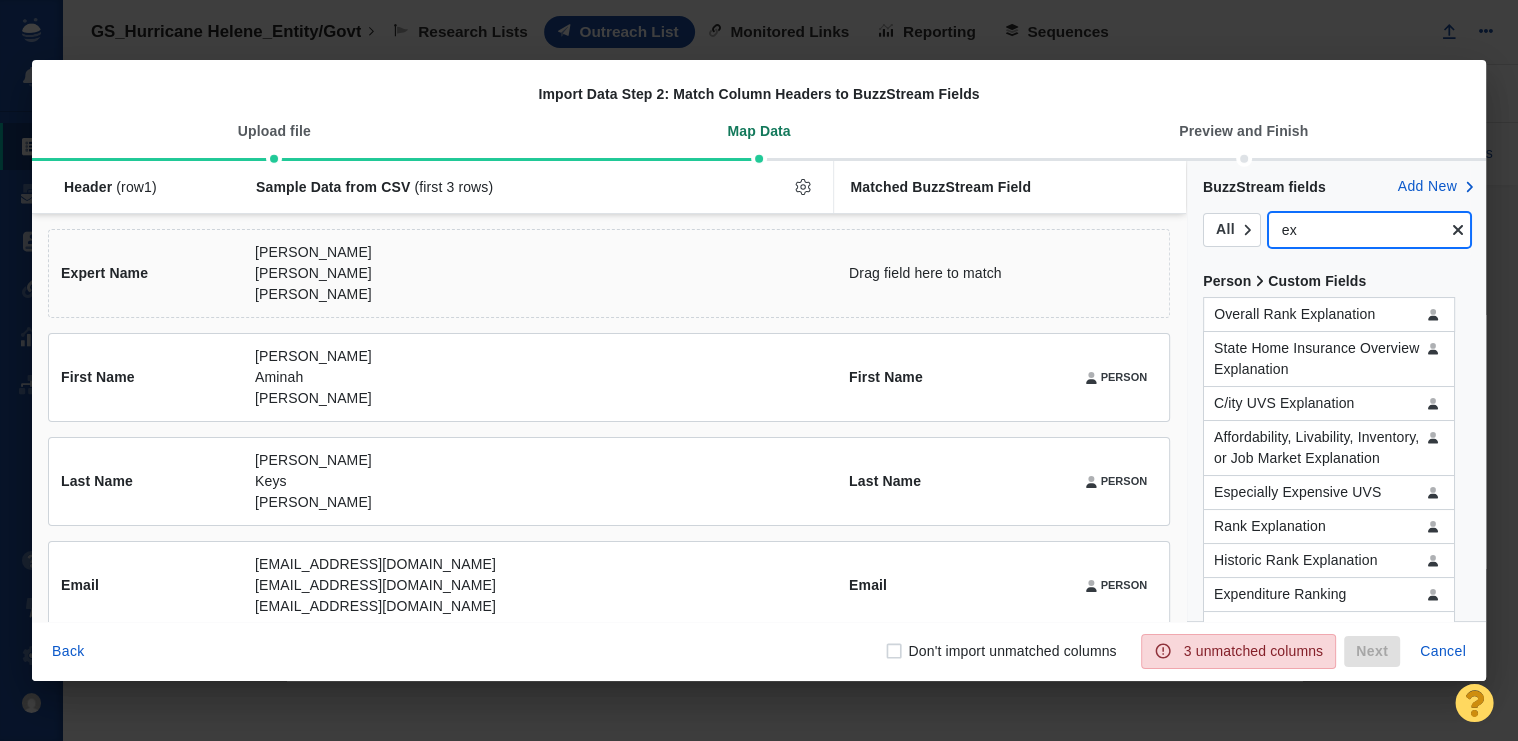 type on "e" 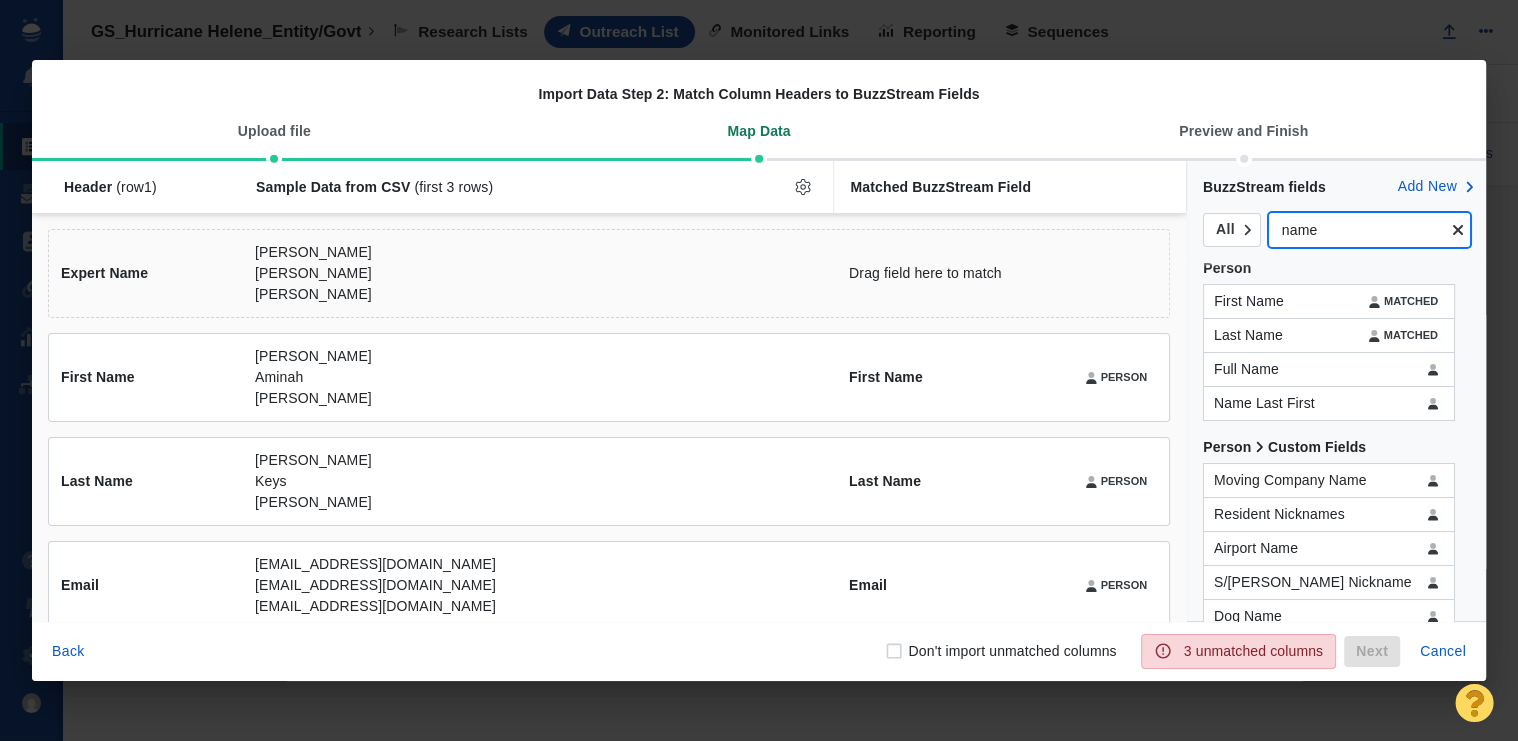 scroll, scrollTop: 0, scrollLeft: 0, axis: both 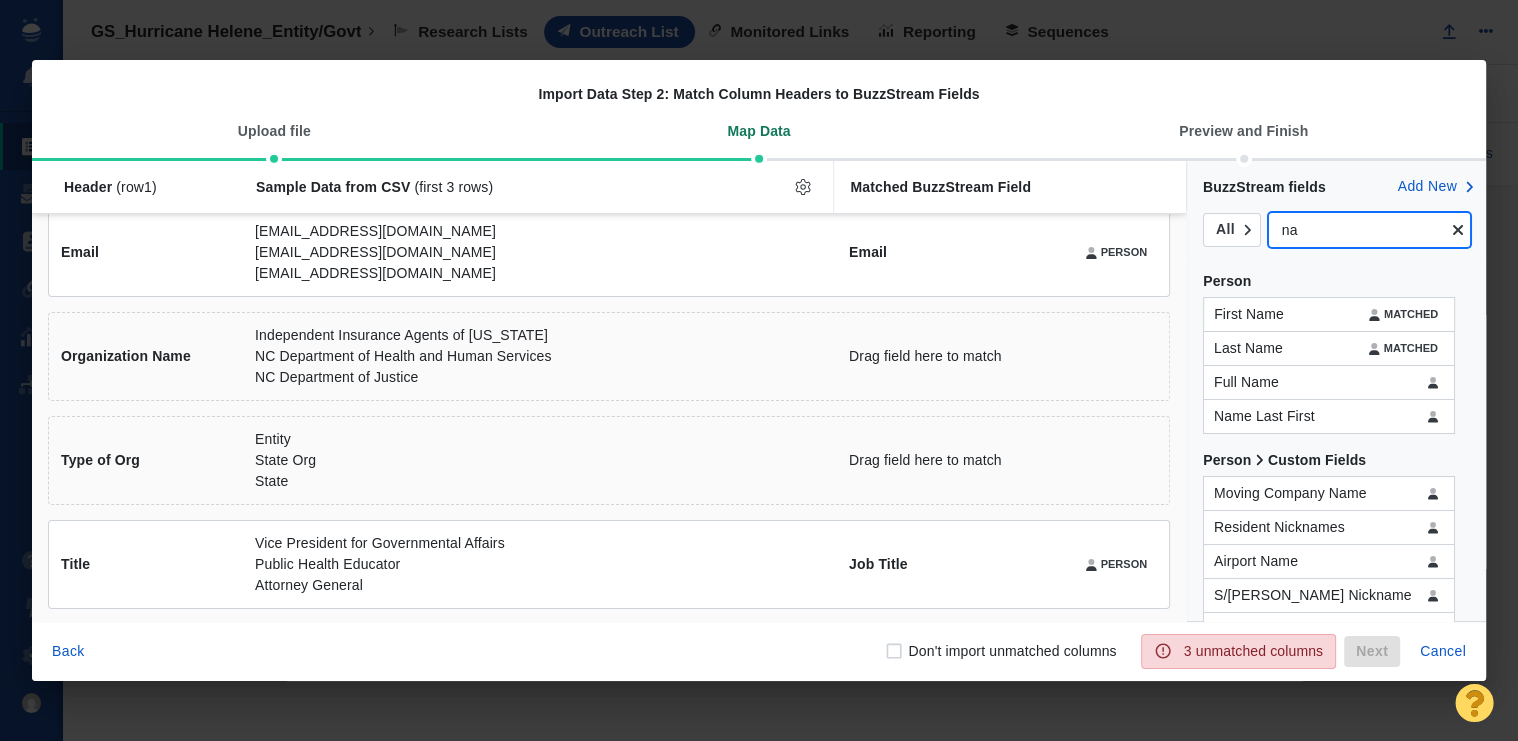 type on "n" 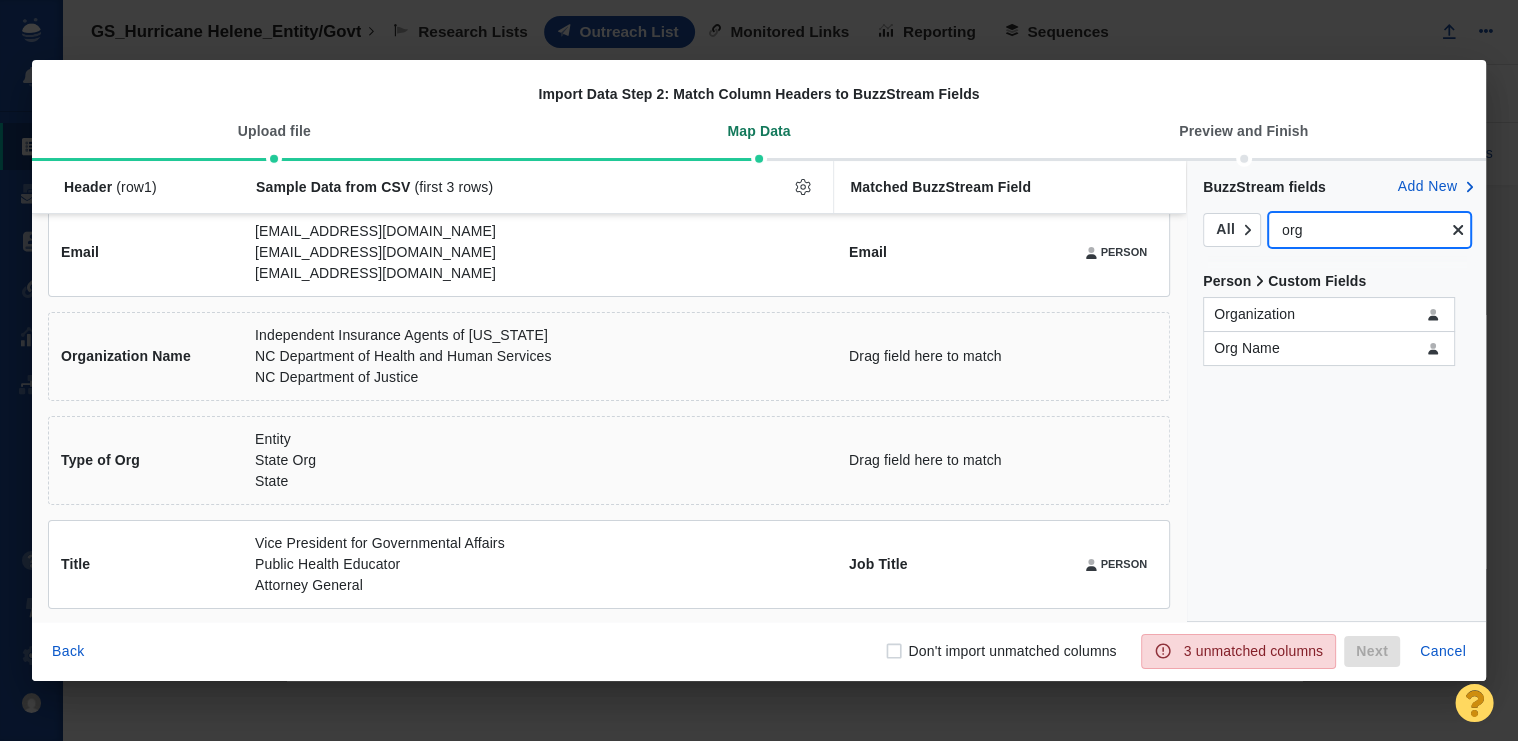 type on "org" 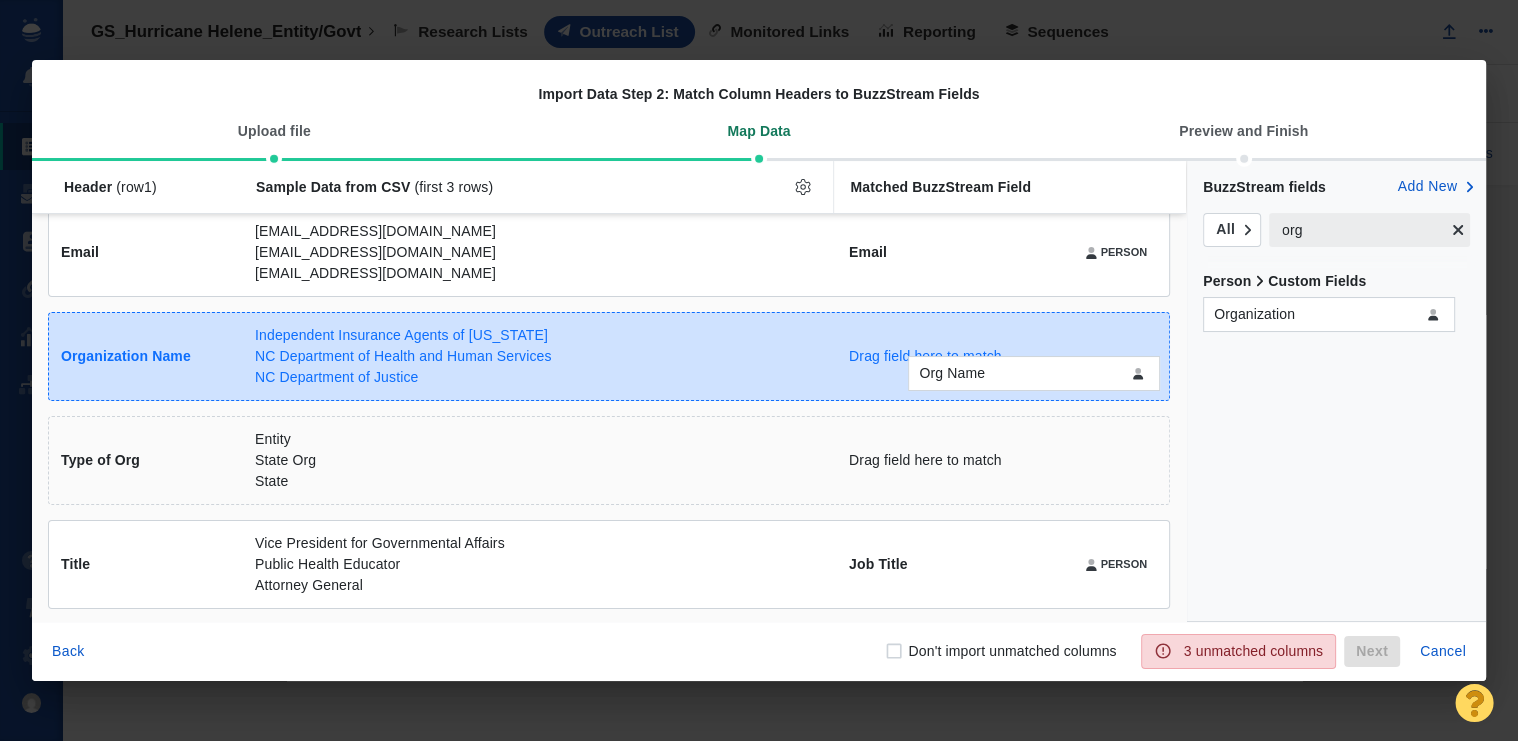 drag, startPoint x: 1291, startPoint y: 359, endPoint x: 997, endPoint y: 385, distance: 295.14743 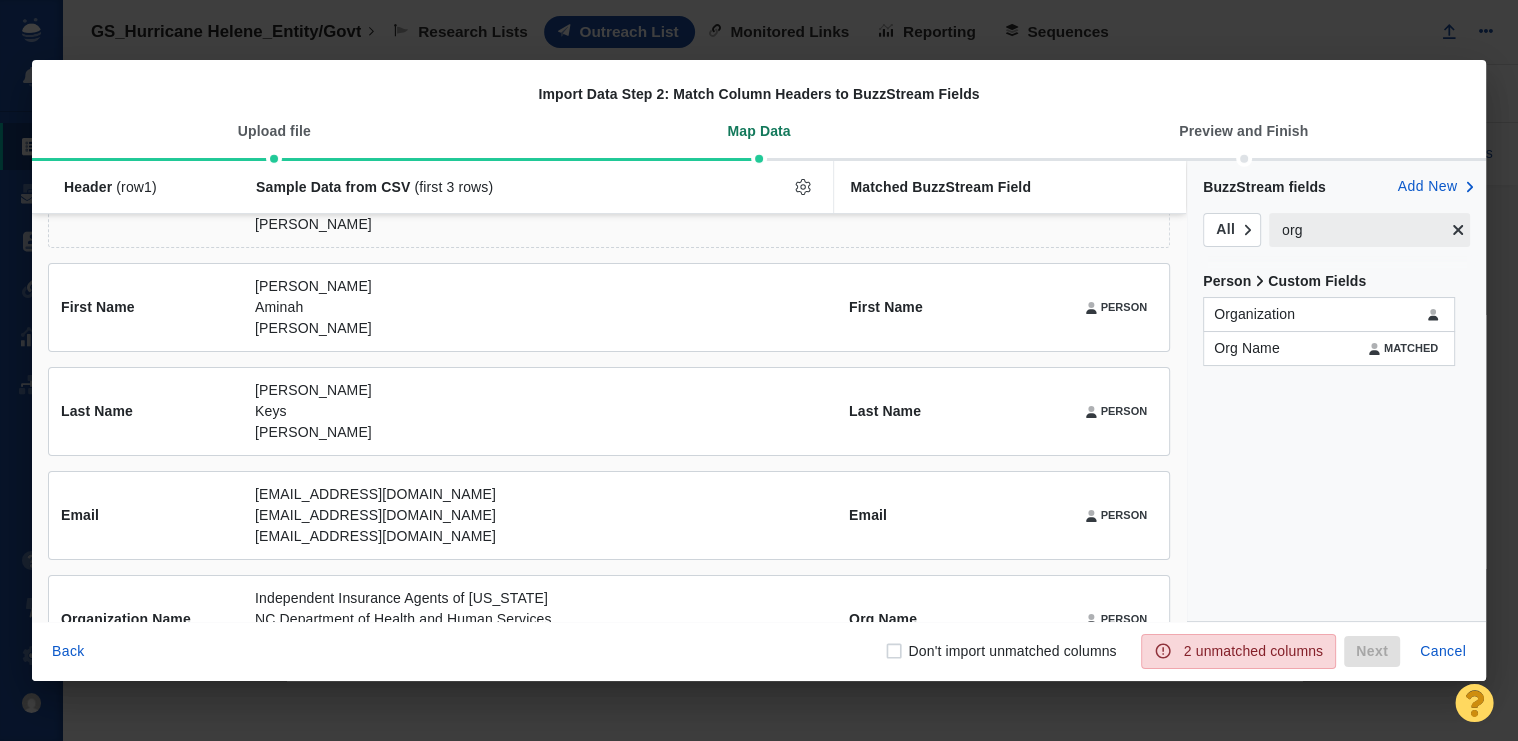 scroll, scrollTop: 0, scrollLeft: 0, axis: both 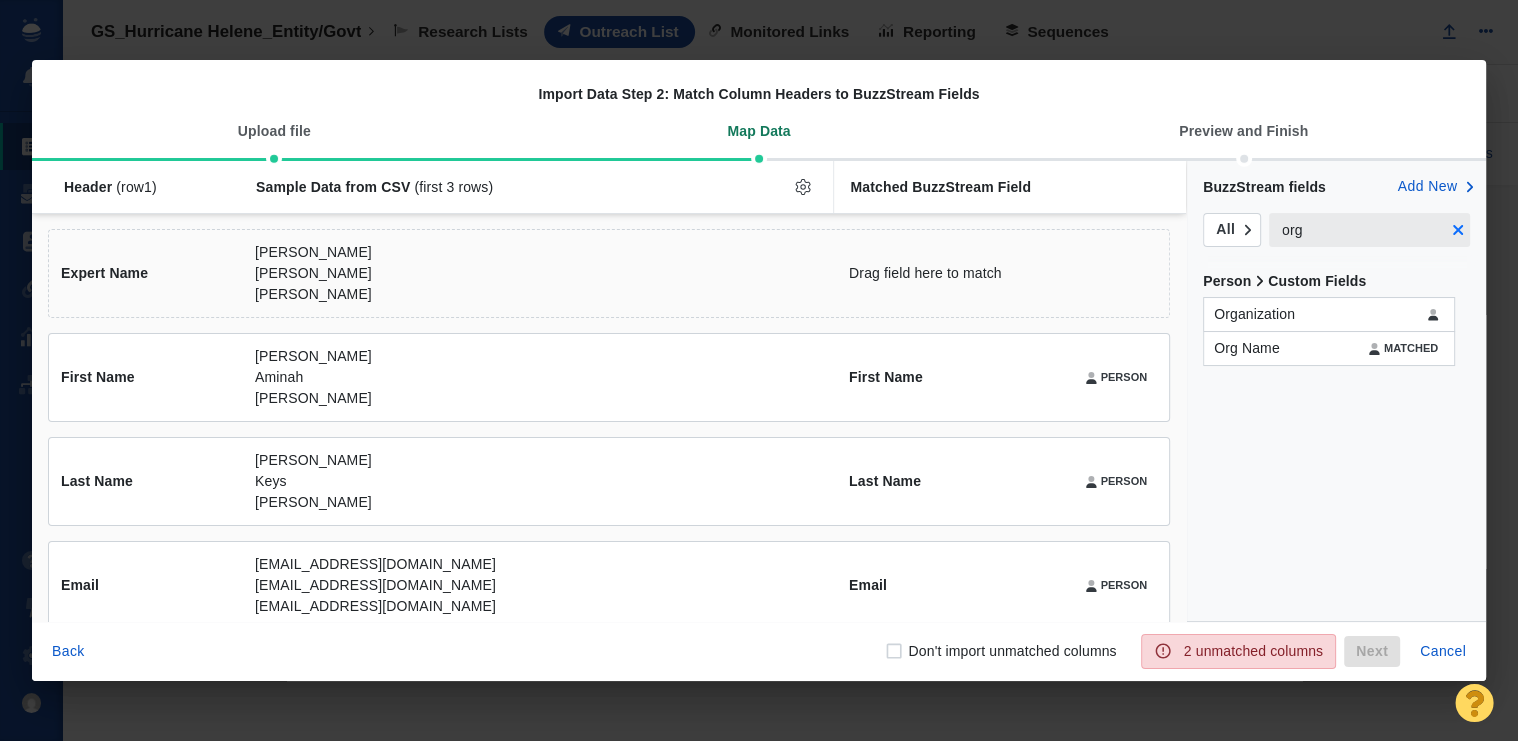 click 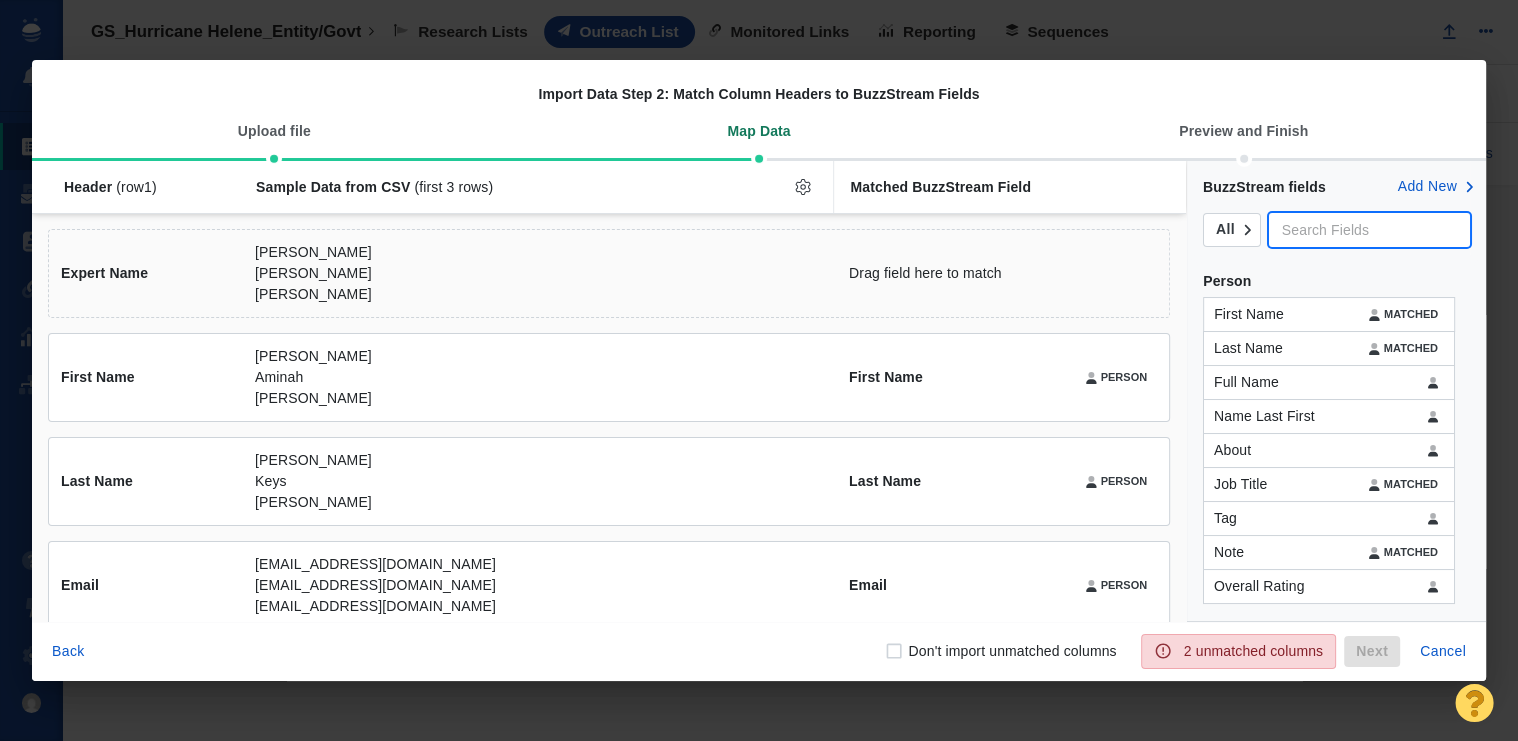 click at bounding box center [1369, 230] 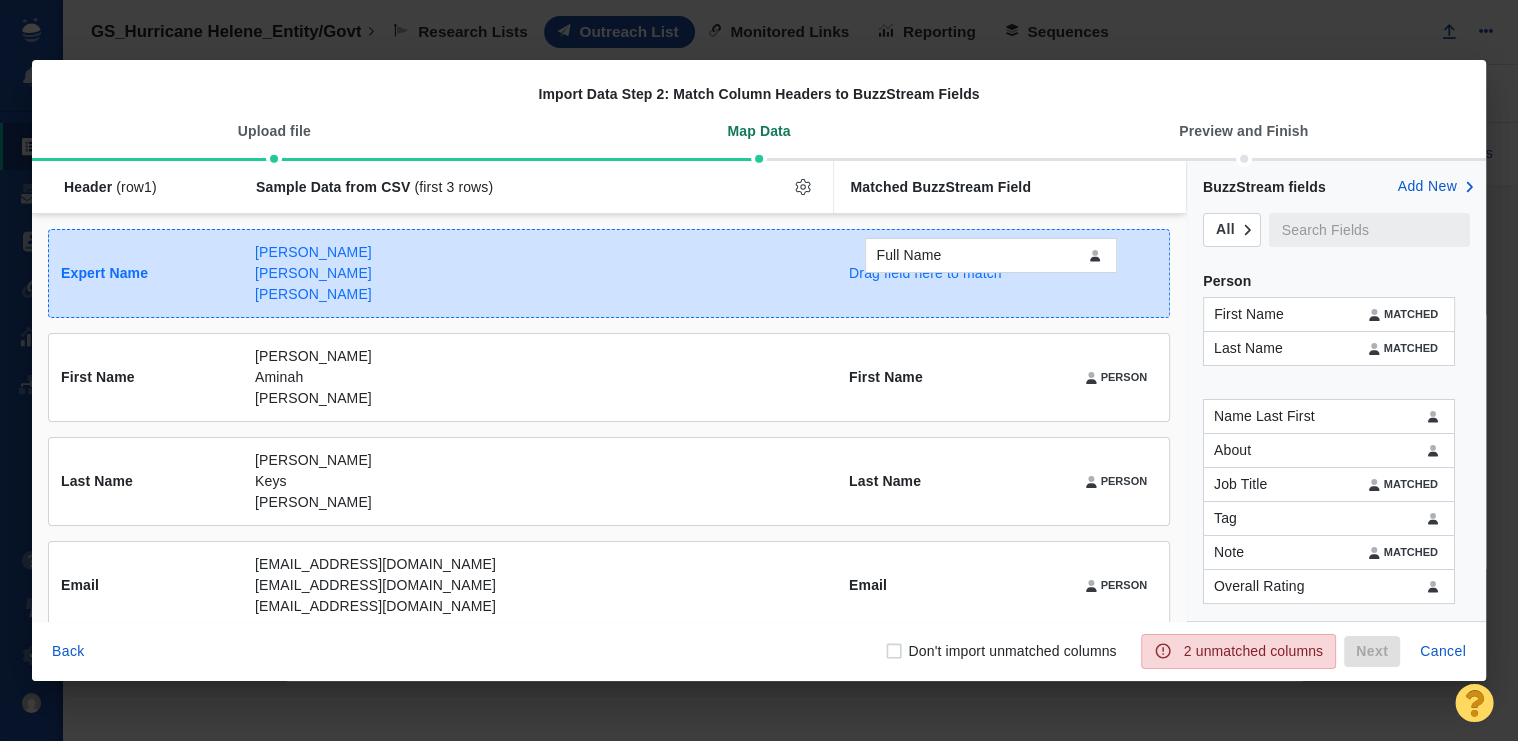 drag, startPoint x: 1270, startPoint y: 382, endPoint x: 933, endPoint y: 257, distance: 359.43567 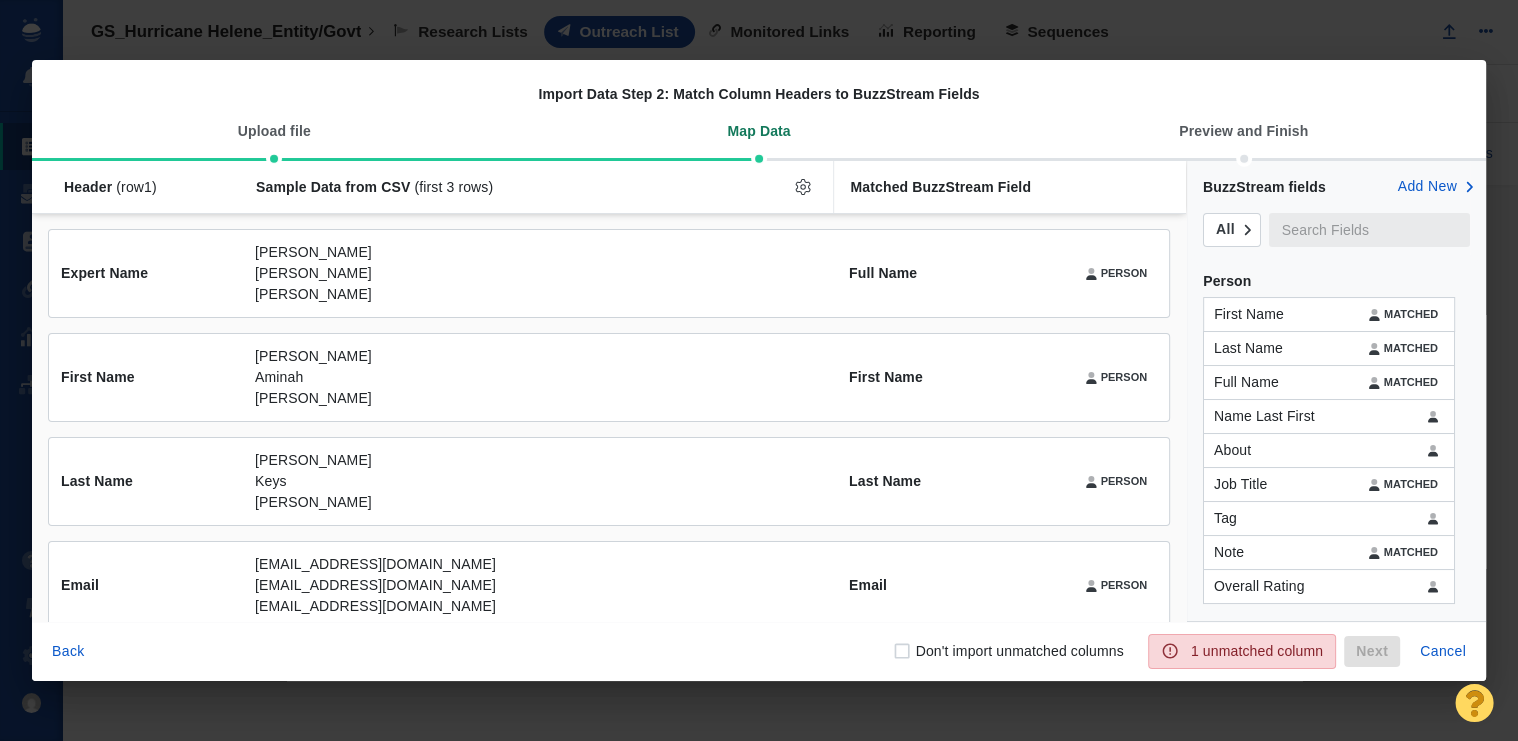 click at bounding box center (1369, 230) 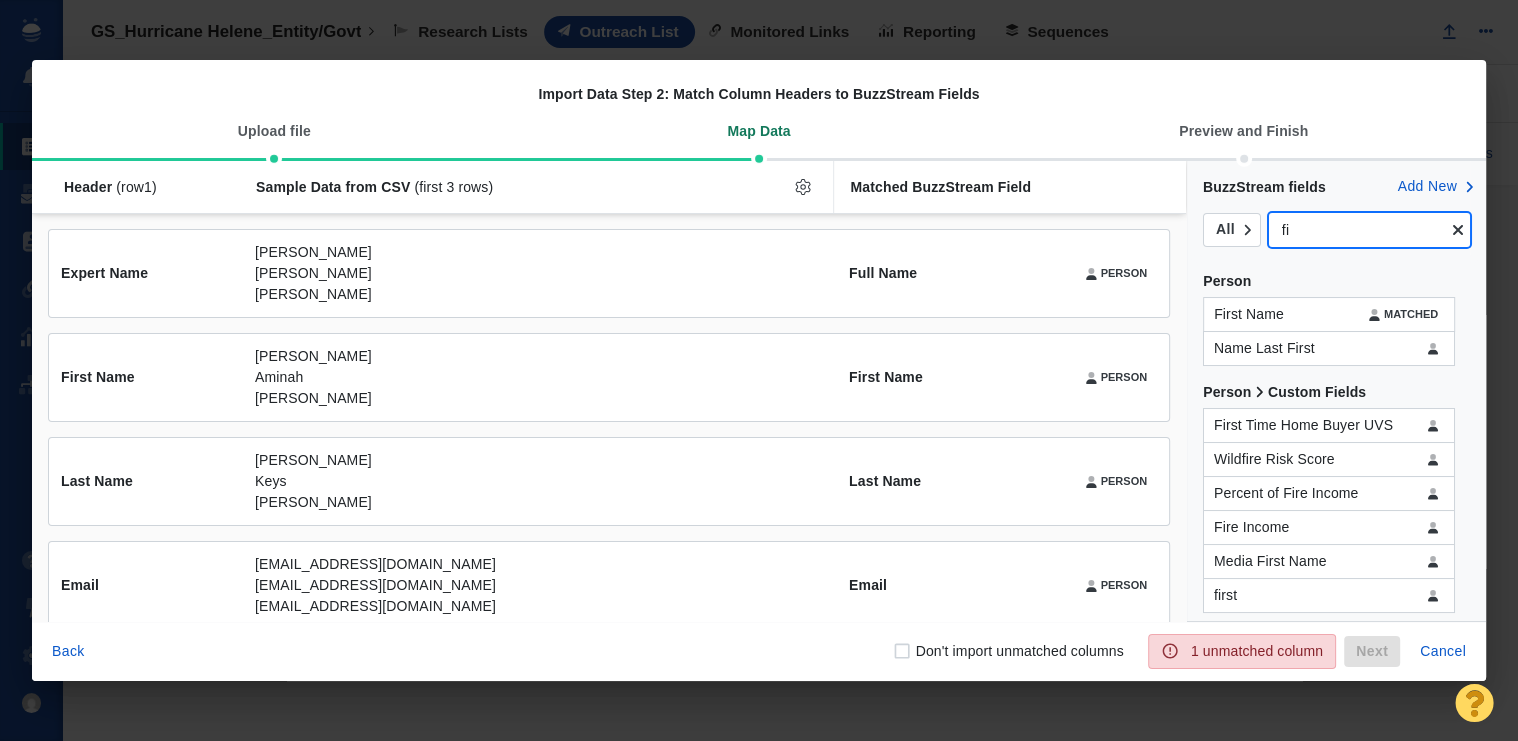 type on "f" 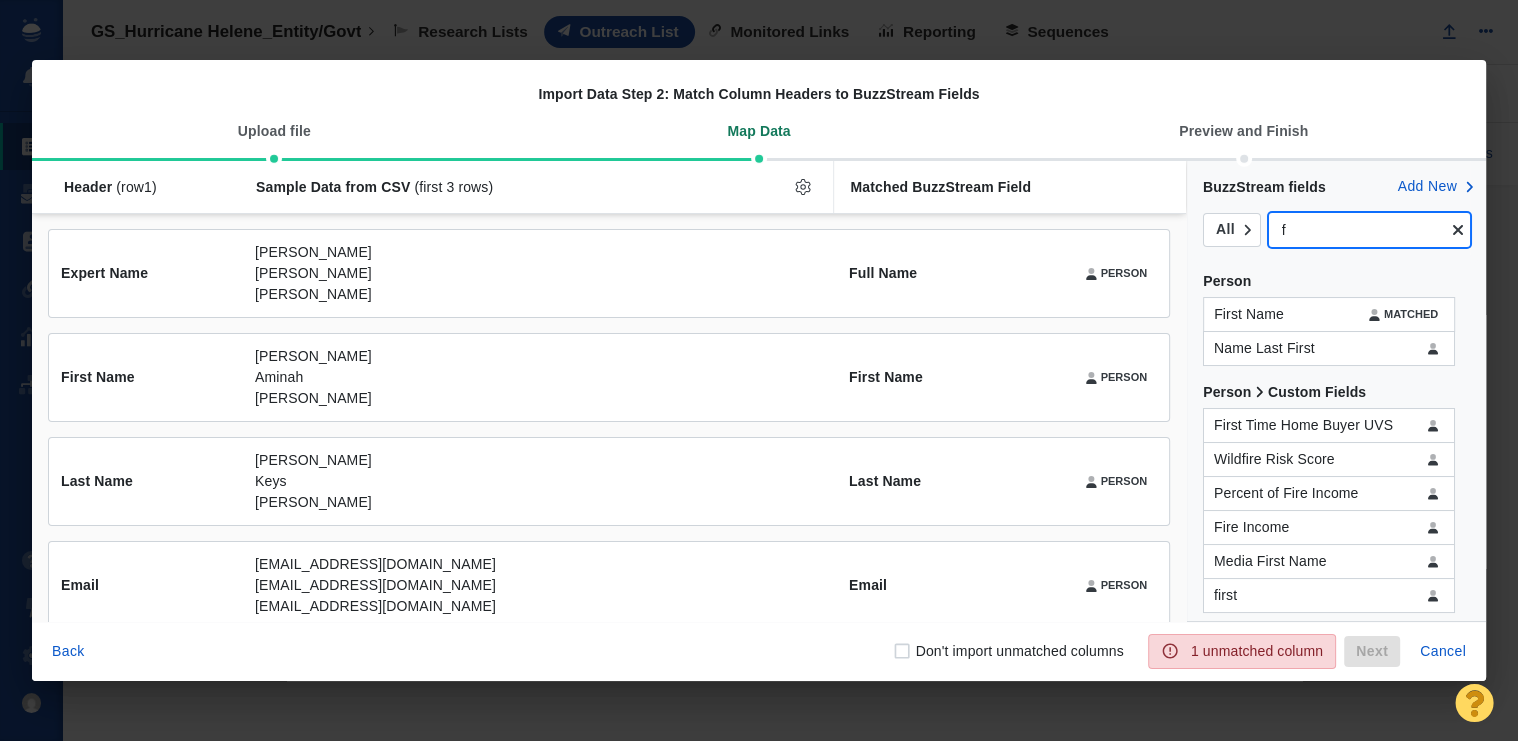 type 